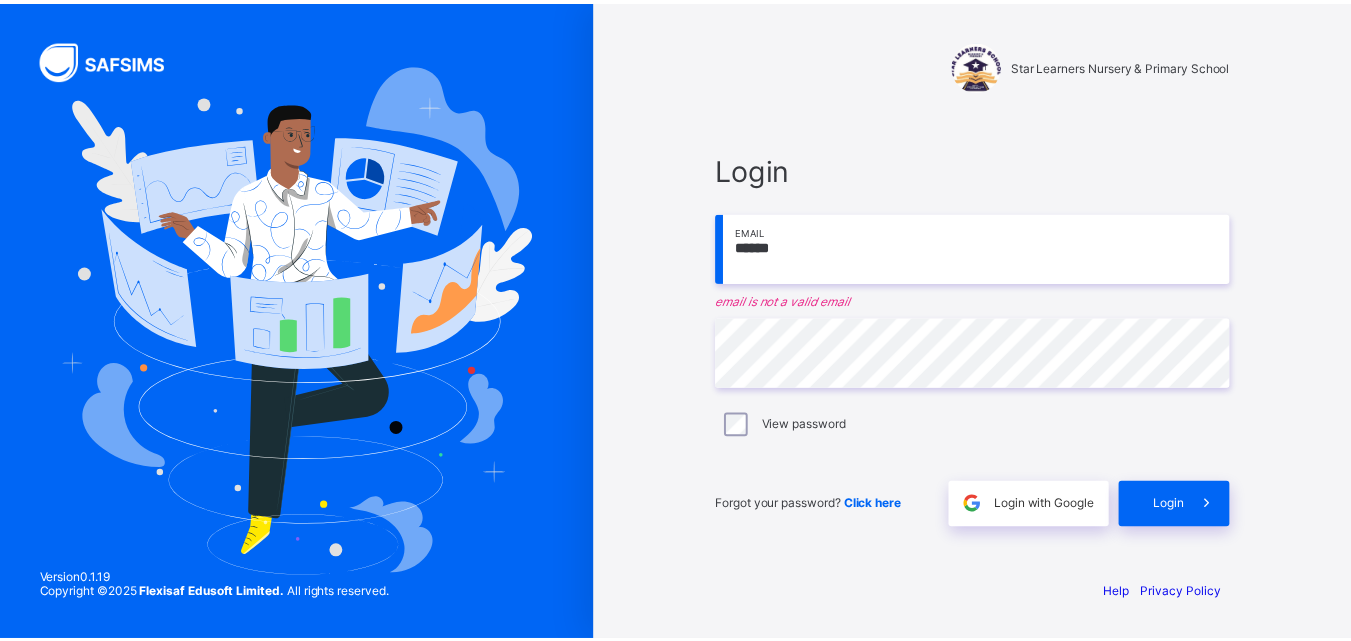 scroll, scrollTop: 0, scrollLeft: 0, axis: both 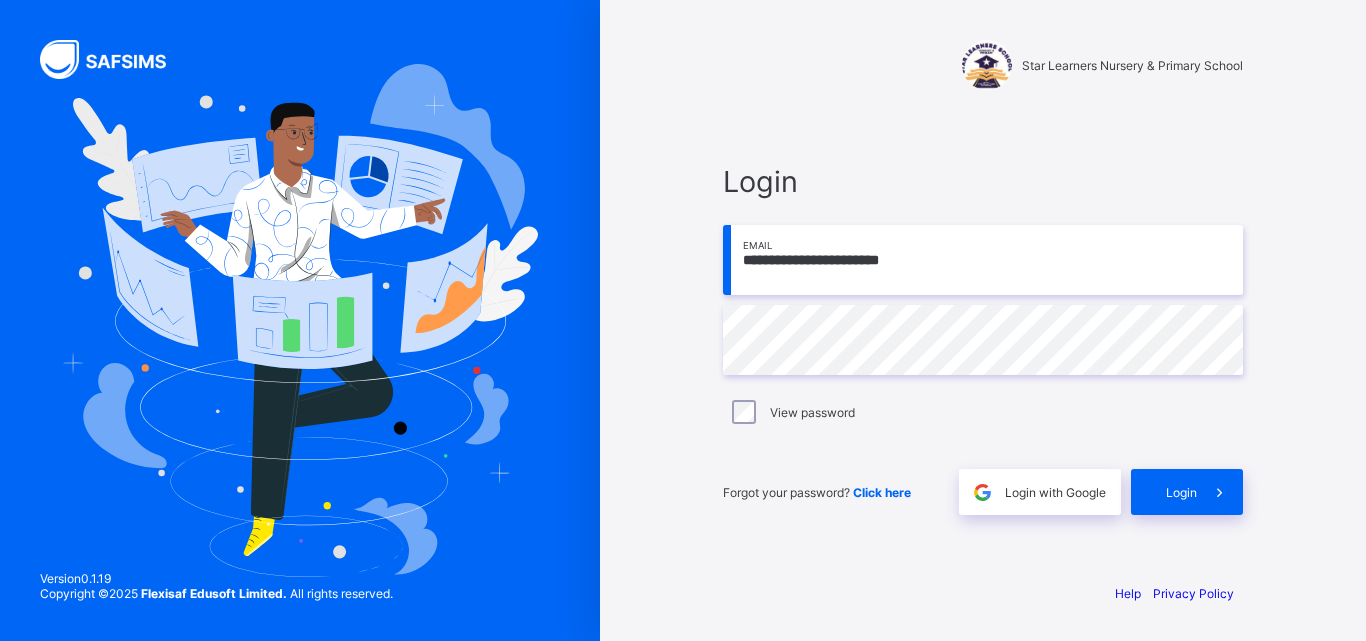 type on "**********" 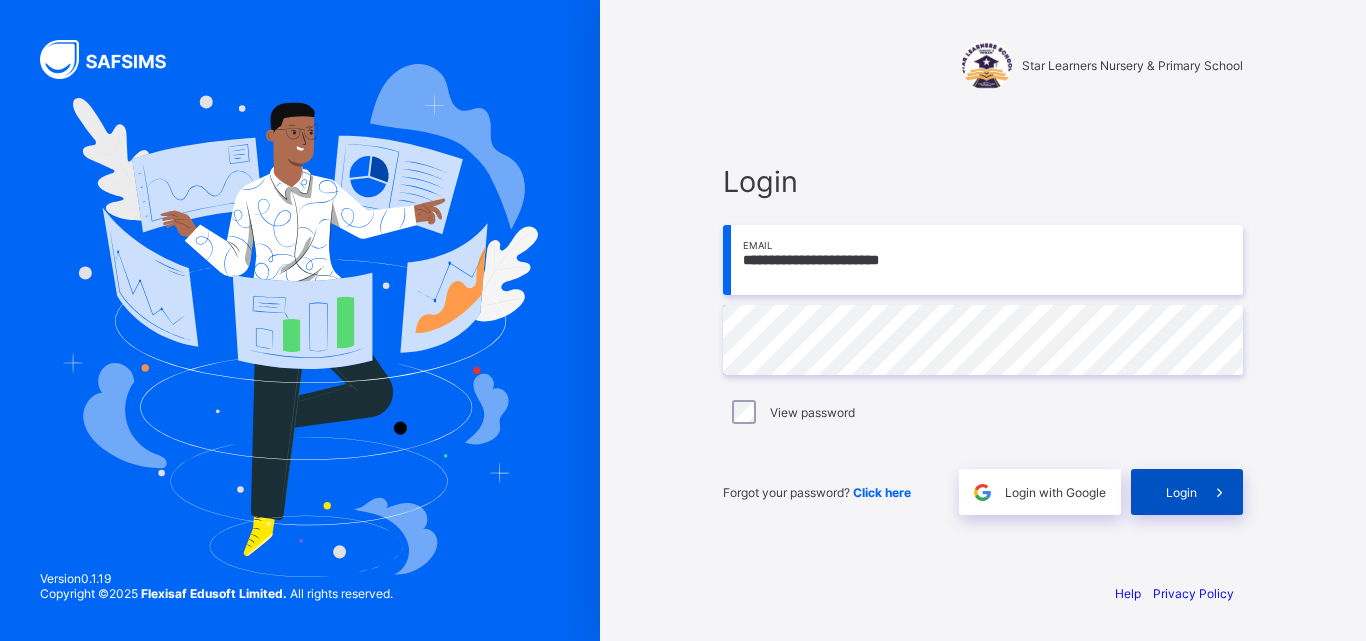 click on "Login" at bounding box center [1181, 492] 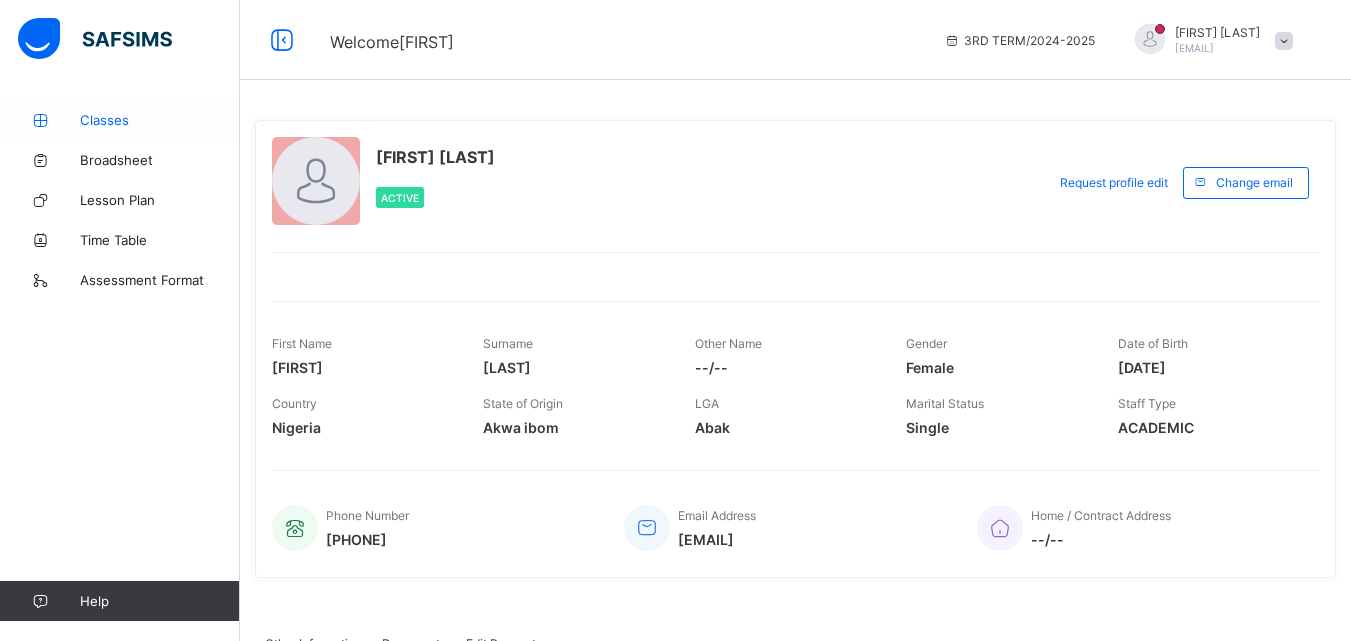 click on "Classes" at bounding box center [160, 120] 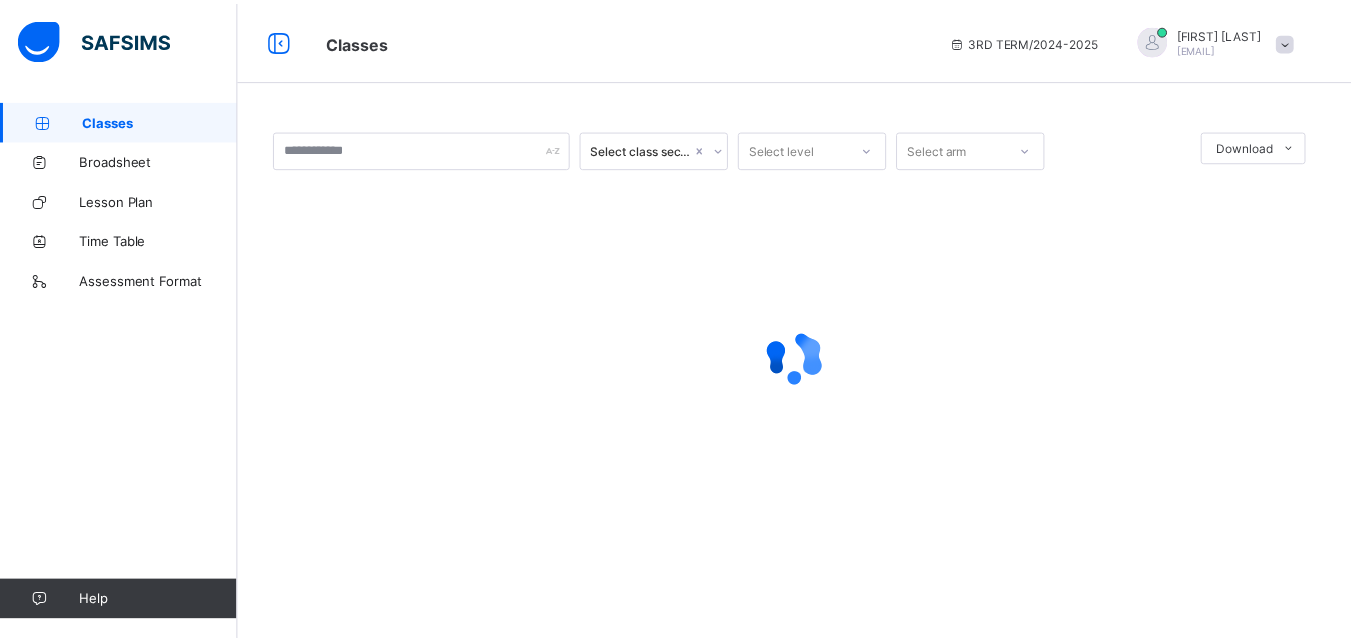 scroll, scrollTop: 0, scrollLeft: 0, axis: both 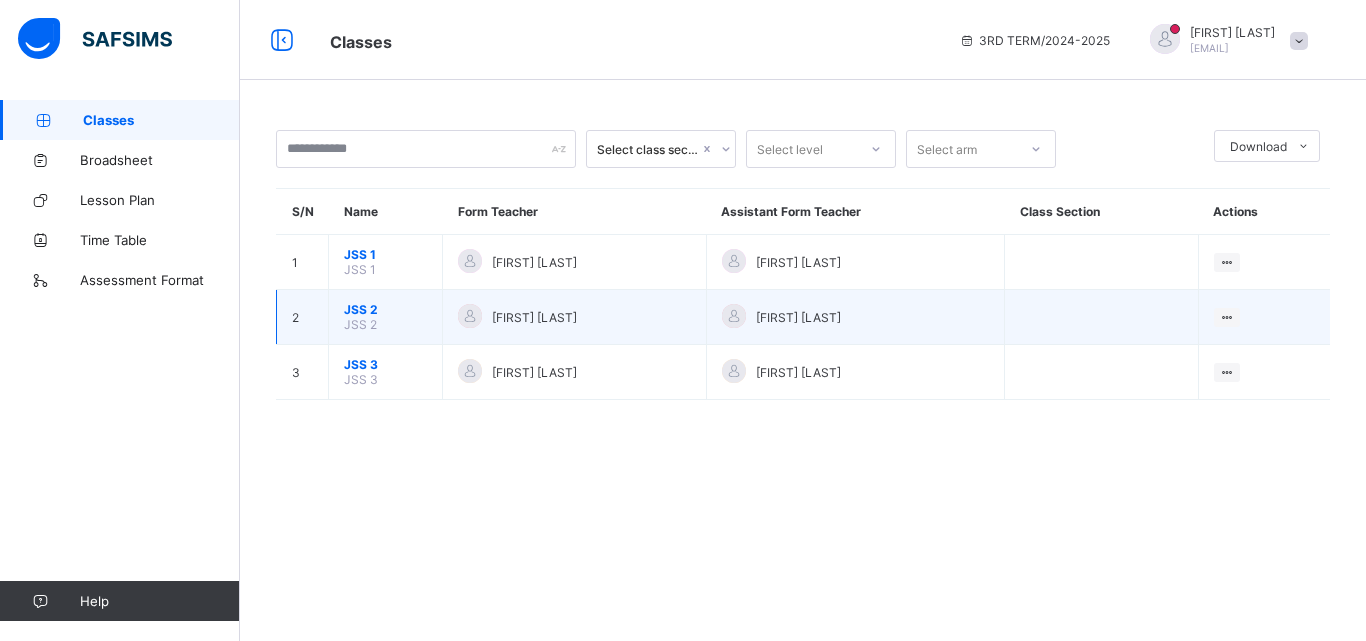 click on "JSS 2" at bounding box center (385, 309) 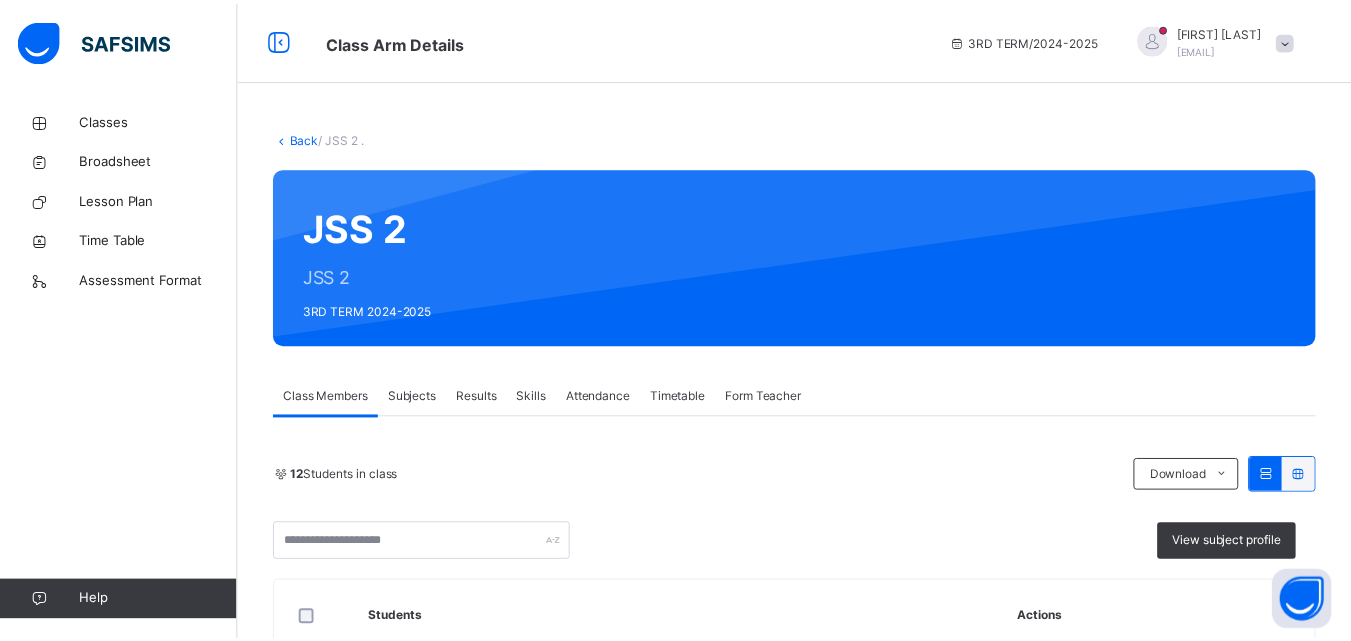 scroll, scrollTop: 200, scrollLeft: 0, axis: vertical 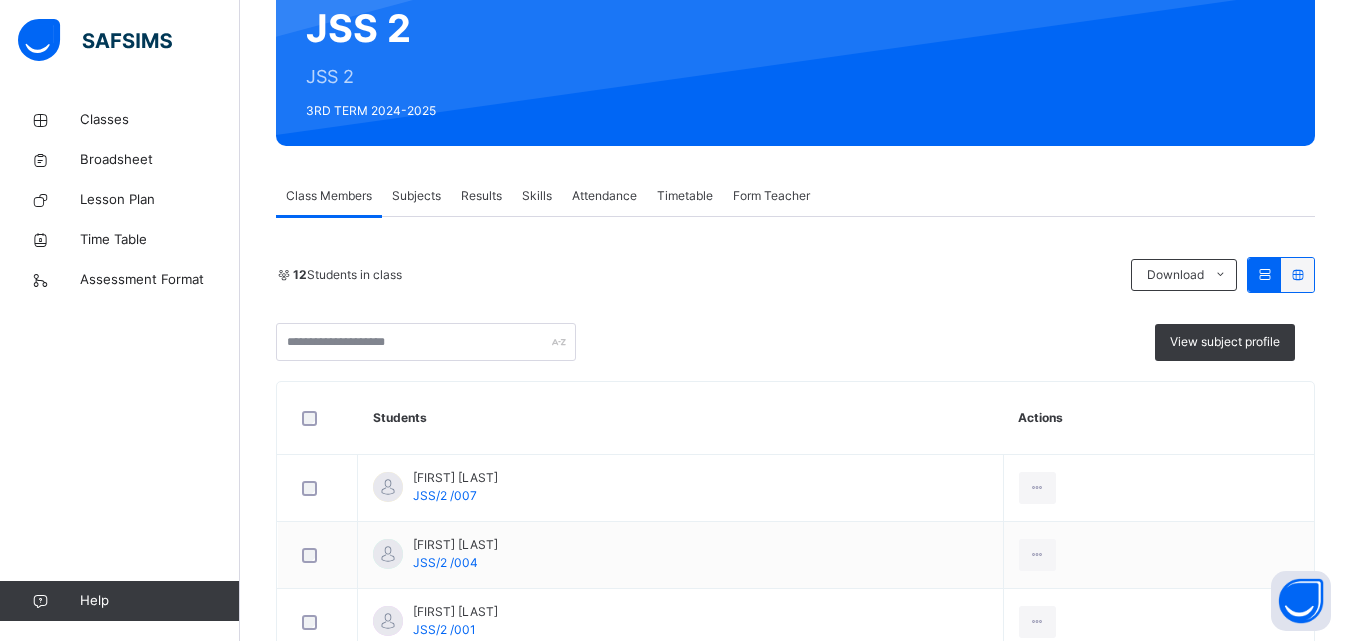 click on "Results" at bounding box center [481, 196] 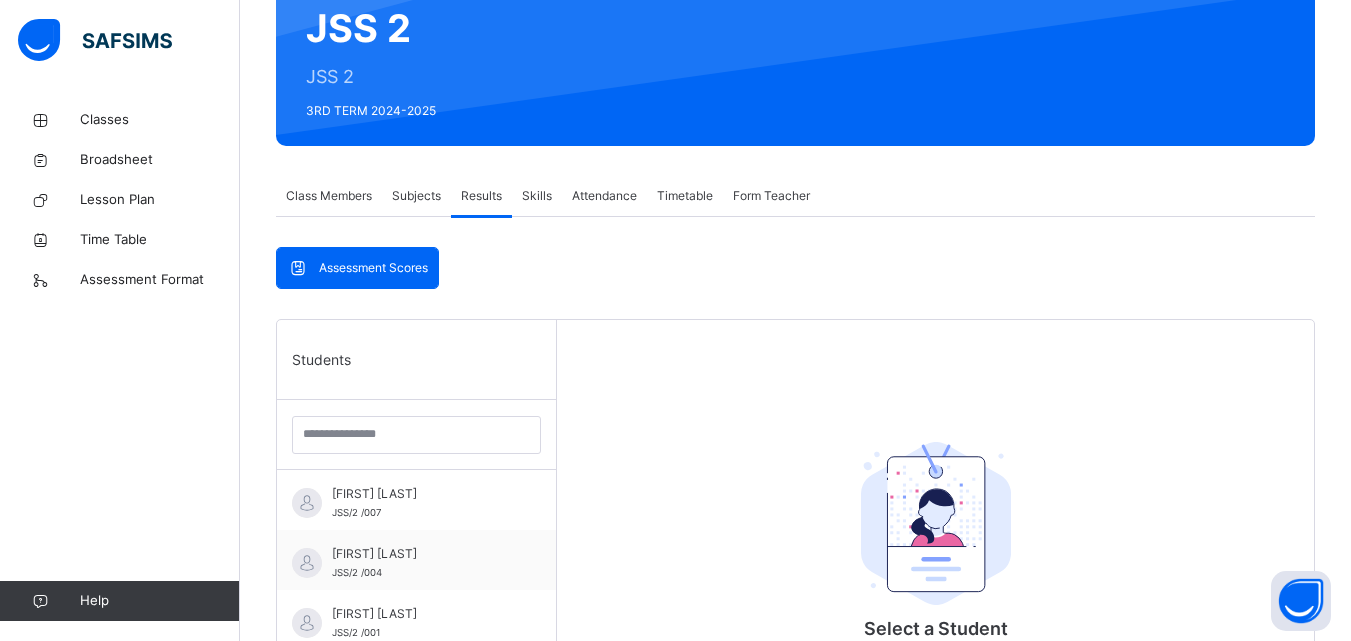 scroll, scrollTop: 500, scrollLeft: 0, axis: vertical 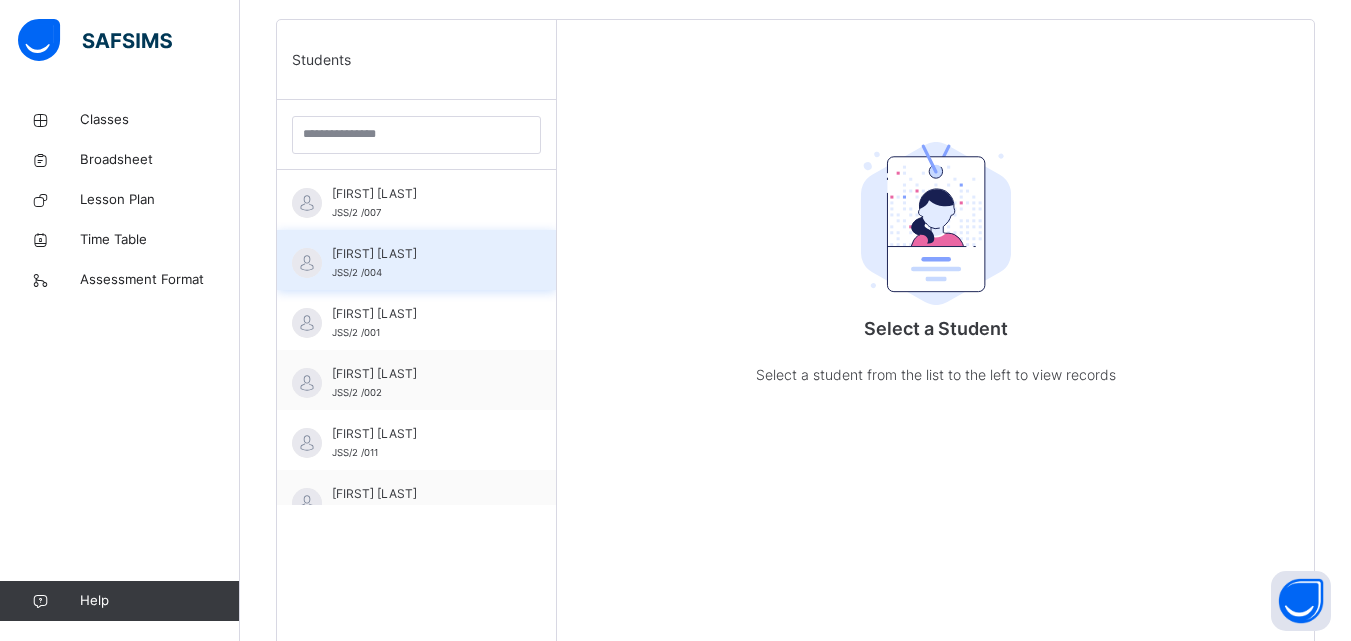 click on "[FIRST] [LAST]" at bounding box center (421, 254) 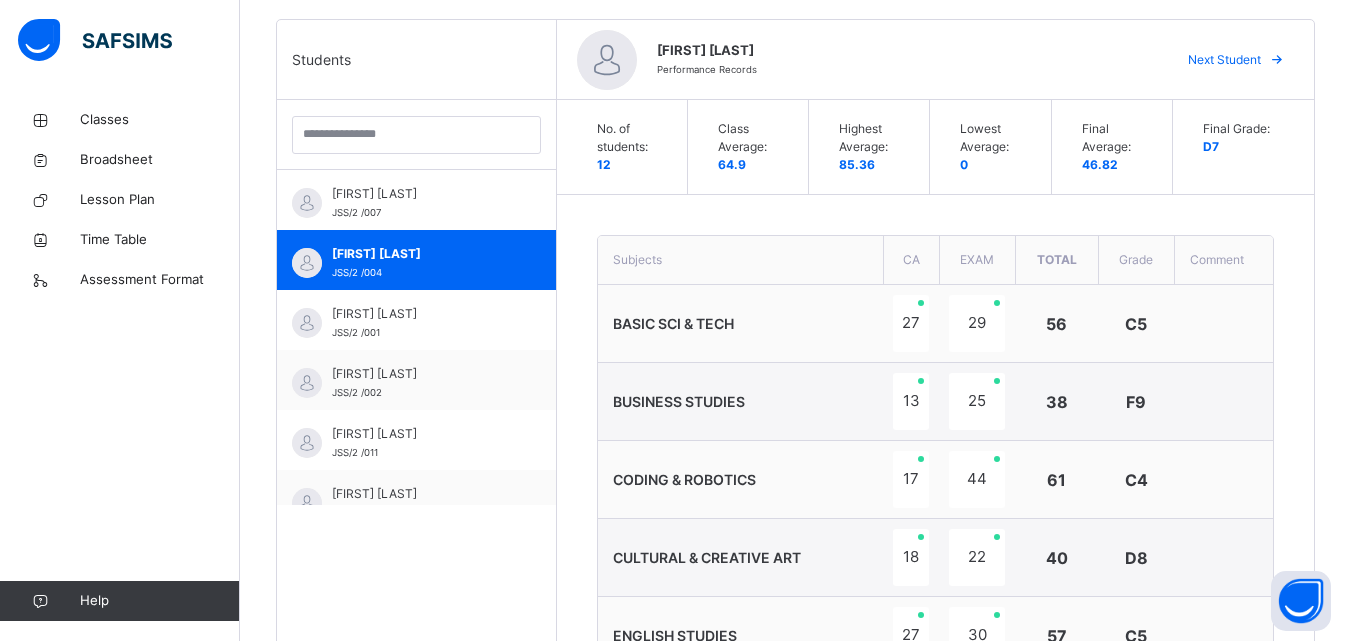 scroll, scrollTop: 1061, scrollLeft: 0, axis: vertical 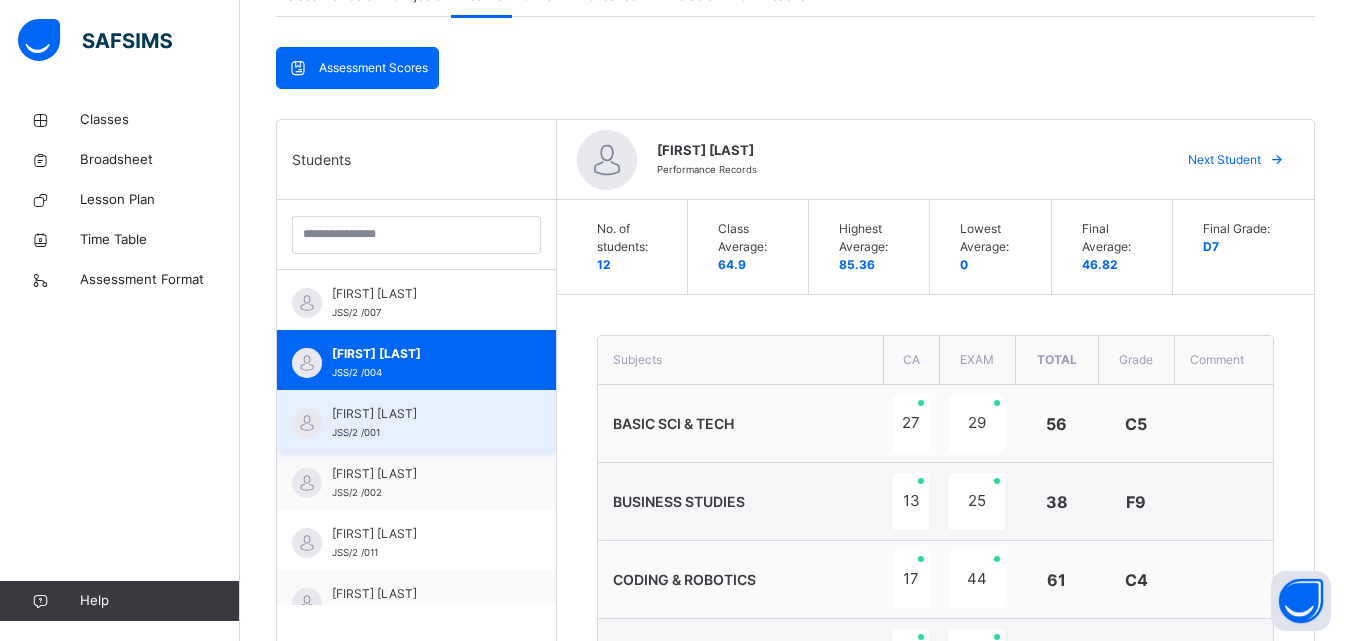 click on "[FIRST] [LAST] JSS/2 /001" at bounding box center [421, 423] 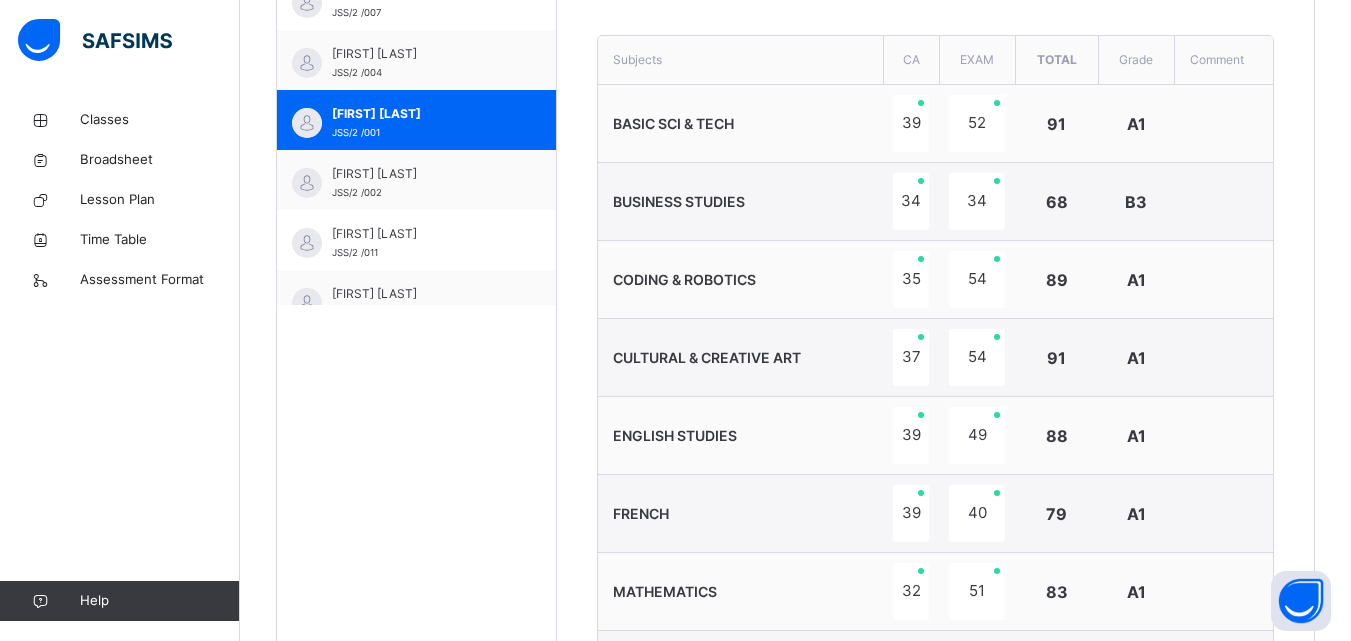 scroll, scrollTop: 500, scrollLeft: 0, axis: vertical 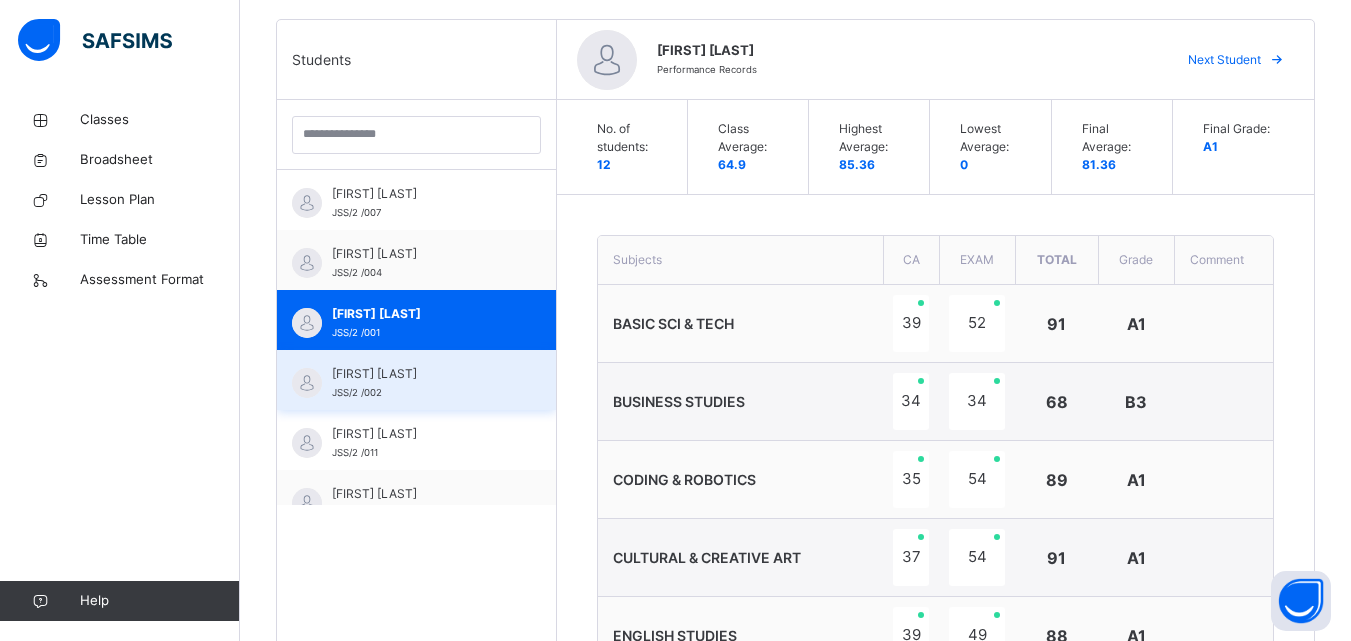 click on "[FIRST] [LAST] JSS/2 /002" at bounding box center (416, 380) 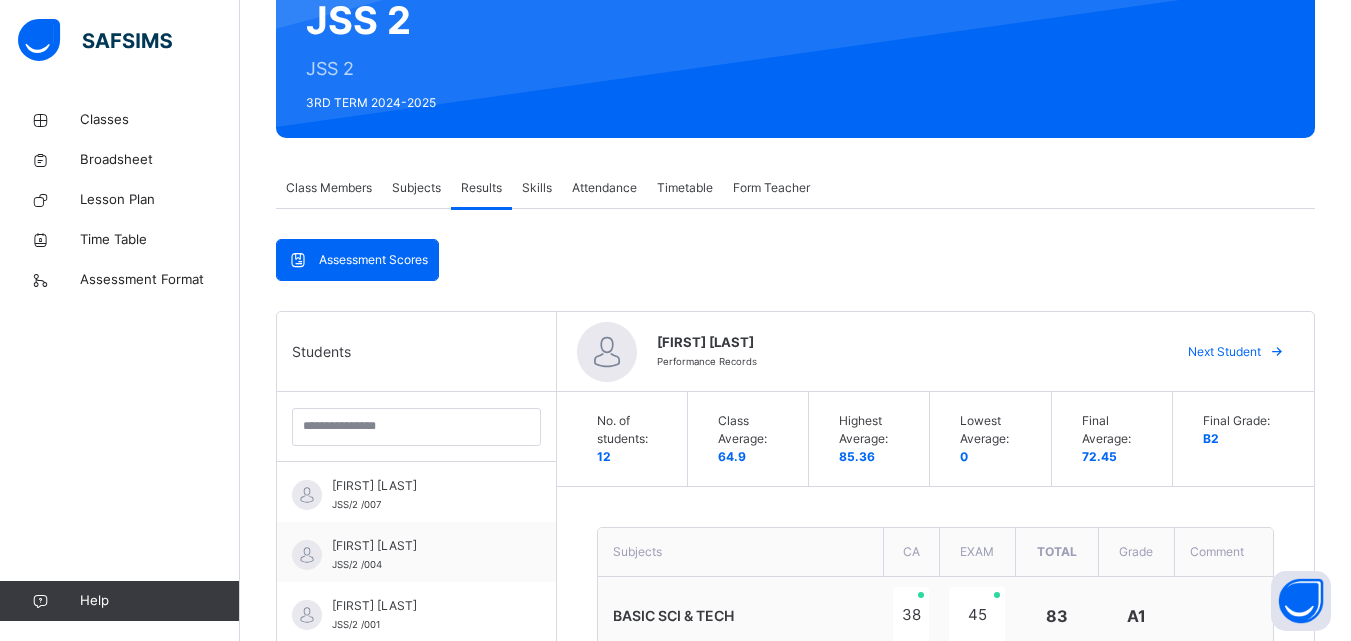 scroll, scrollTop: 200, scrollLeft: 0, axis: vertical 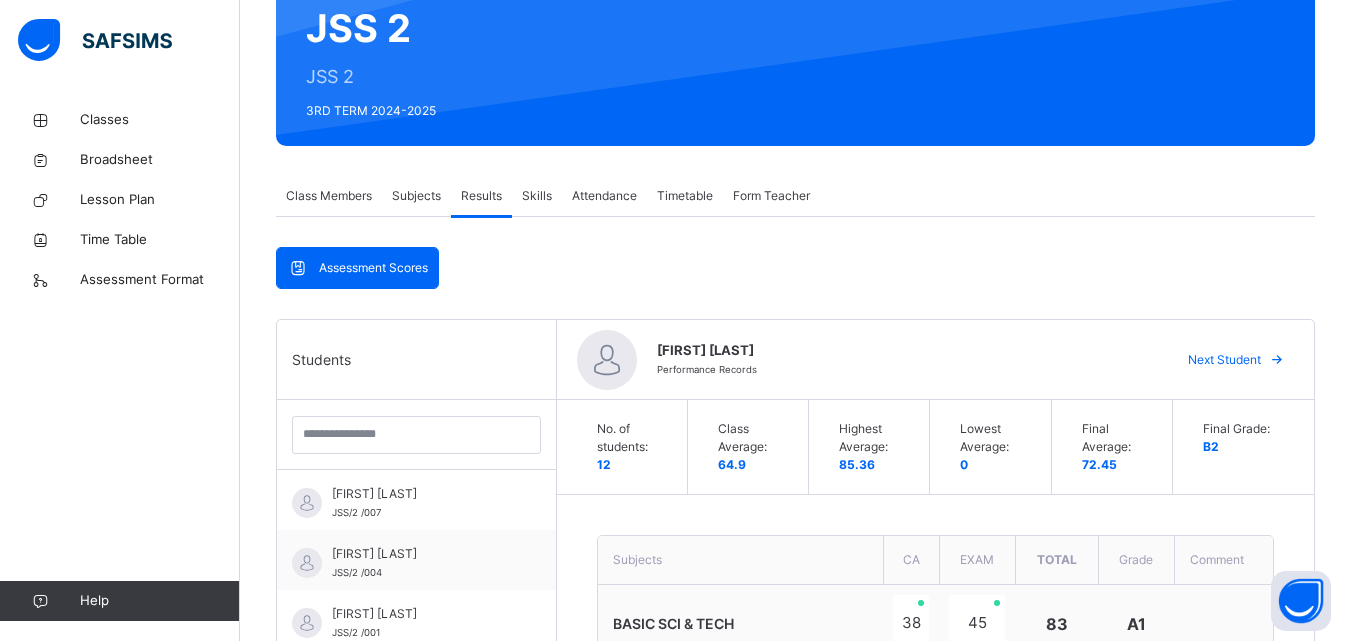 click at bounding box center (1277, 360) 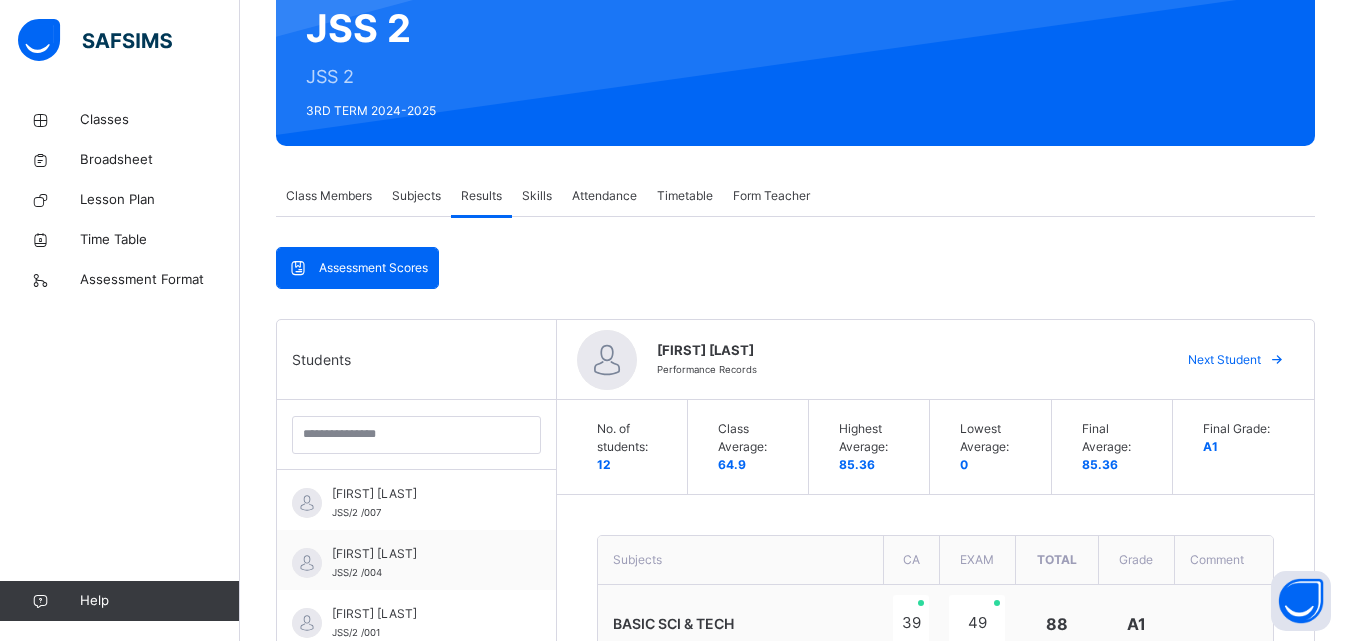 scroll, scrollTop: 252, scrollLeft: 0, axis: vertical 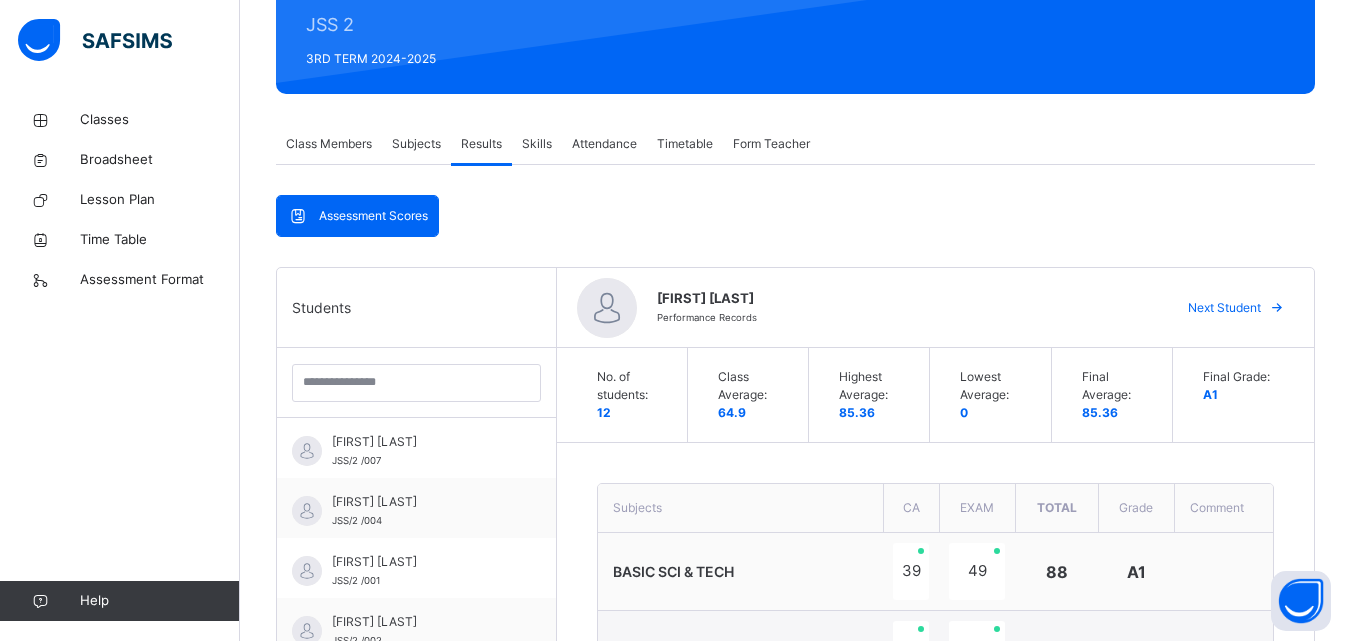type on "**********" 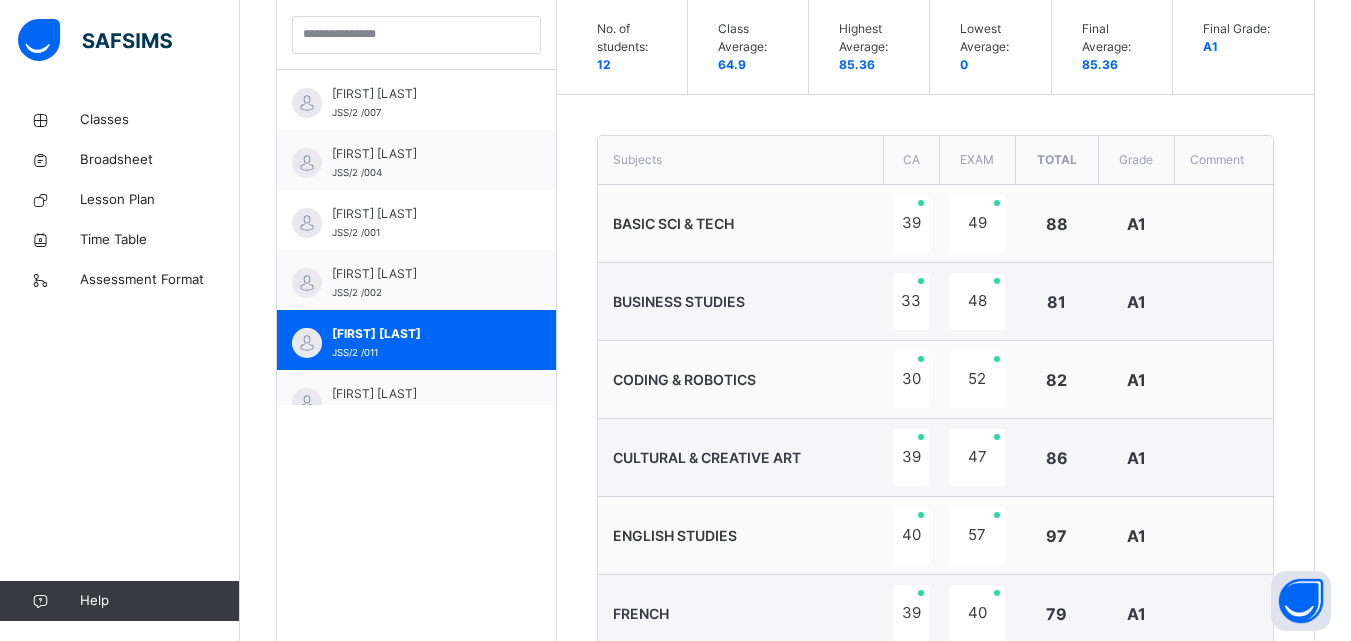 scroll, scrollTop: 400, scrollLeft: 0, axis: vertical 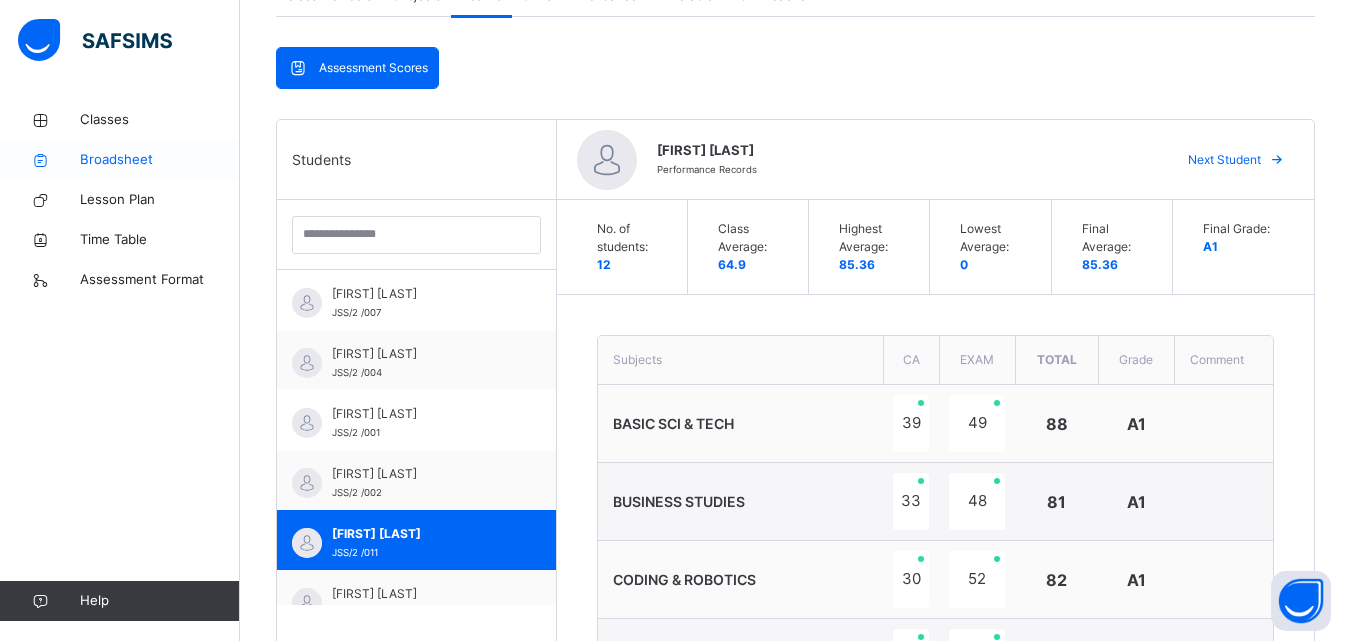 click on "Broadsheet" at bounding box center [160, 160] 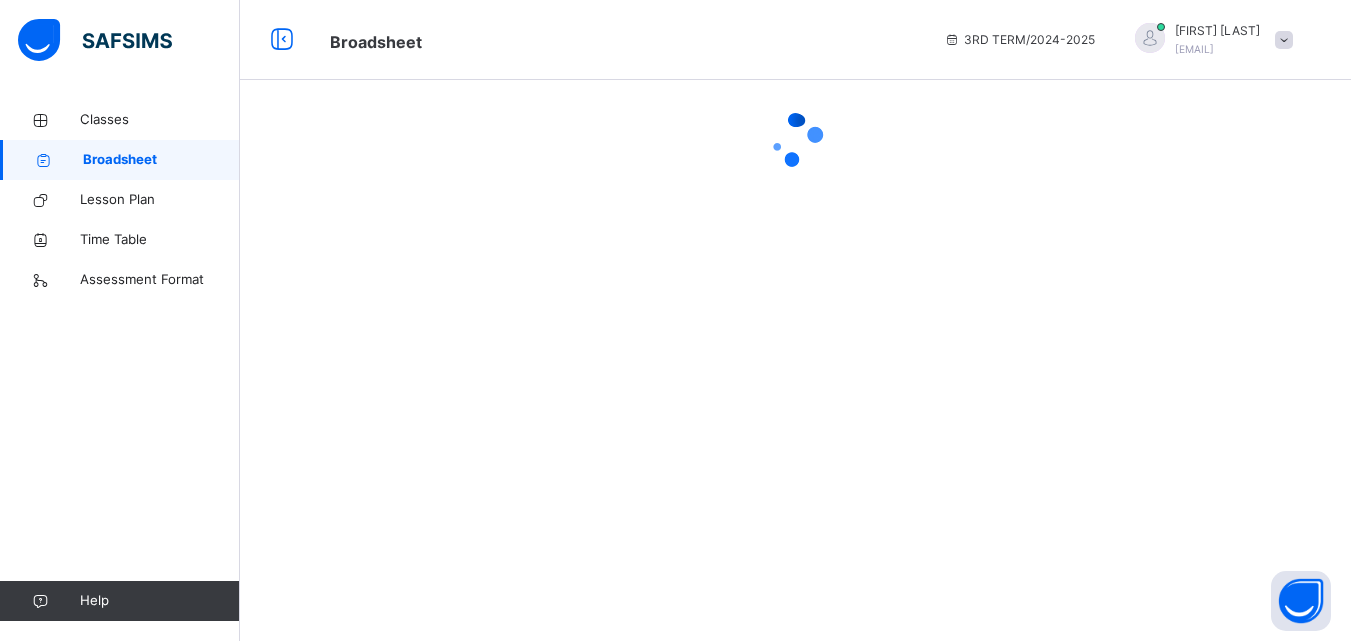 scroll, scrollTop: 0, scrollLeft: 0, axis: both 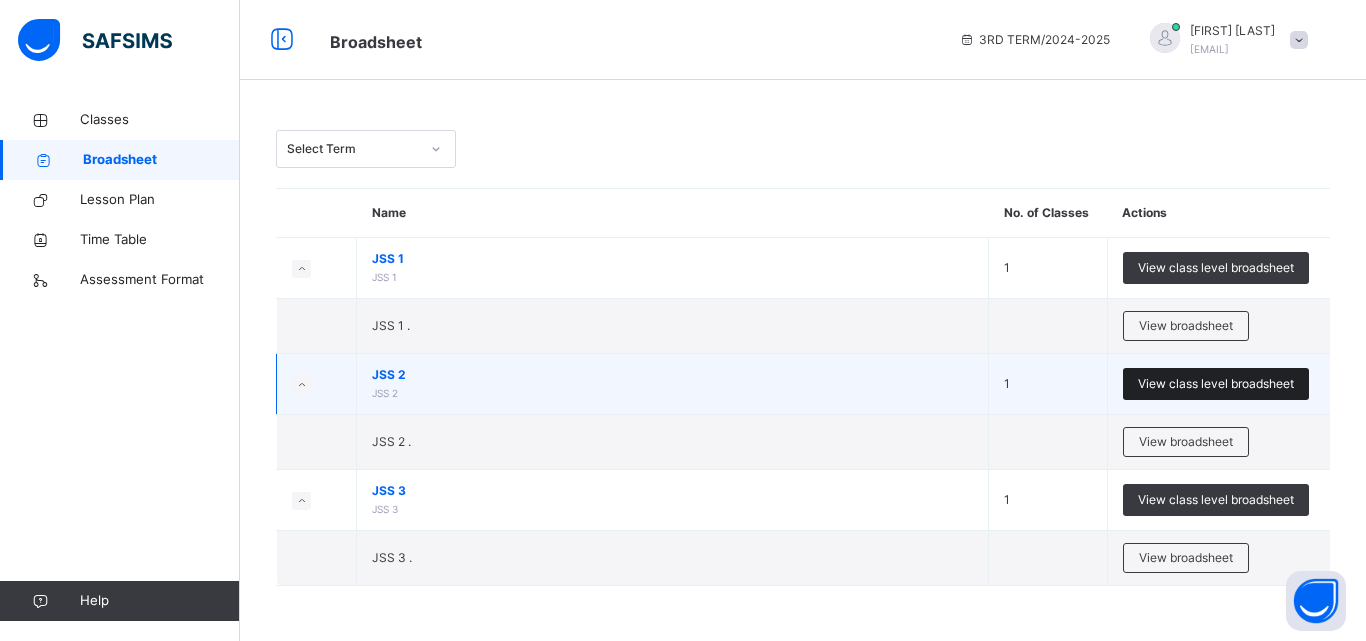 click on "View class level broadsheet" at bounding box center (1216, 384) 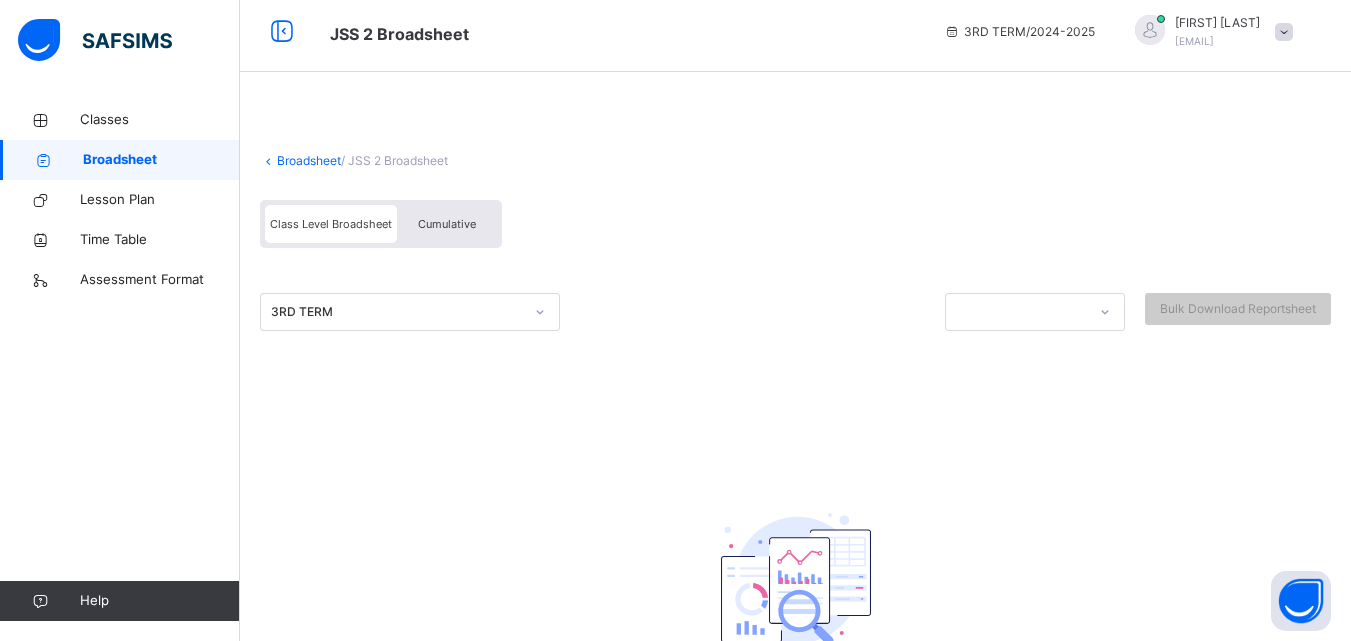 scroll, scrollTop: 0, scrollLeft: 0, axis: both 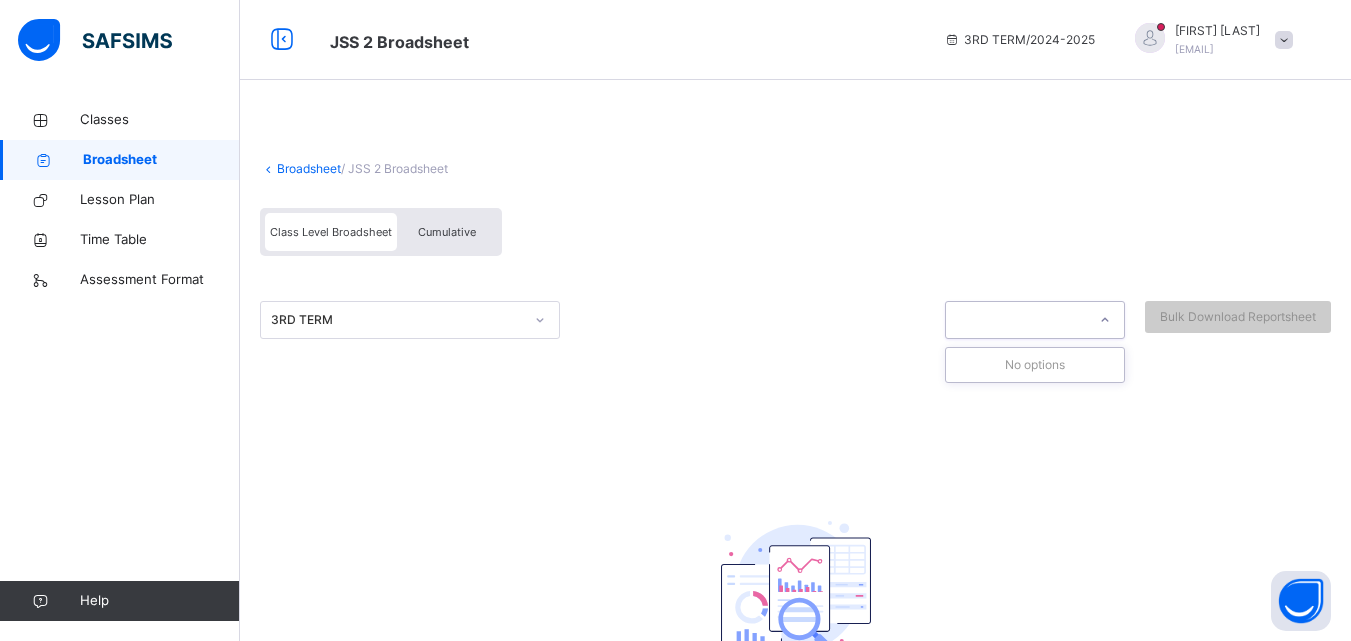 click 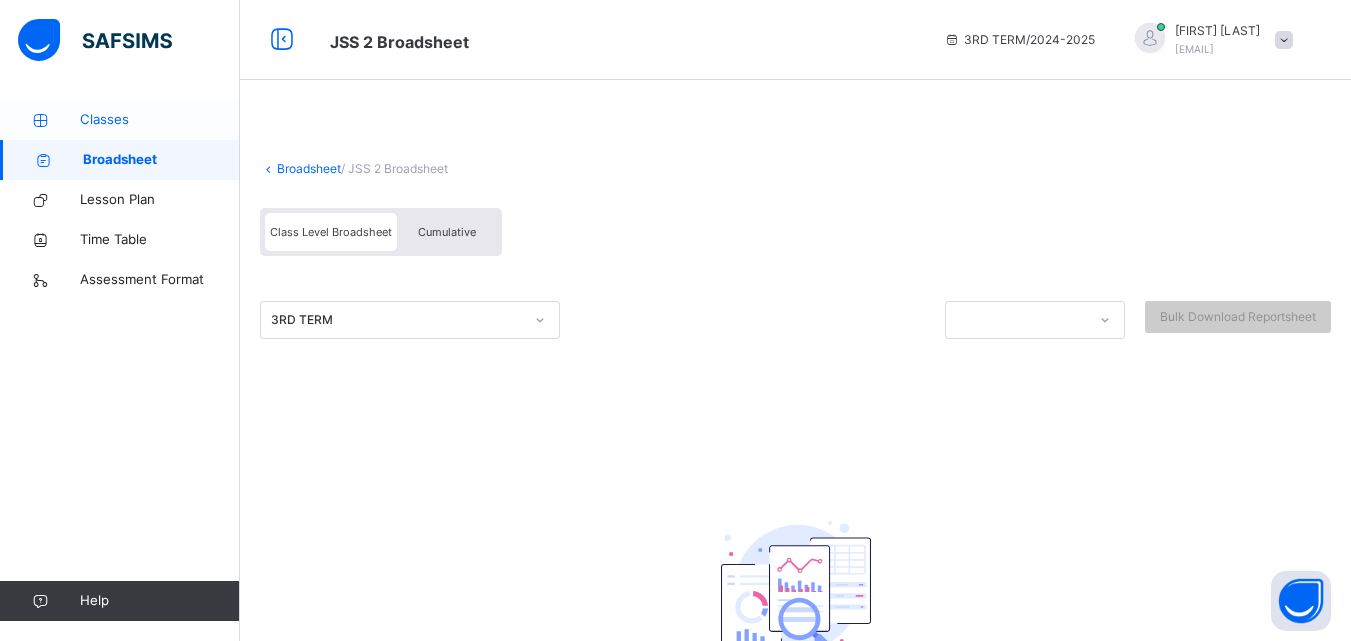 click on "Classes" at bounding box center (160, 120) 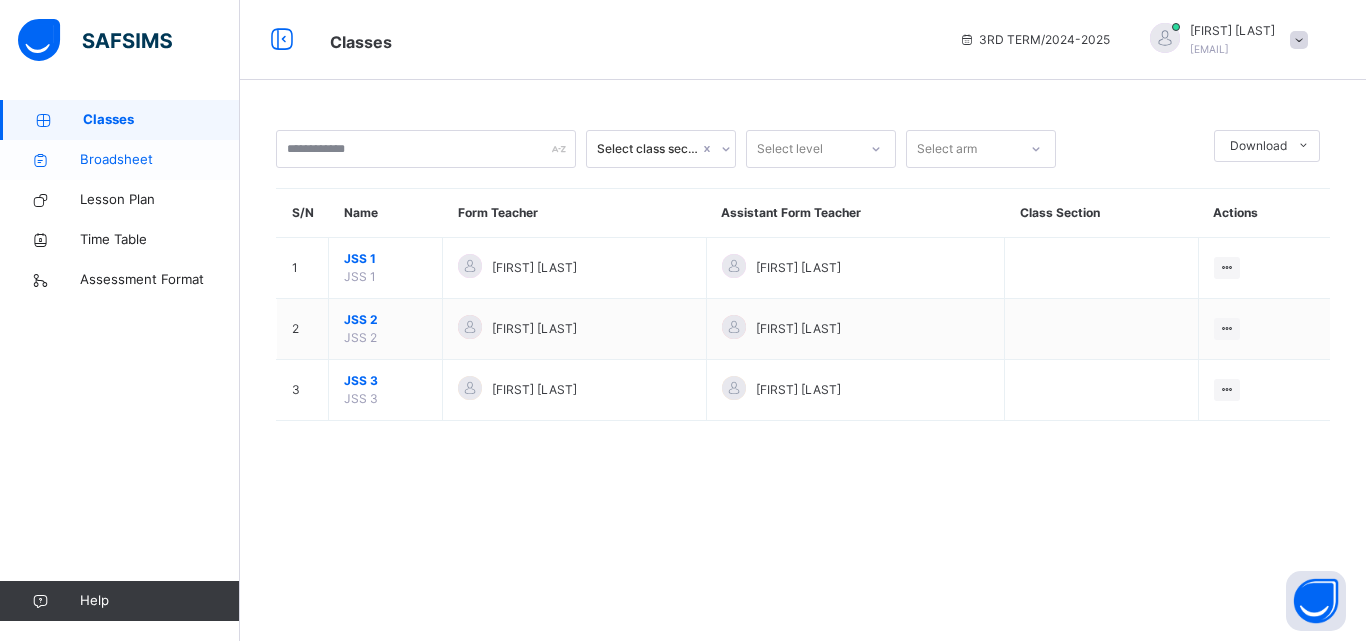 click on "Broadsheet" at bounding box center (160, 160) 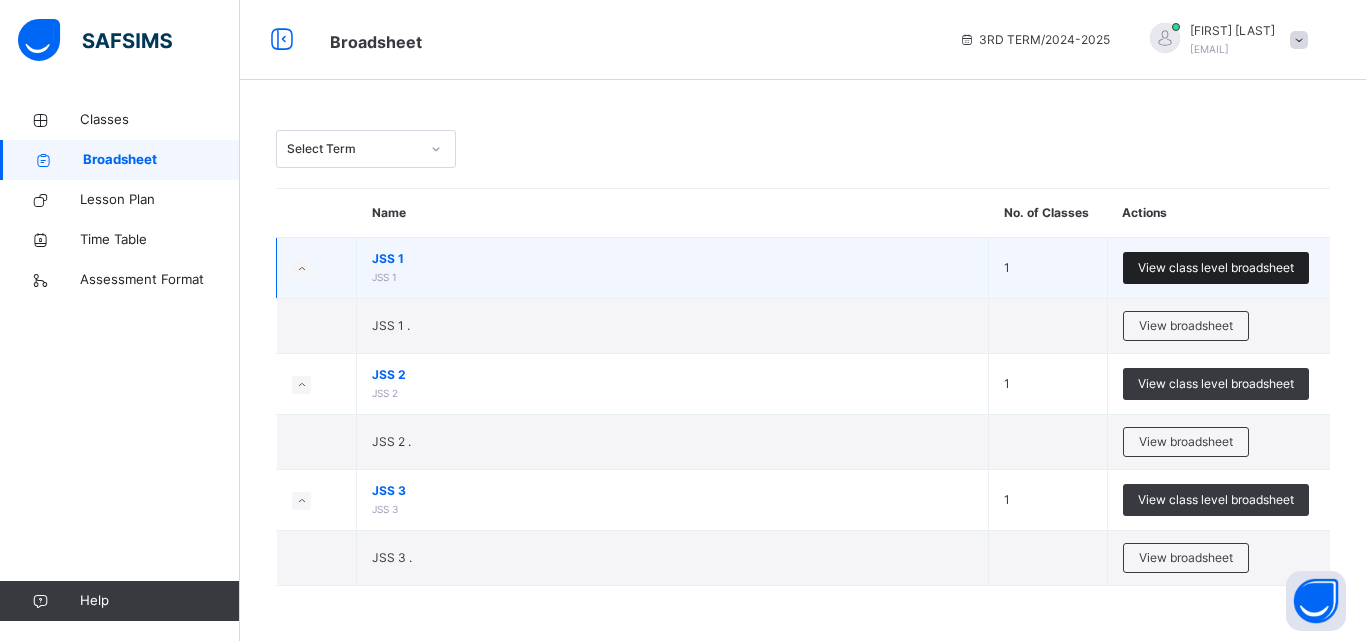 click on "View class level broadsheet" at bounding box center [1216, 268] 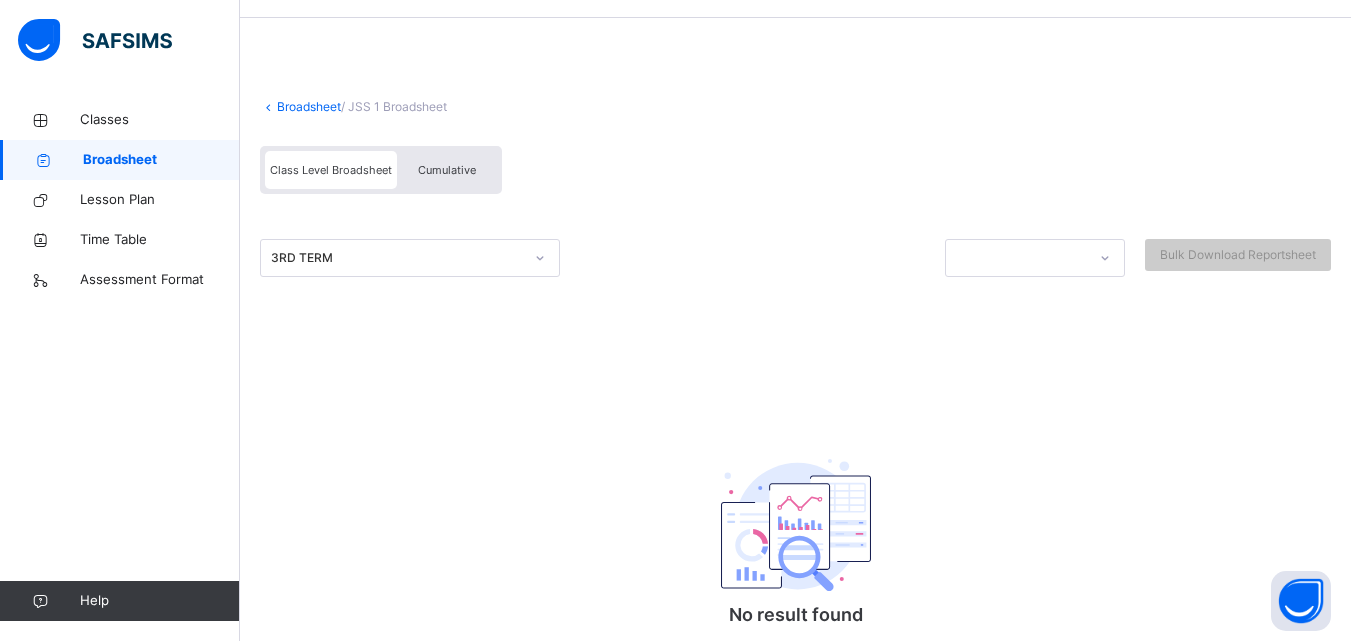 scroll, scrollTop: 0, scrollLeft: 0, axis: both 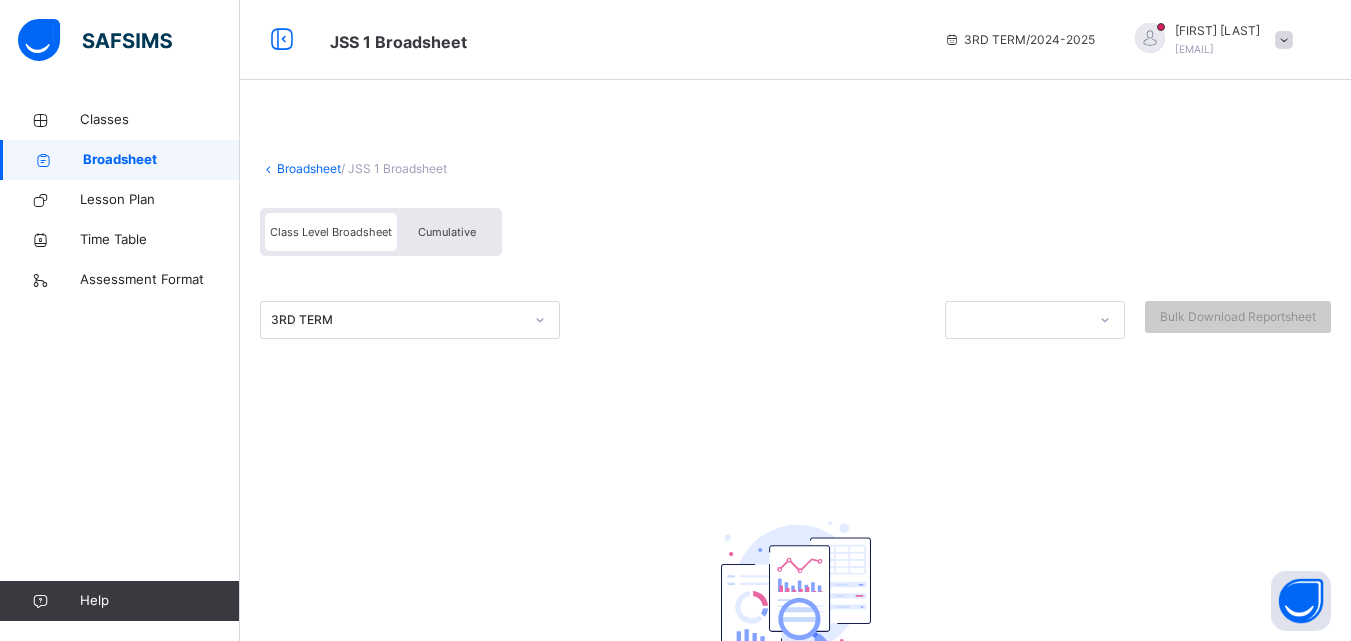 click on "Broadsheet" at bounding box center [161, 160] 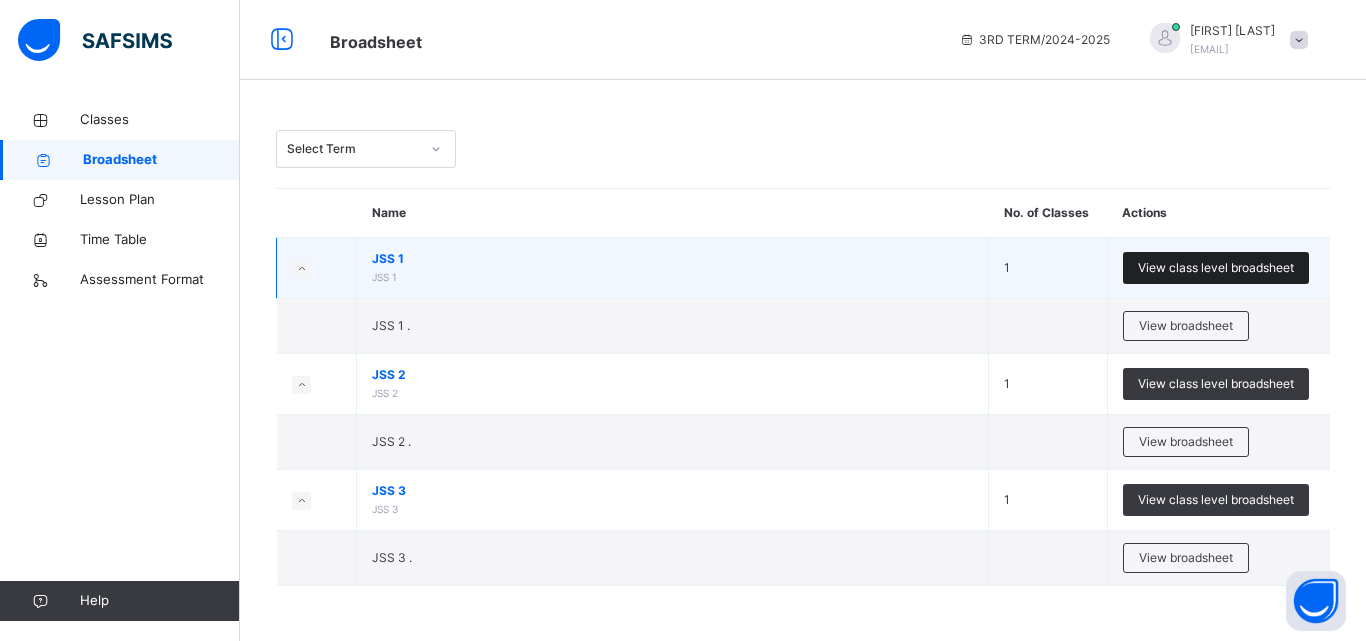 click on "View class level broadsheet" at bounding box center (1216, 268) 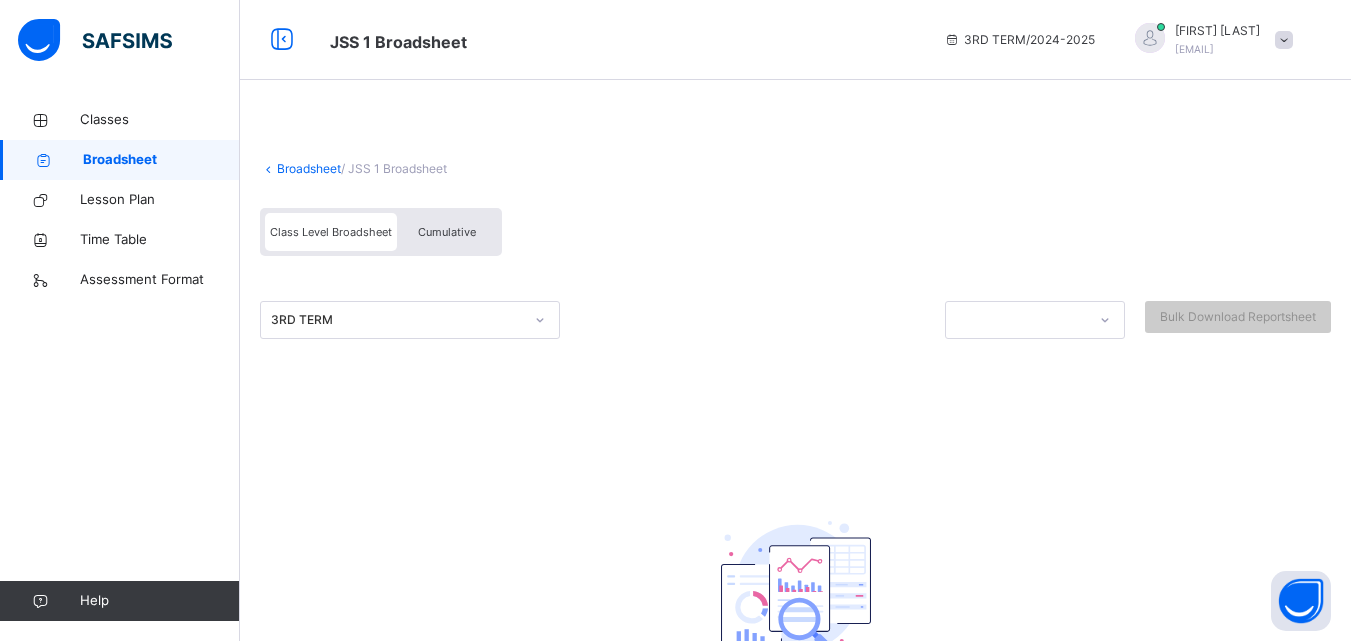 click on "Broadsheet" at bounding box center [161, 160] 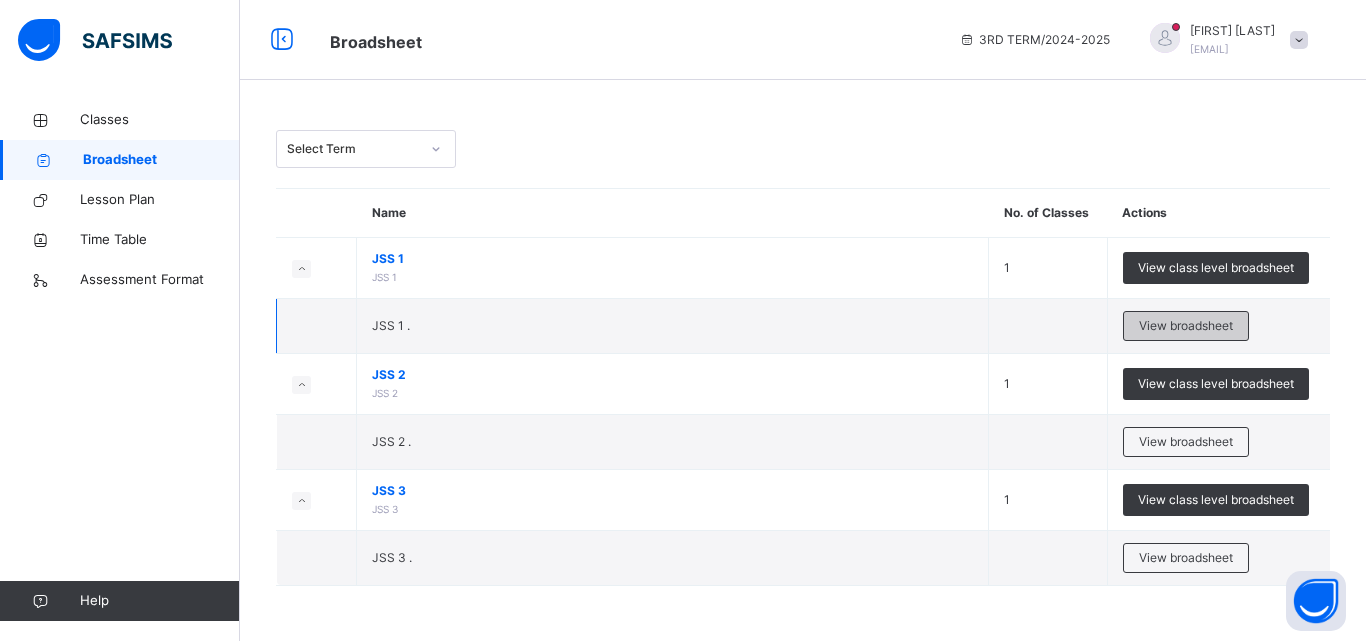 click on "View broadsheet" at bounding box center (1186, 326) 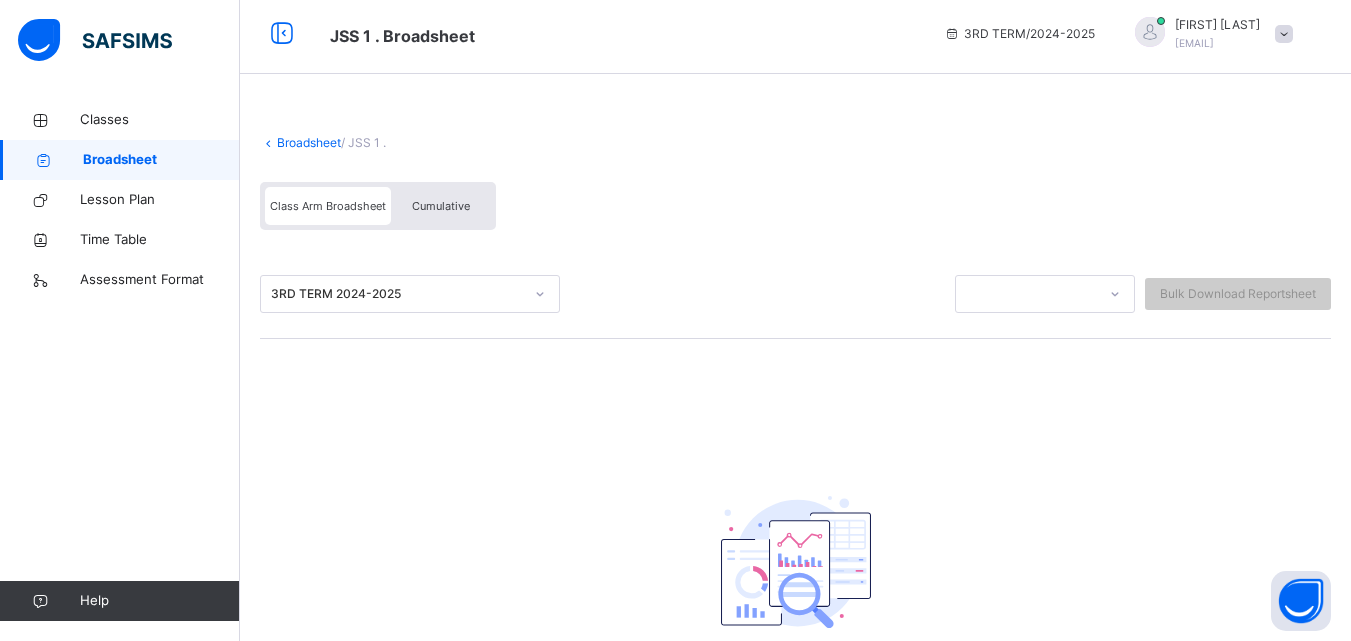 scroll, scrollTop: 0, scrollLeft: 0, axis: both 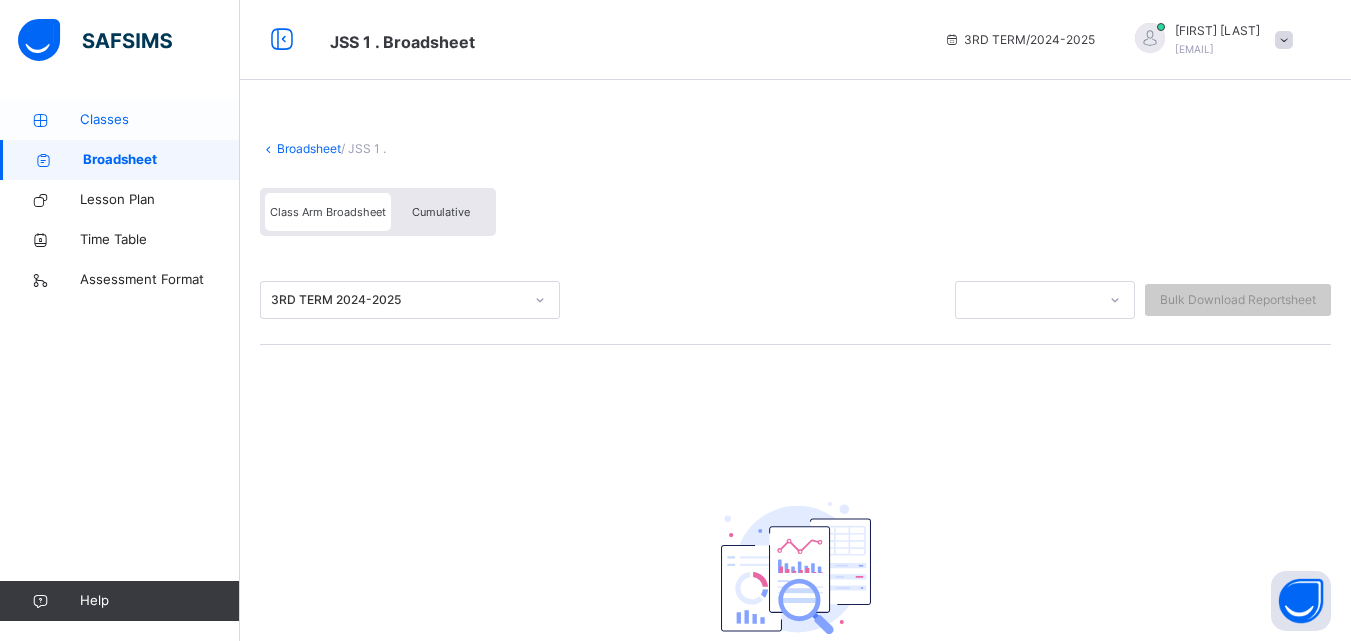 click on "Classes" at bounding box center (160, 120) 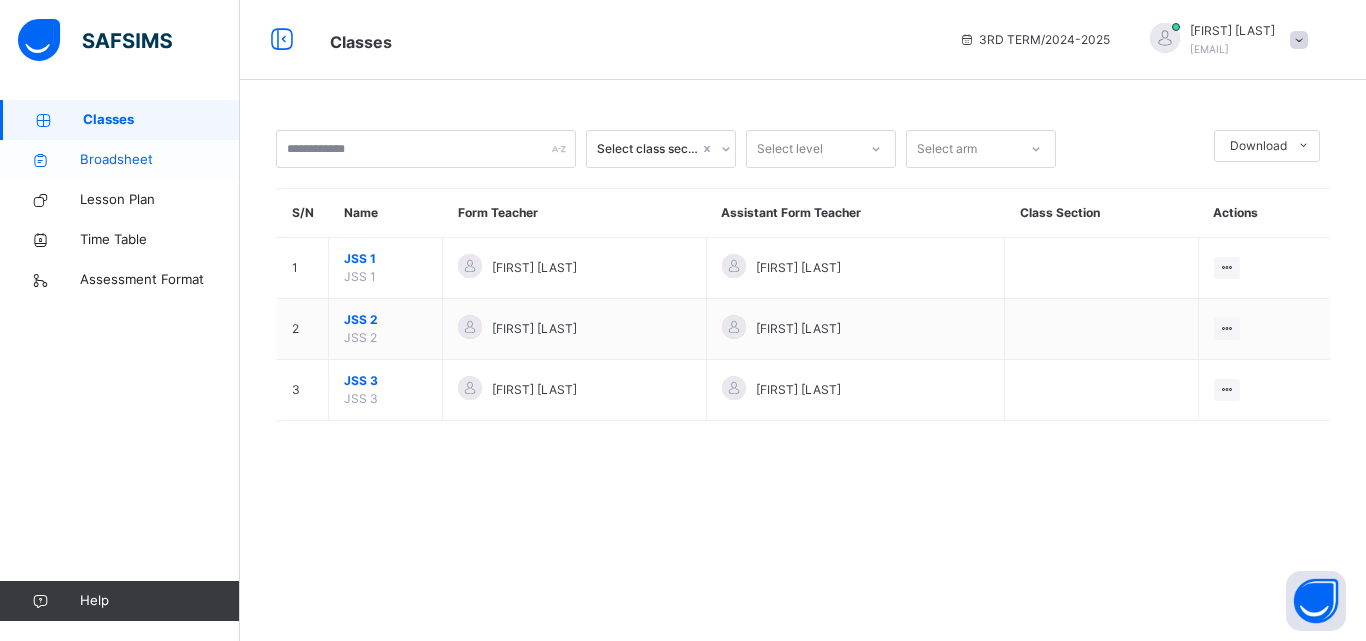 click on "Broadsheet" at bounding box center (160, 160) 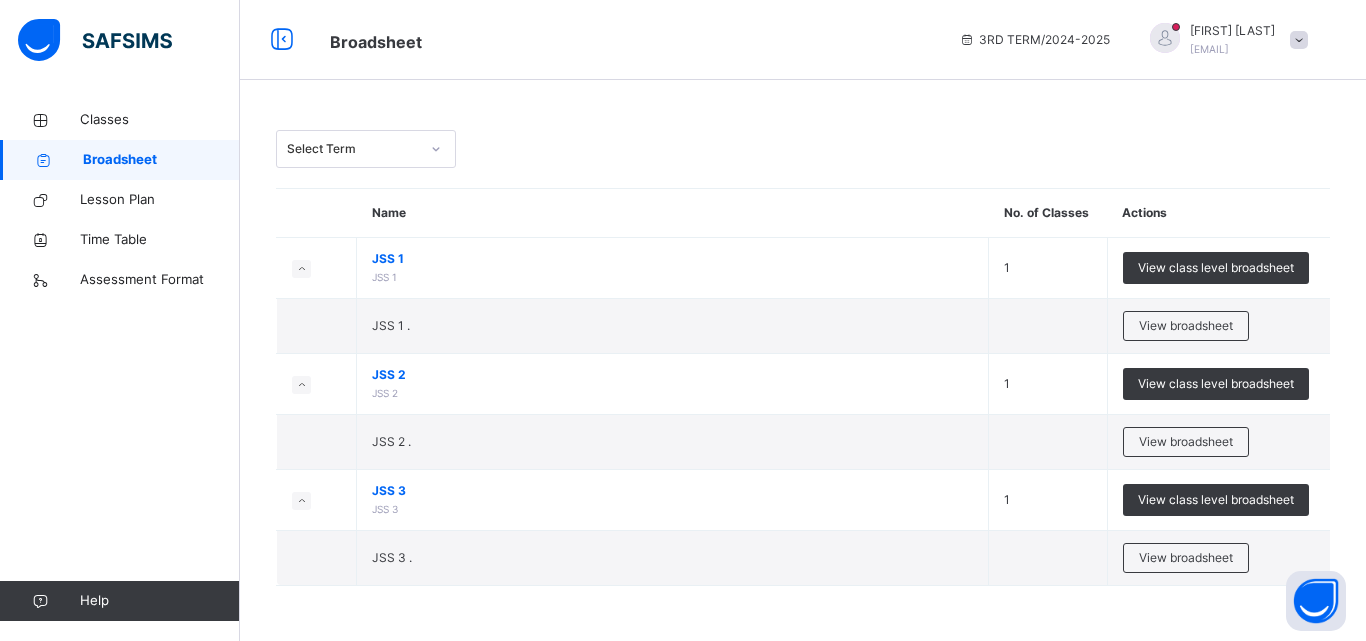 click at bounding box center (1299, 40) 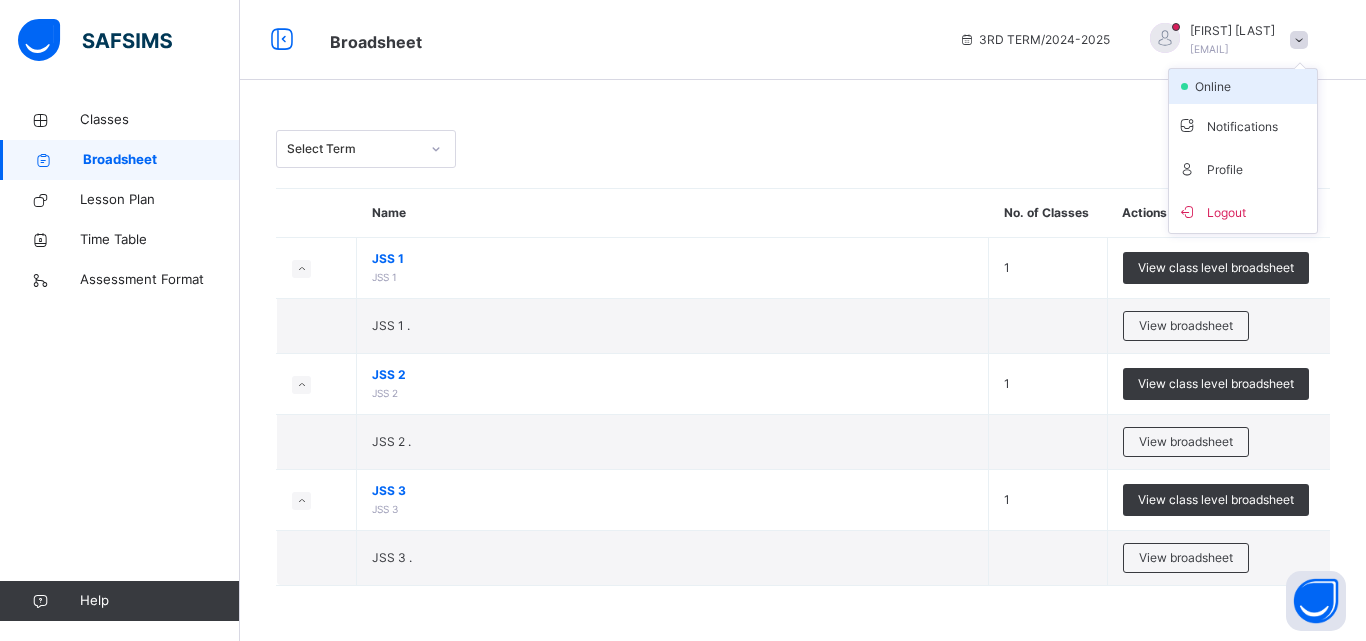 click on "online" at bounding box center (1243, 86) 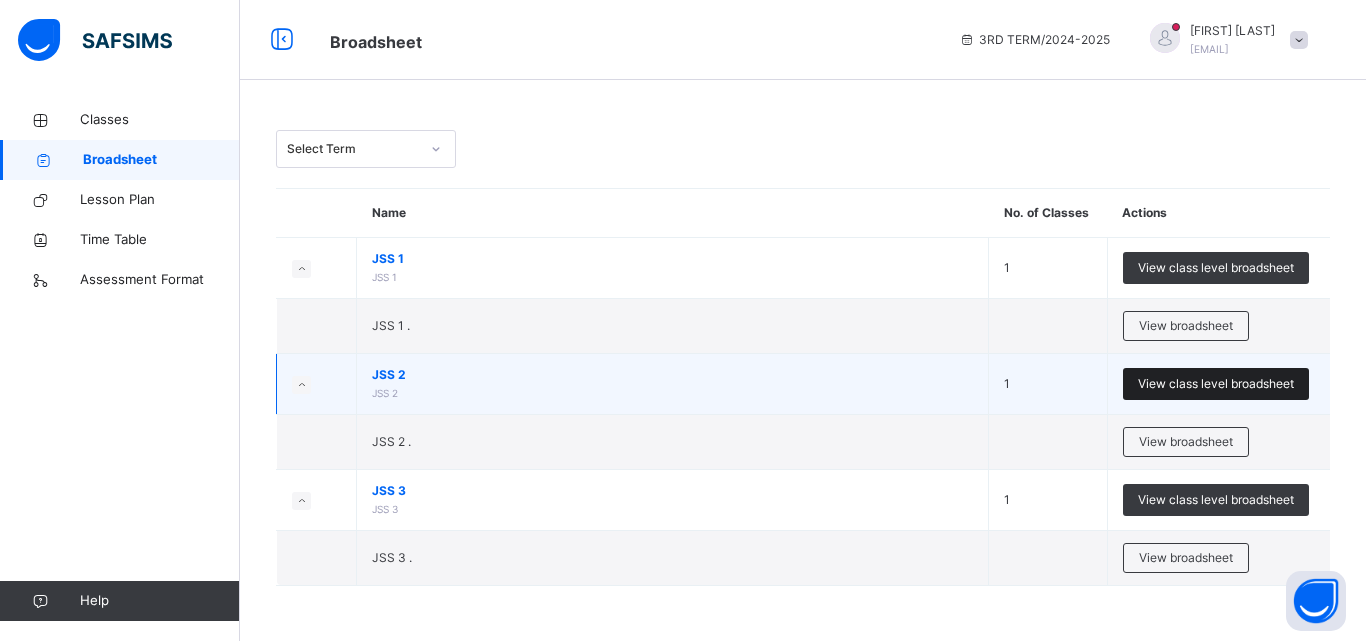 click on "View class level broadsheet" at bounding box center (1216, 384) 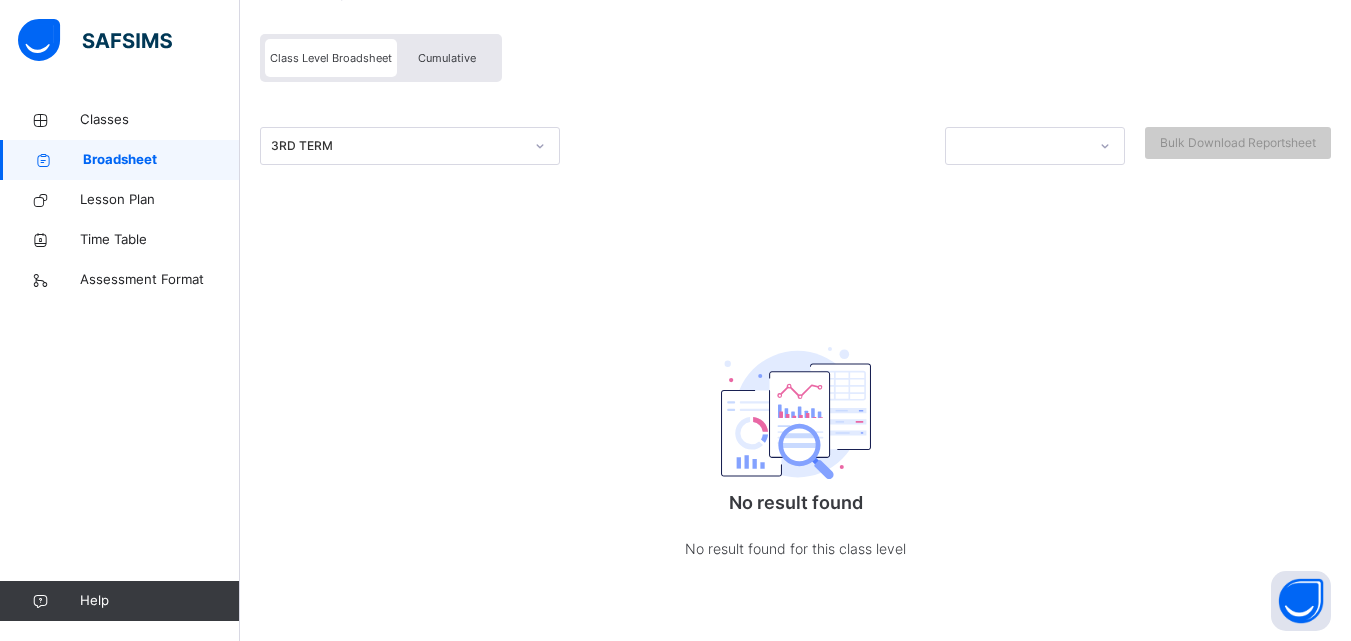 scroll, scrollTop: 0, scrollLeft: 0, axis: both 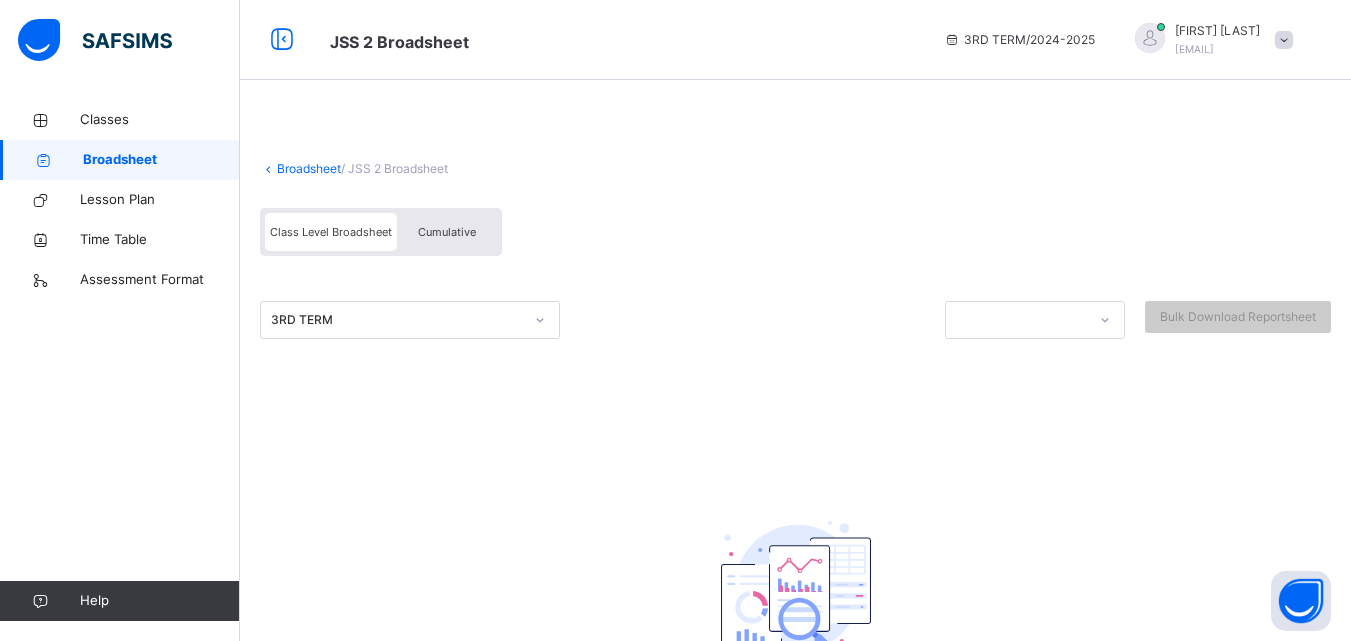 click on "Broadsheet" at bounding box center [161, 160] 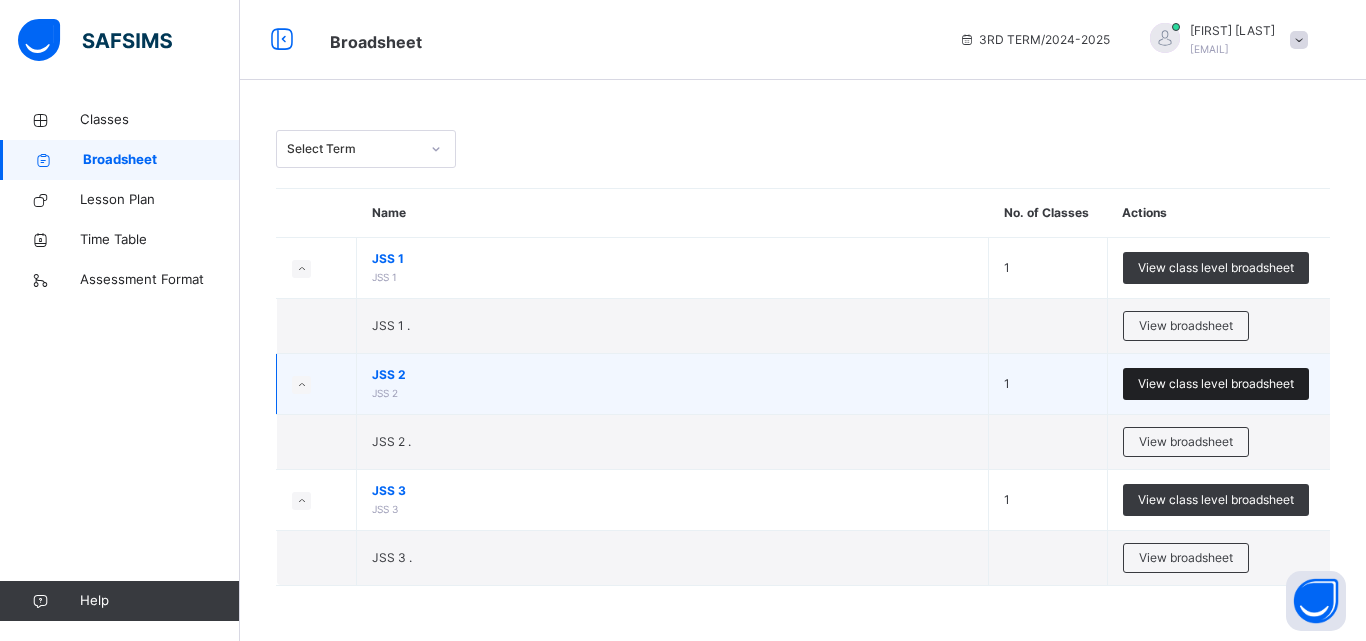 click on "View class level broadsheet" at bounding box center [1216, 384] 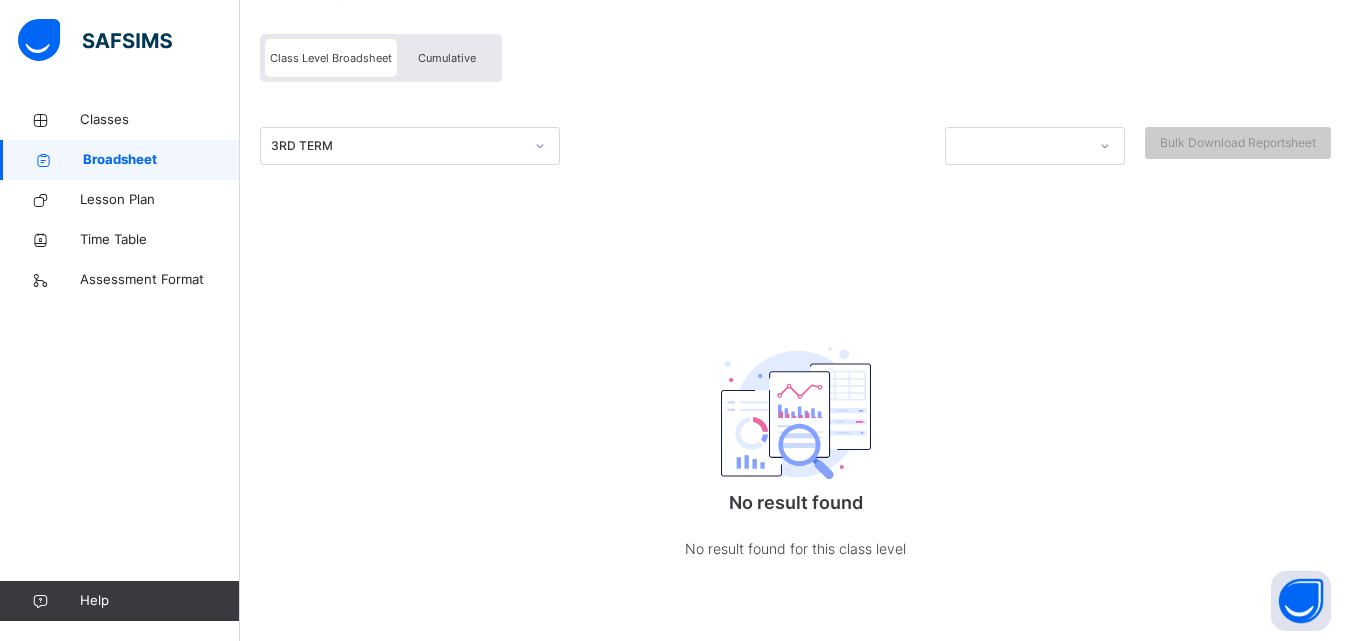 scroll, scrollTop: 0, scrollLeft: 0, axis: both 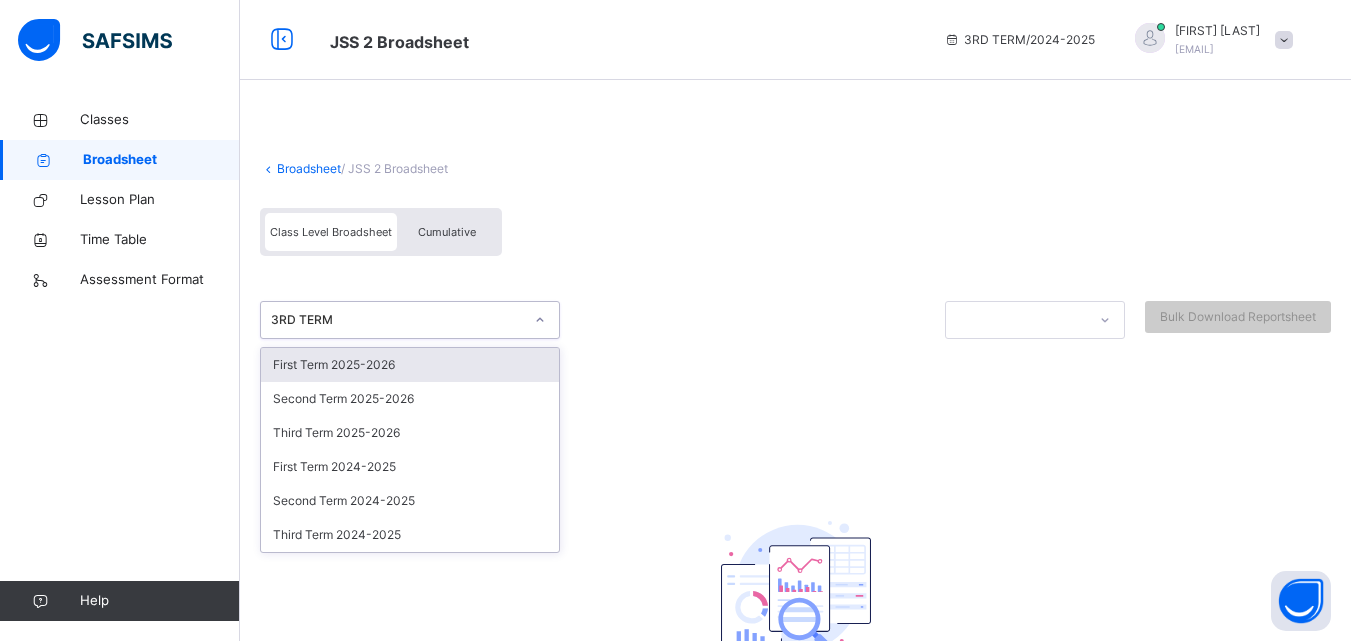 click 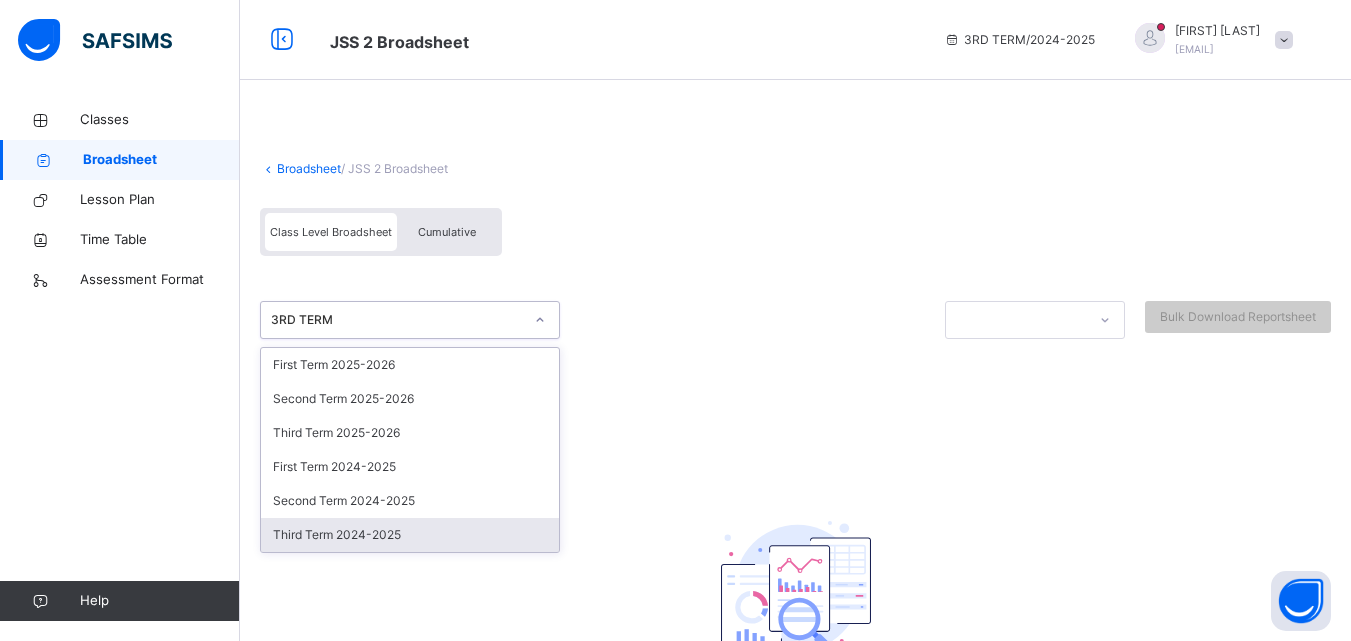 click on "Third Term 2024-2025" at bounding box center (410, 535) 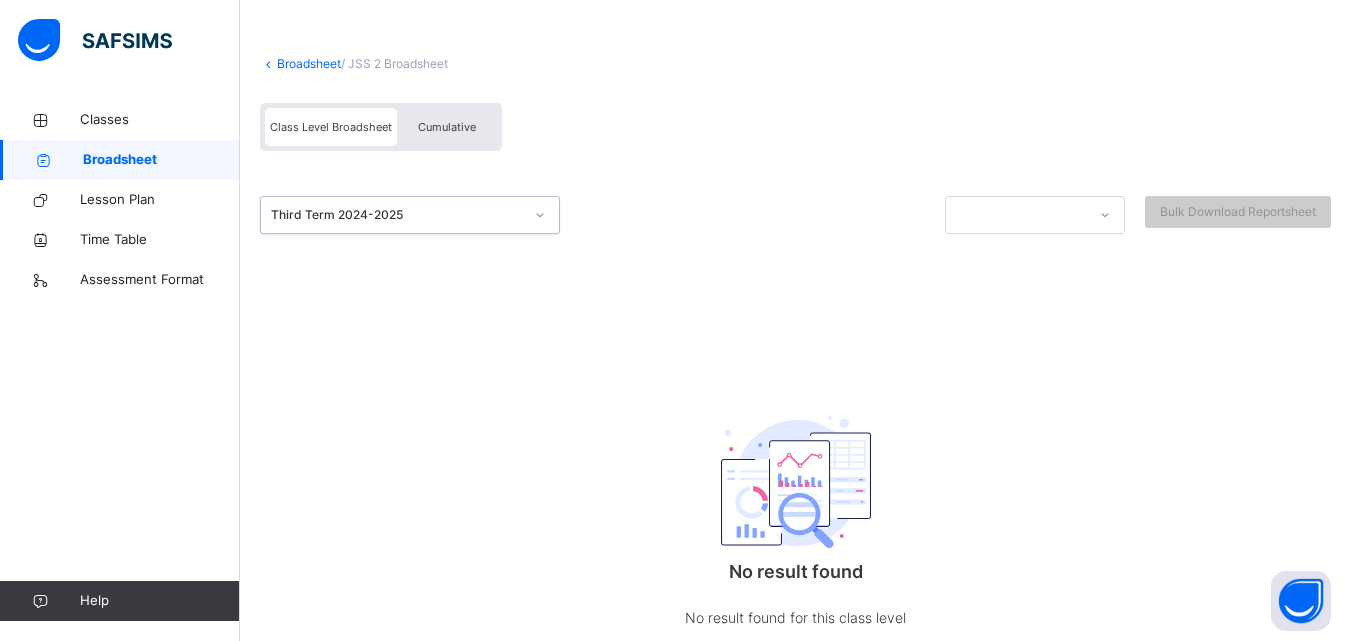 scroll, scrollTop: 175, scrollLeft: 0, axis: vertical 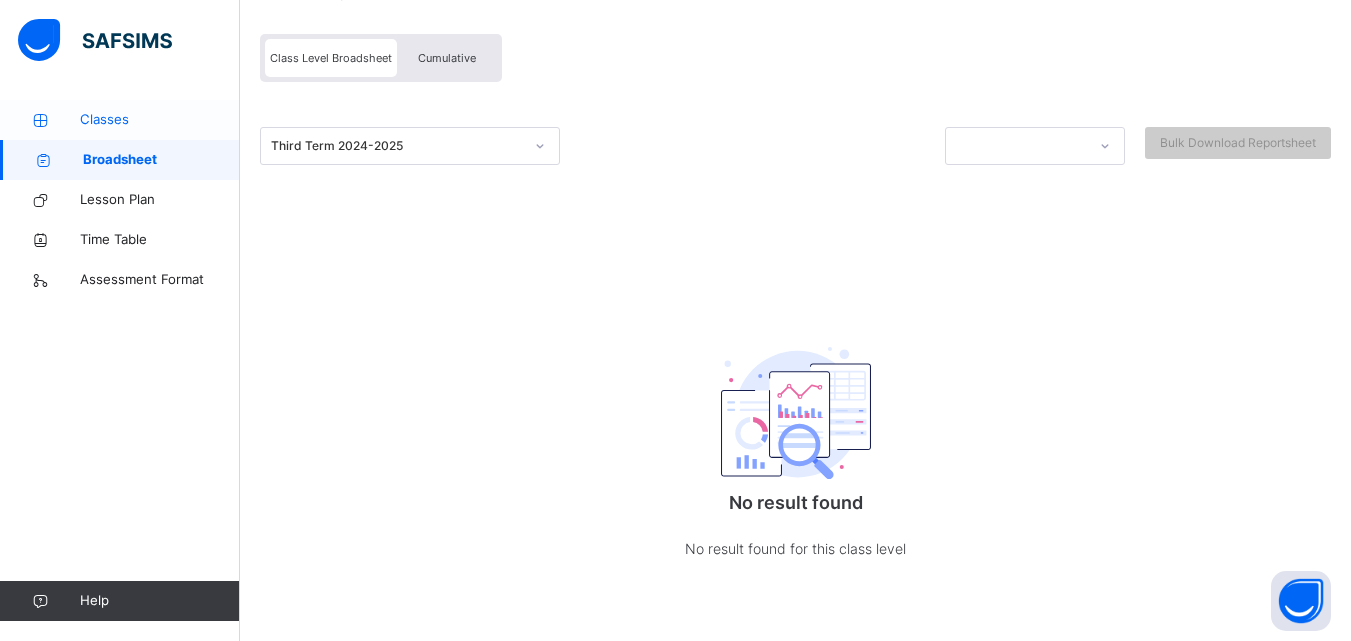 click on "Classes" at bounding box center [160, 120] 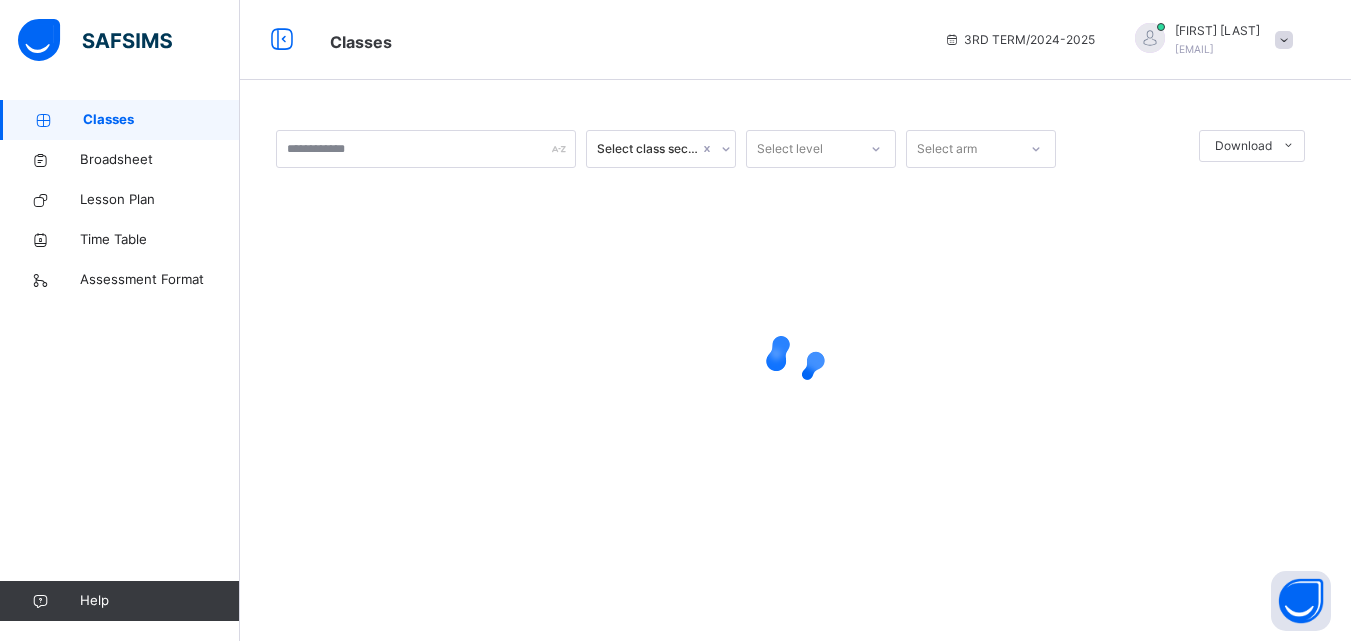 scroll, scrollTop: 0, scrollLeft: 0, axis: both 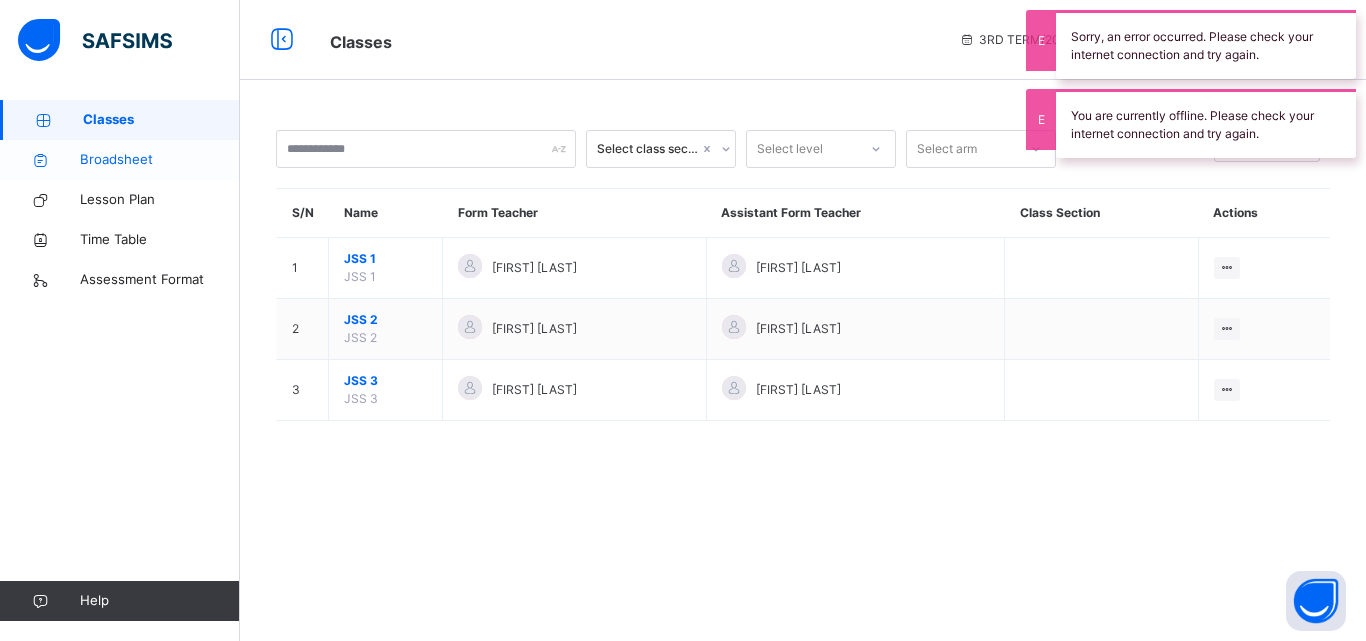 click on "Broadsheet" at bounding box center (160, 160) 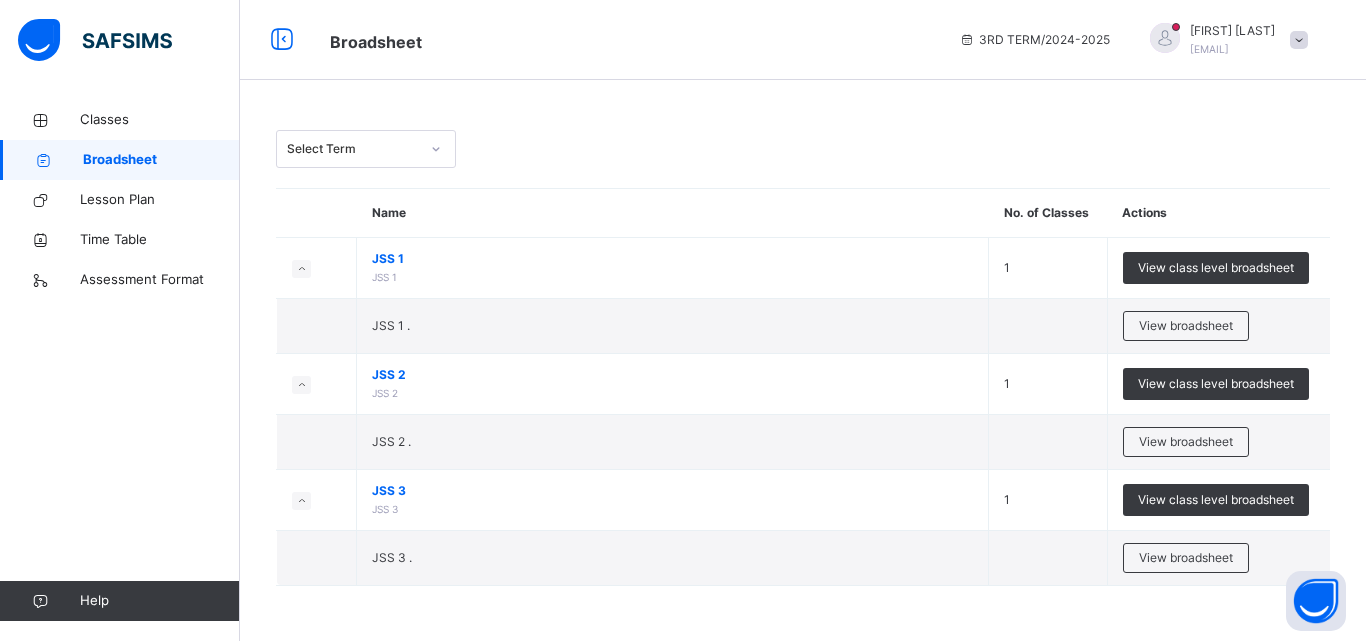 drag, startPoint x: 1365, startPoint y: 522, endPoint x: 1365, endPoint y: 428, distance: 94 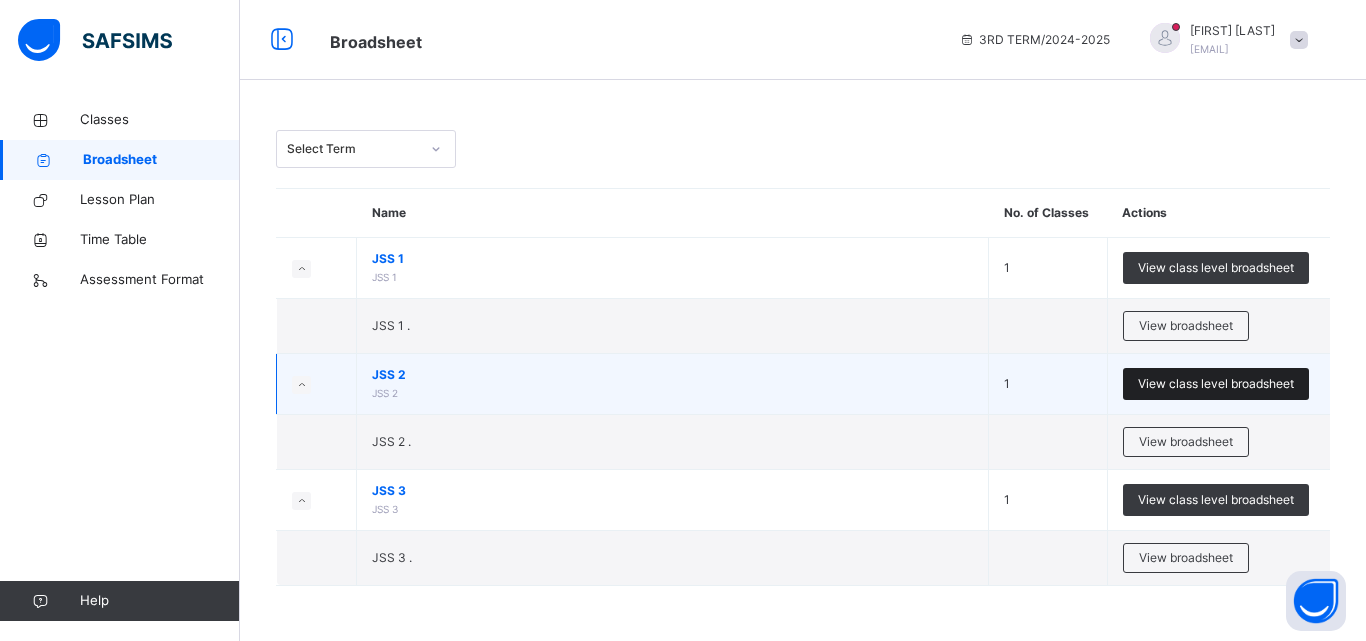 click on "View class level broadsheet" at bounding box center [1216, 384] 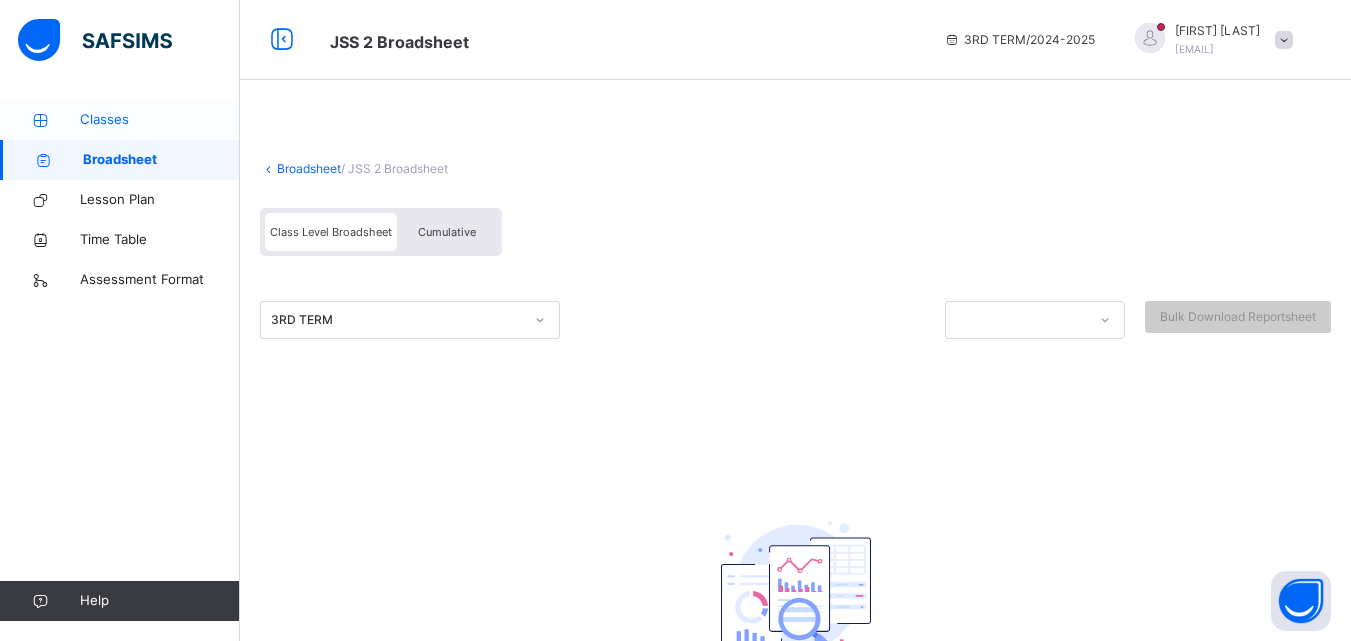 click on "Classes" at bounding box center (160, 120) 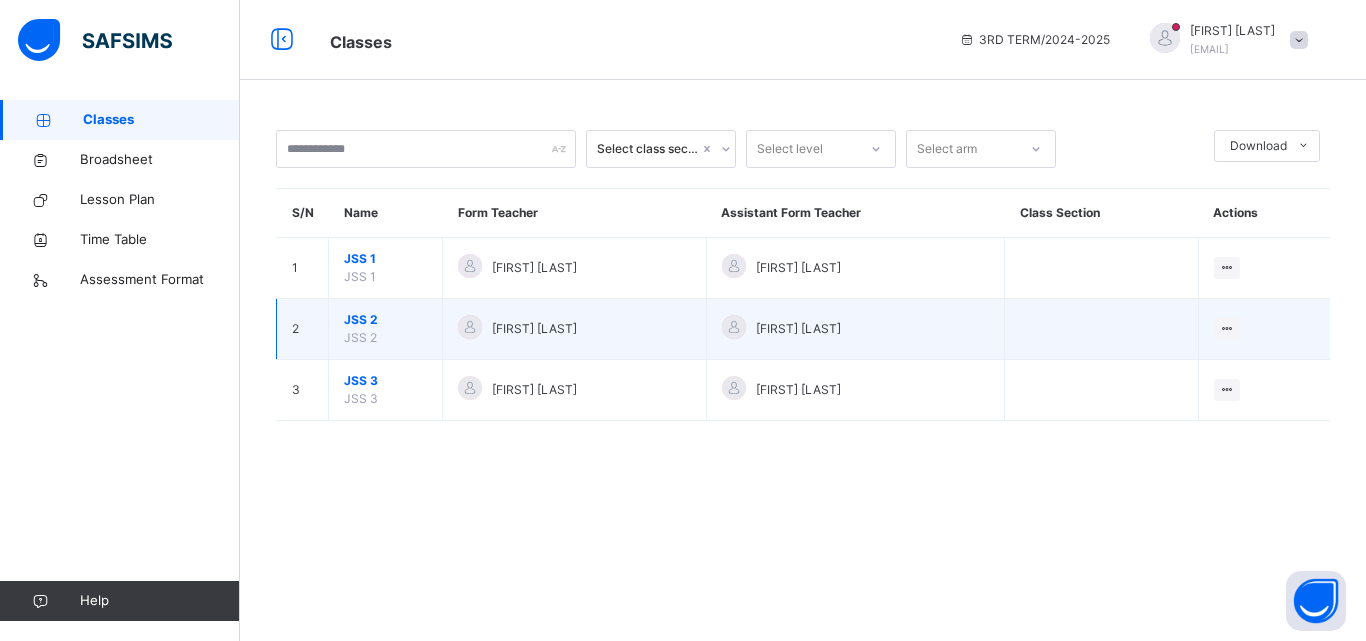 click on "JSS 2" at bounding box center [385, 320] 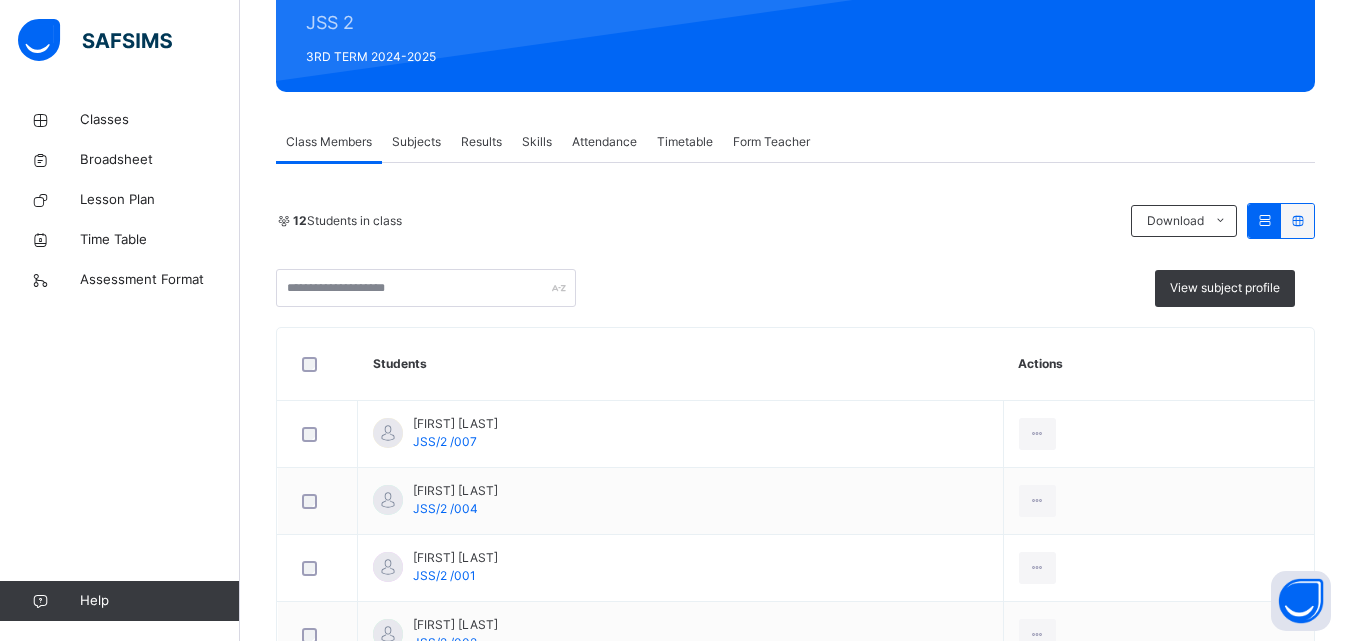 scroll, scrollTop: 100, scrollLeft: 0, axis: vertical 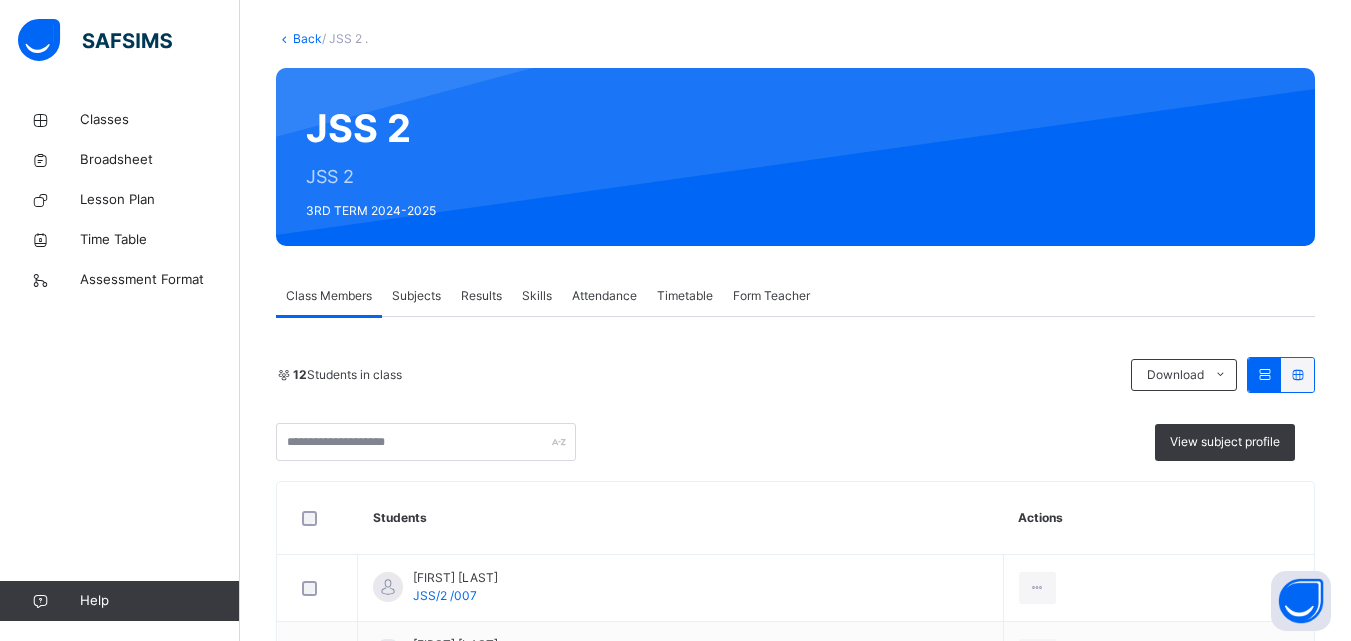 click on "Results" at bounding box center [481, 296] 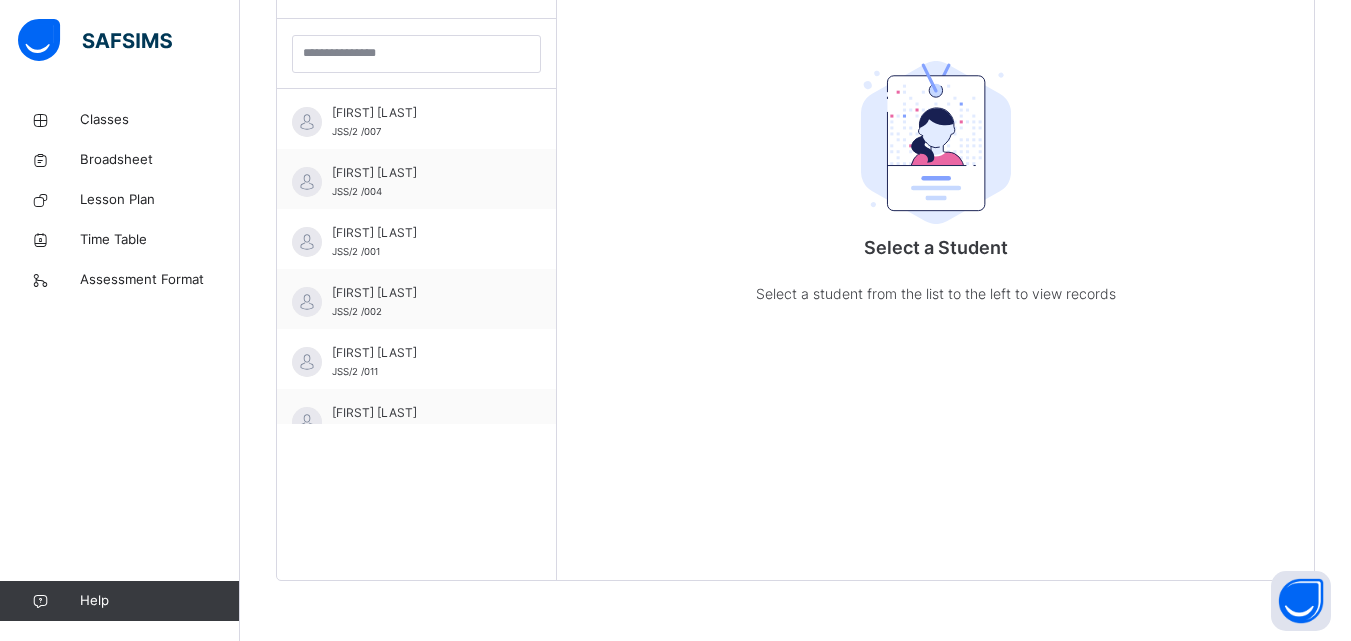 scroll, scrollTop: 481, scrollLeft: 0, axis: vertical 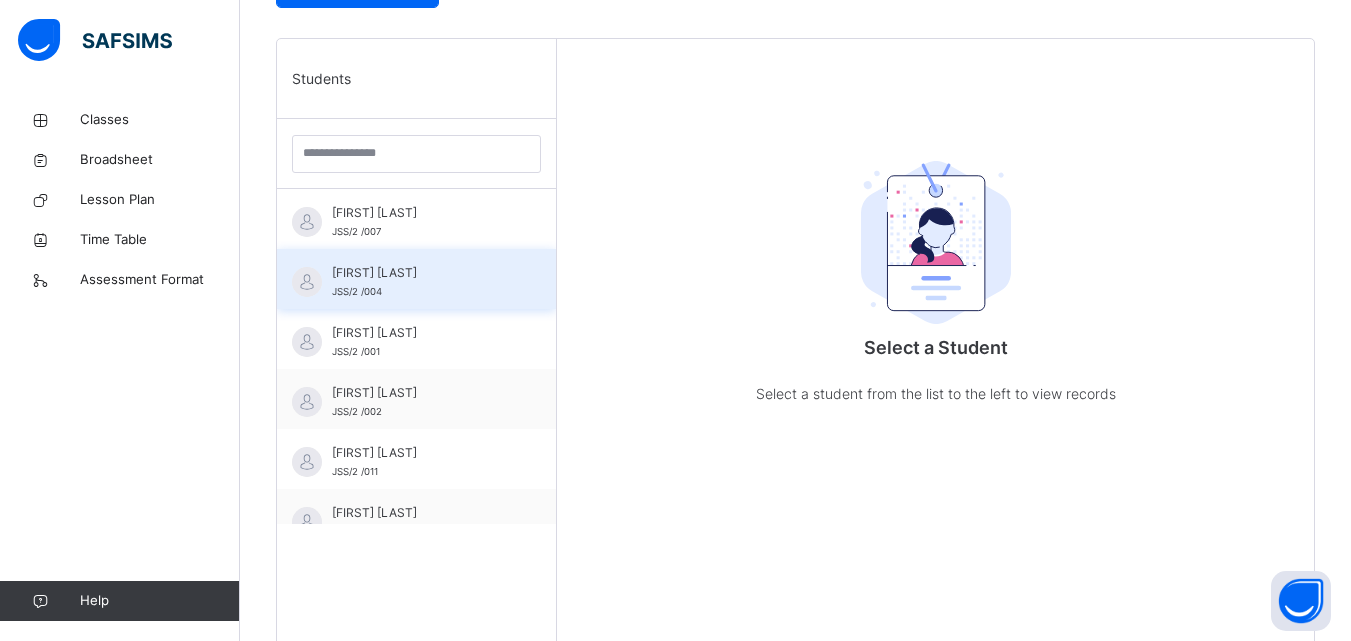 click on "[FIRST] [LAST]" at bounding box center (421, 273) 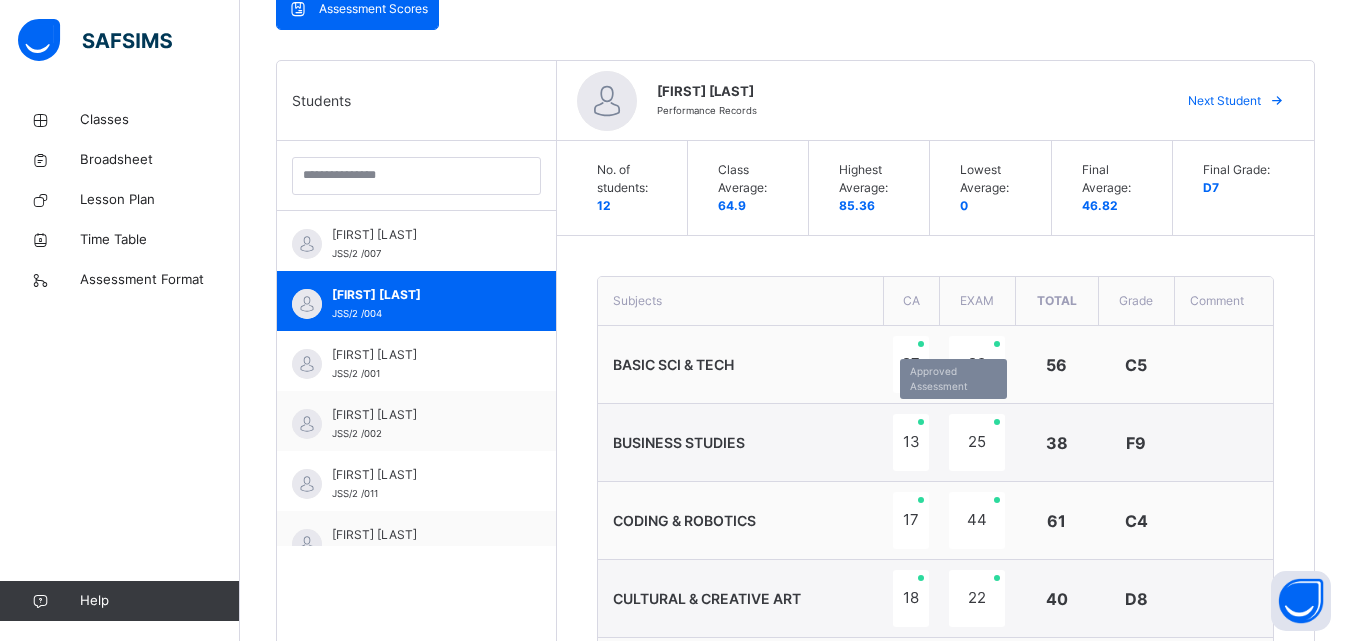 scroll, scrollTop: 507, scrollLeft: 0, axis: vertical 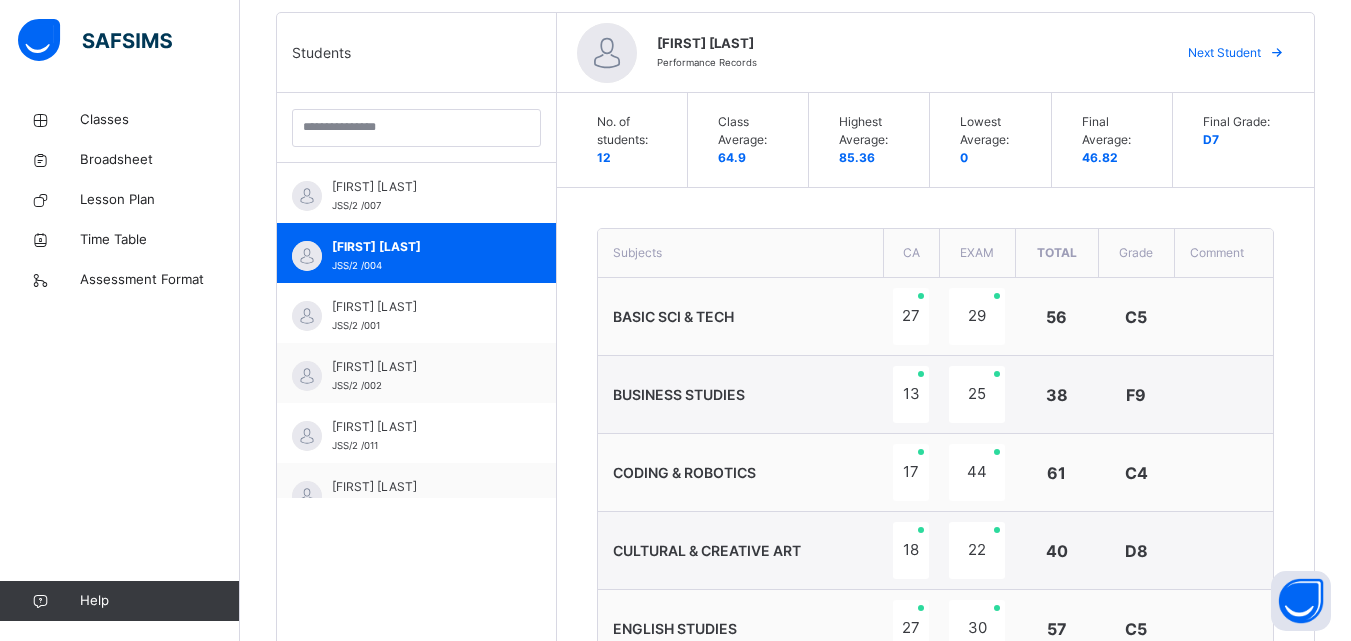 click at bounding box center [1277, 53] 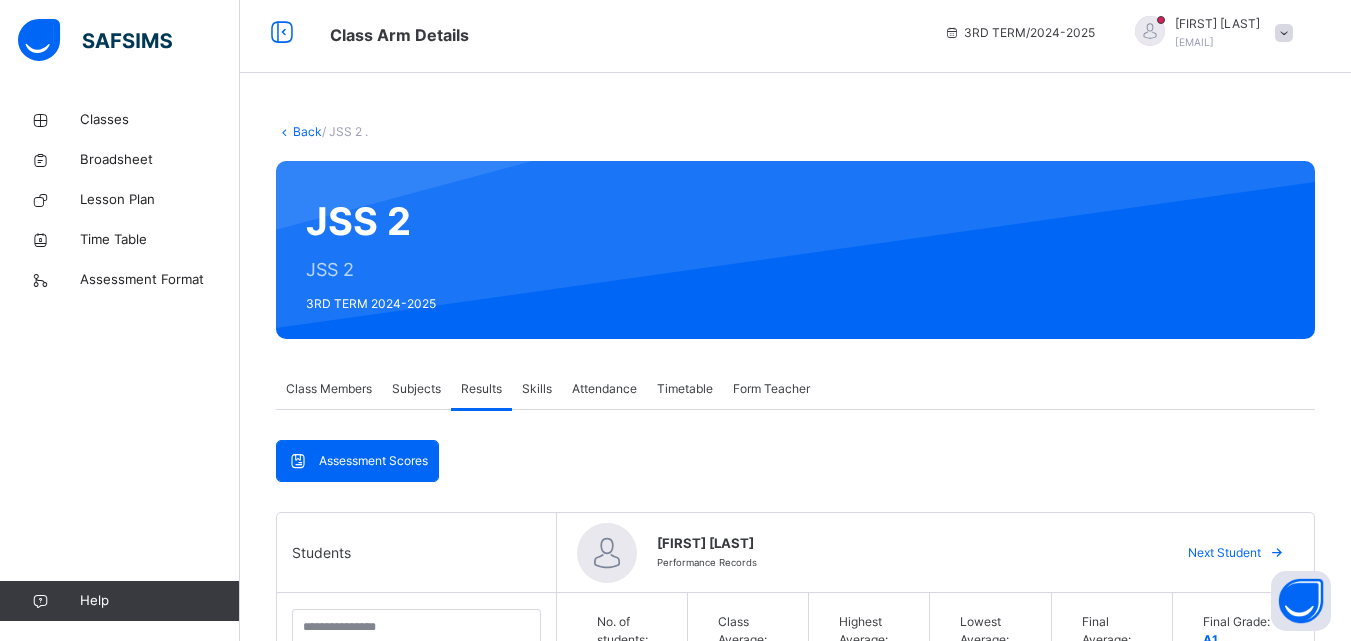 scroll, scrollTop: 0, scrollLeft: 0, axis: both 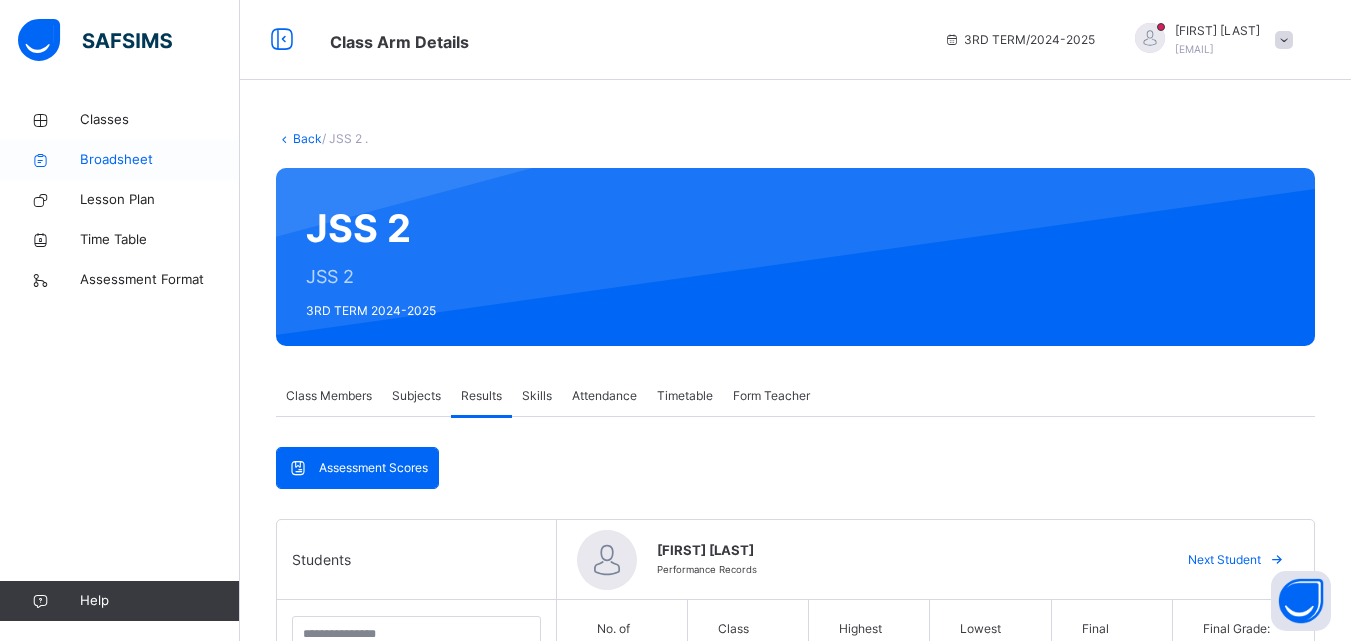 click on "Broadsheet" at bounding box center (160, 160) 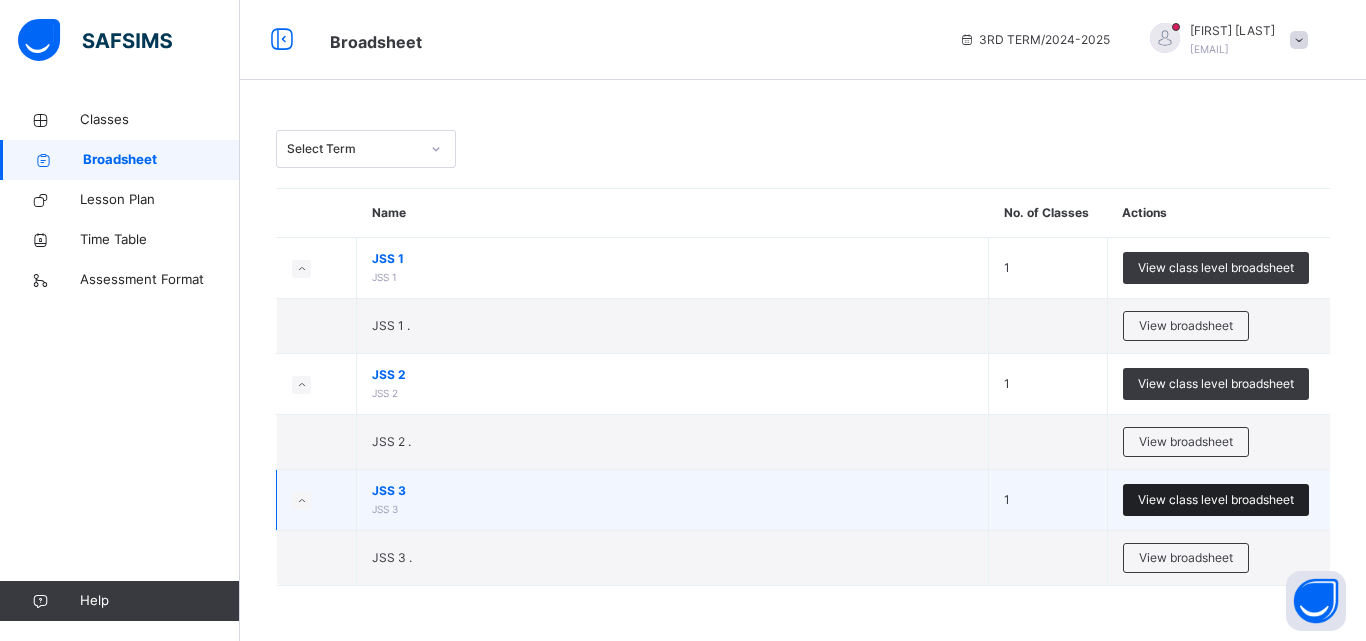click on "View class level broadsheet" at bounding box center [1216, 500] 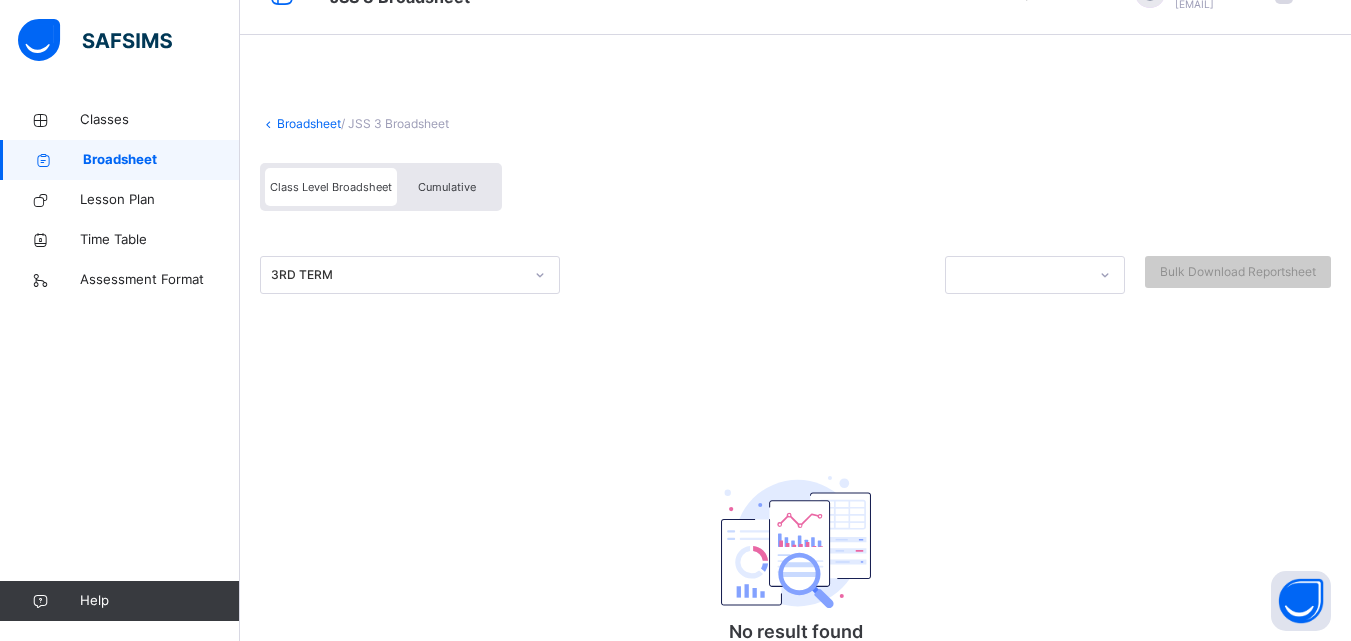 scroll, scrollTop: 0, scrollLeft: 0, axis: both 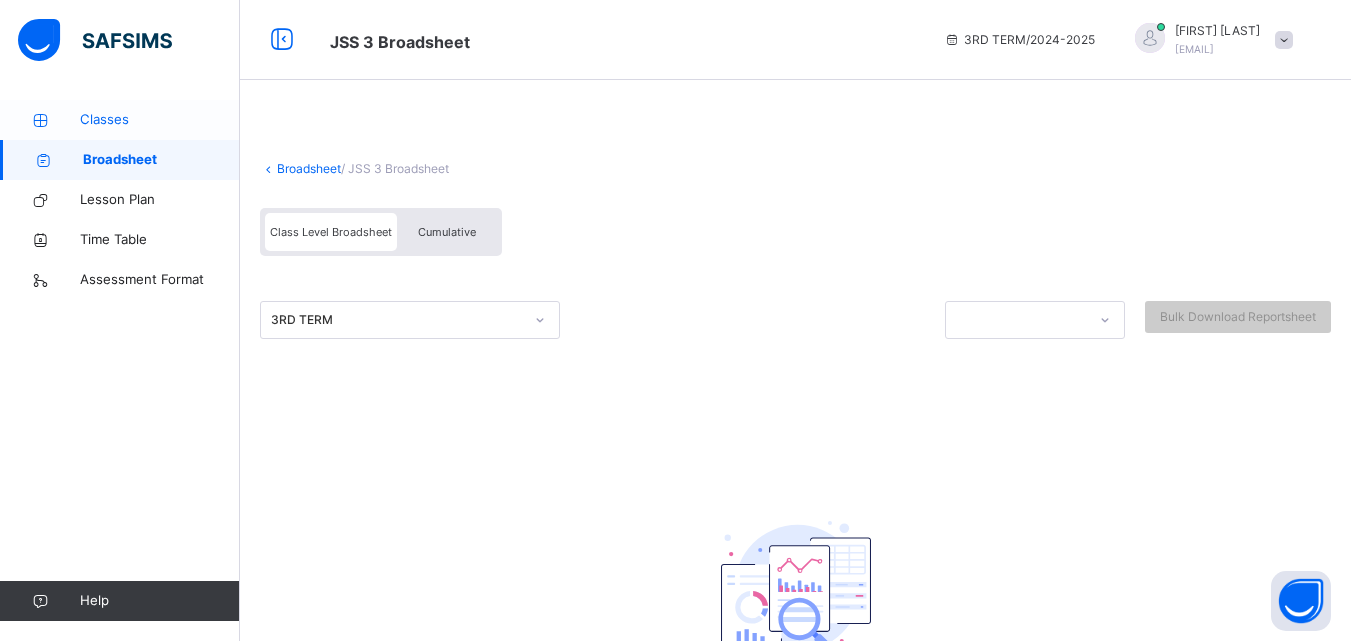click on "Classes" at bounding box center (160, 120) 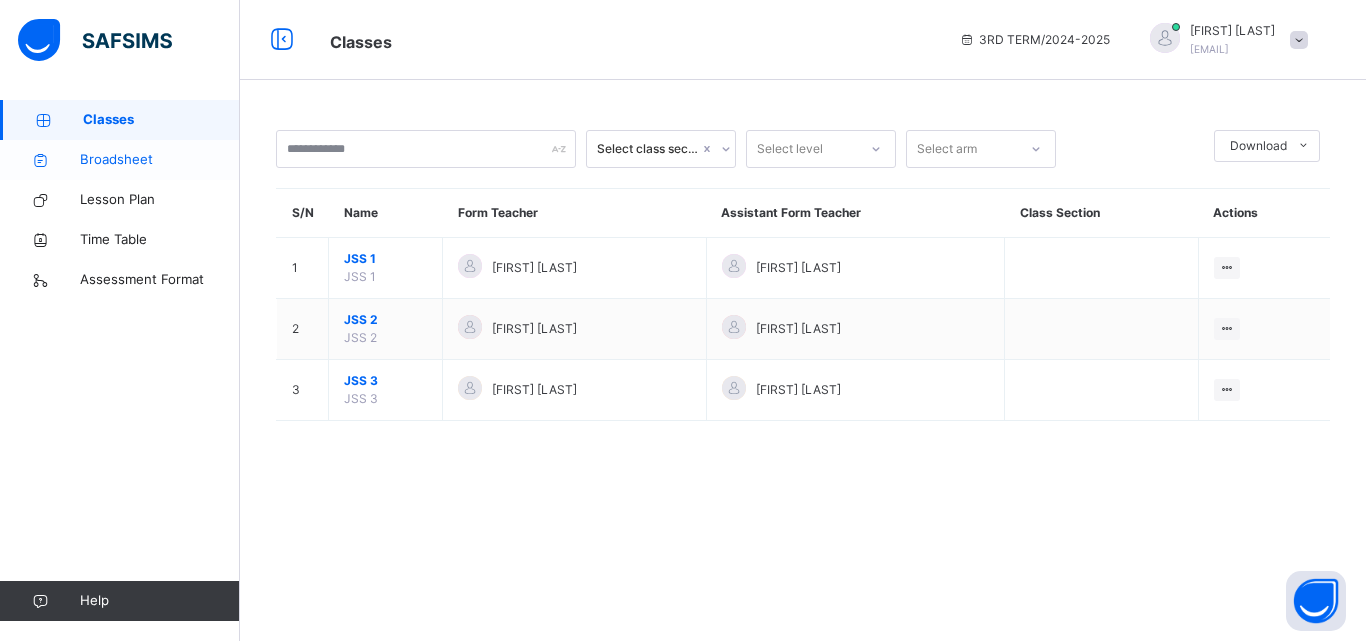 click on "Broadsheet" at bounding box center (160, 160) 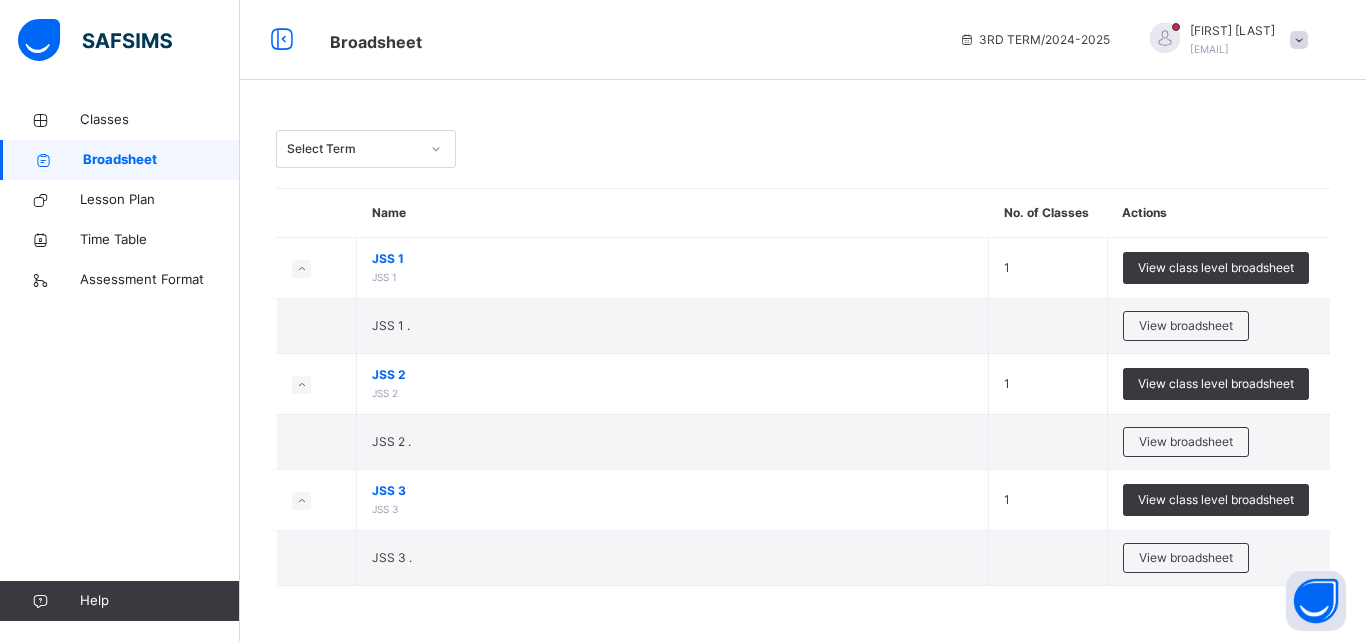 click at bounding box center [1299, 40] 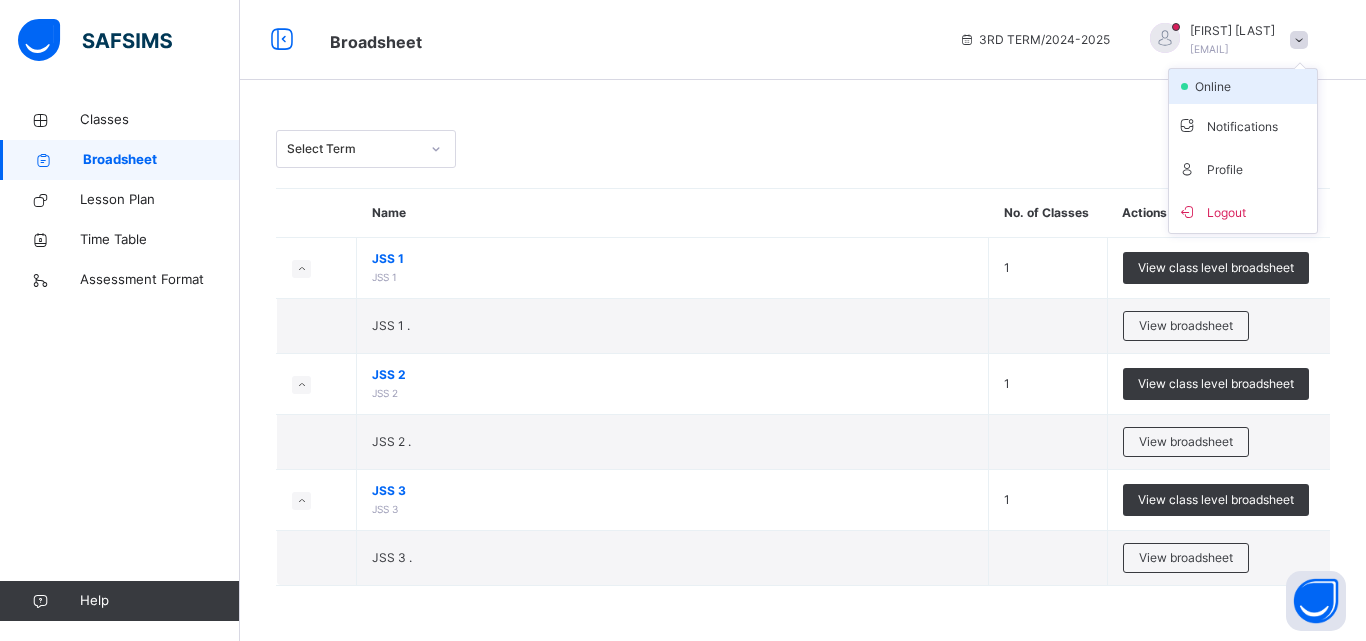 click on "online" at bounding box center [1243, 86] 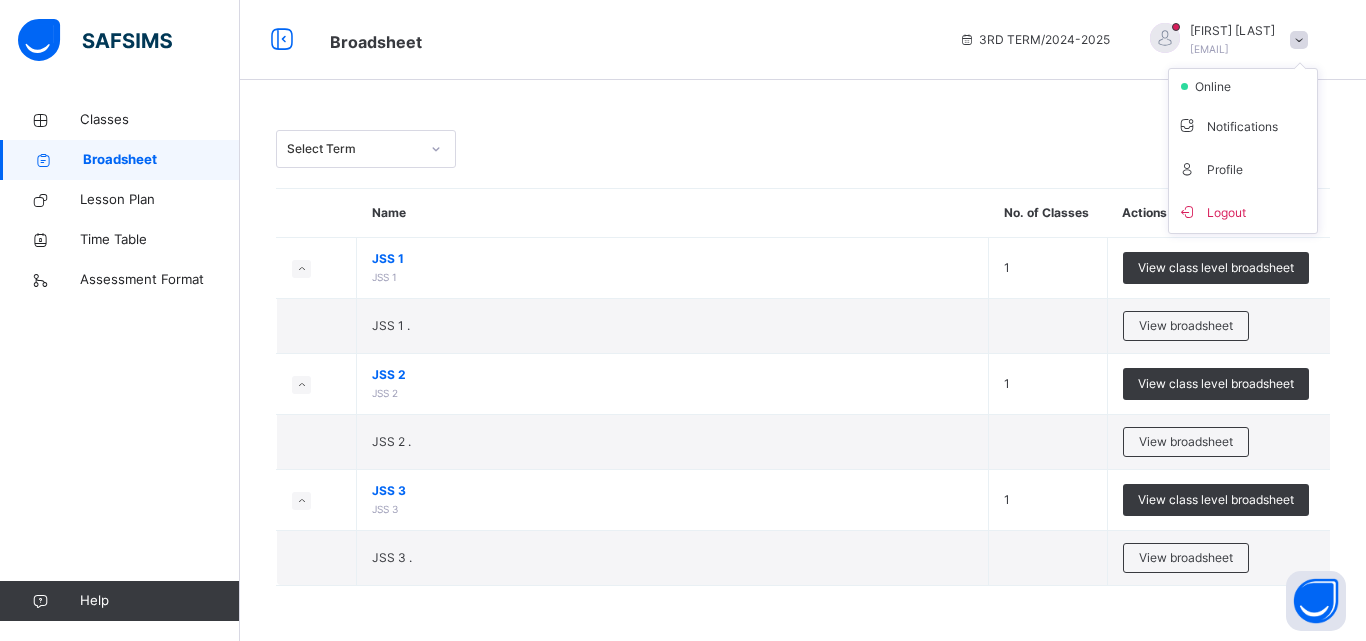 click on "Select Term Name No. of Classes Actions JSS 1 JSS 1 1 View class level broadsheet JSS 1 . View broadsheet JSS 2 JSS 2 1 View class level broadsheet JSS 2 . View broadsheet JSS 3 JSS 3 1 View class level broadsheet JSS 3 . View broadsheet × Approve All Results In School This action would approve all the results for the Current Term in this school. Are you
sure you want to carry on? Cancel Yes, Approve all results × How satisfied are you with using SAFSIMS? 😞 🙁 😐 🙂 😄 Very Dissatisfied Very Satisfied Submit Close" at bounding box center [803, 320] 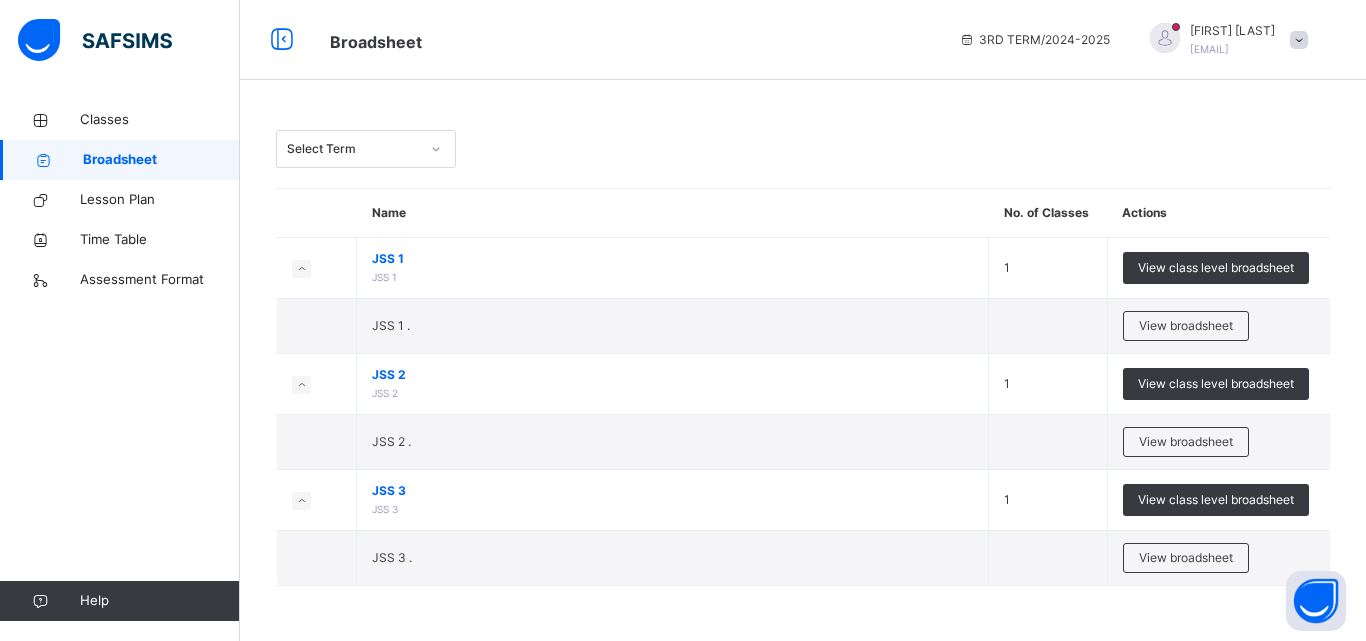 click at bounding box center [1299, 40] 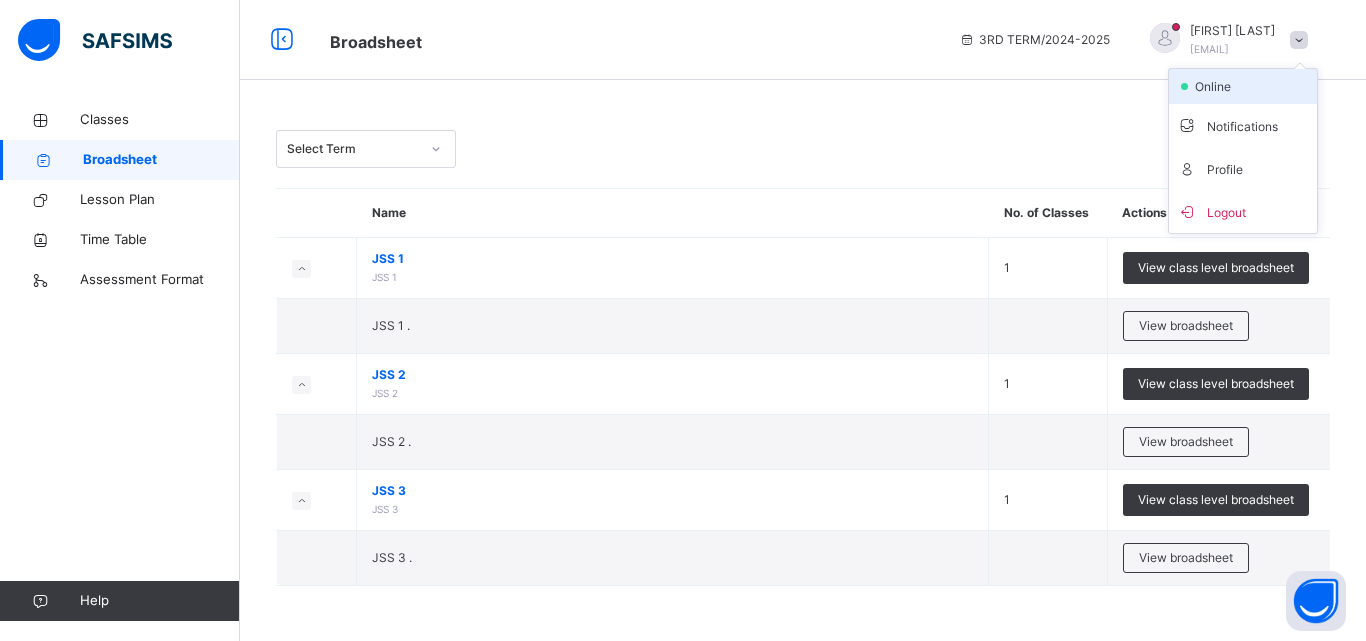 click on "online" at bounding box center [1243, 86] 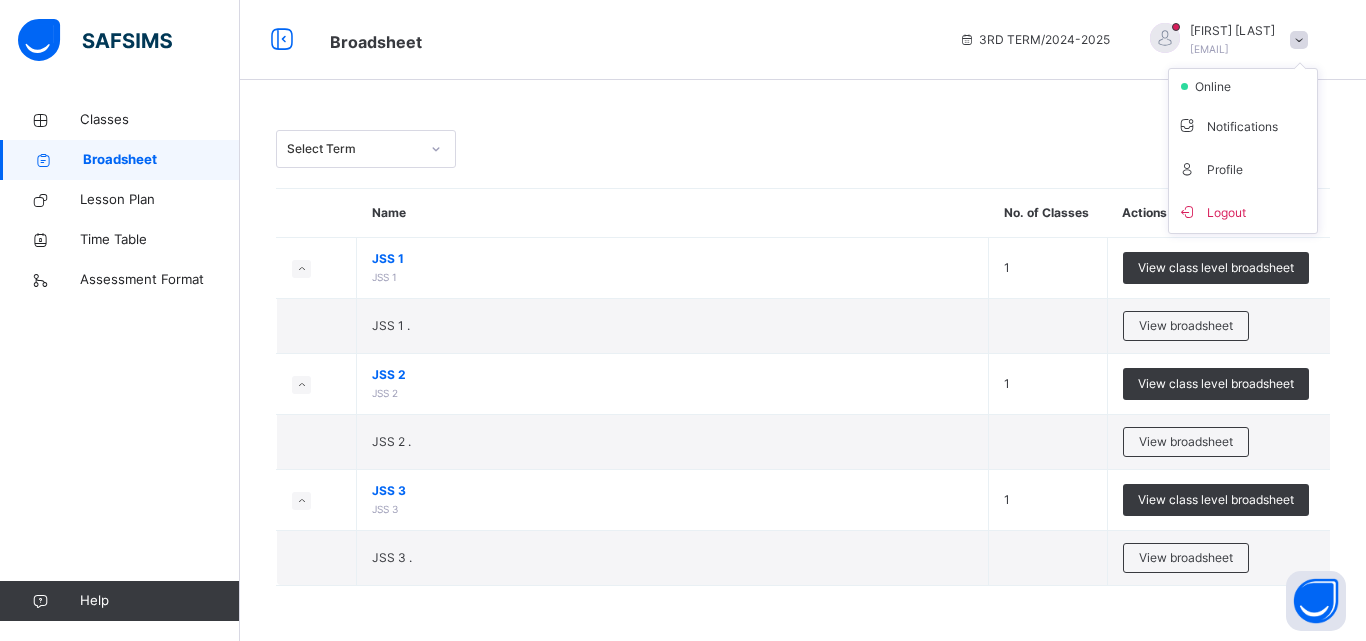 click on "Select Term Name No. of Classes Actions JSS 1 JSS 1 1 View class level broadsheet JSS 1 . View broadsheet JSS 2 JSS 2 1 View class level broadsheet JSS 2 . View broadsheet JSS 3 JSS 3 1 View class level broadsheet JSS 3 . View broadsheet × Approve All Results In School This action would approve all the results for the Current Term in this school. Are you
sure you want to carry on? Cancel Yes, Approve all results × How satisfied are you with using SAFSIMS? 😞 🙁 😐 🙂 😄 Very Dissatisfied Very Satisfied Submit Close" at bounding box center [803, 320] 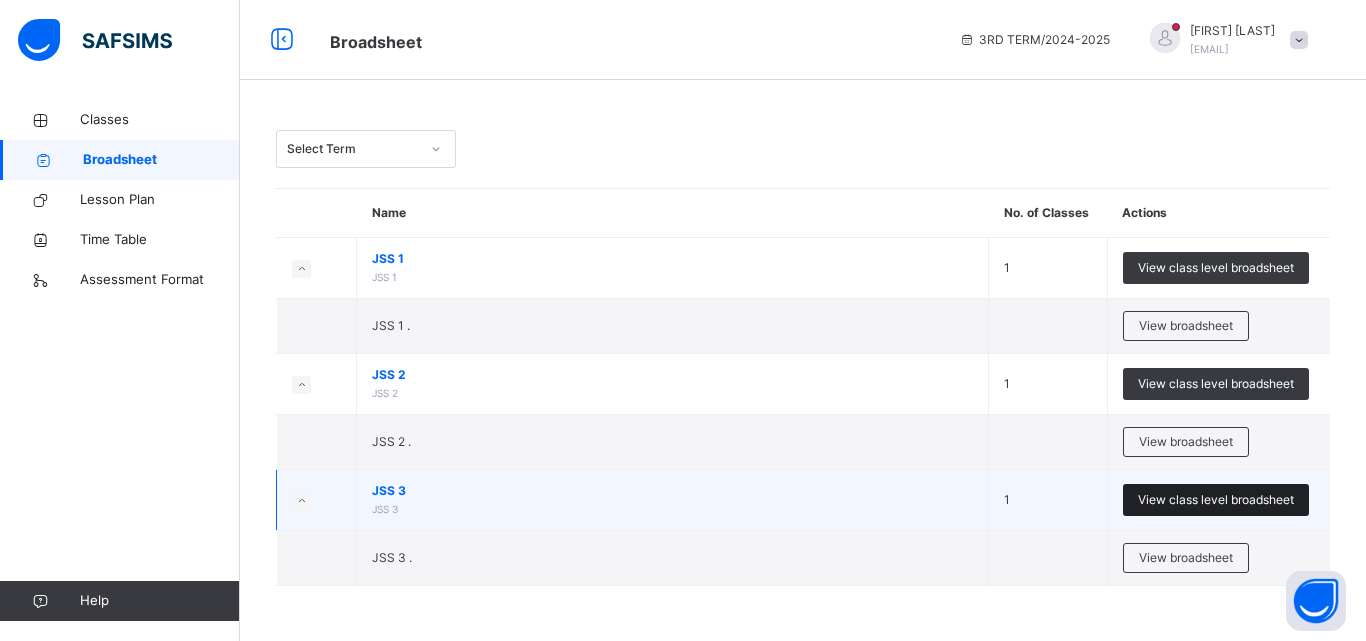 click on "View class level broadsheet" at bounding box center (1216, 500) 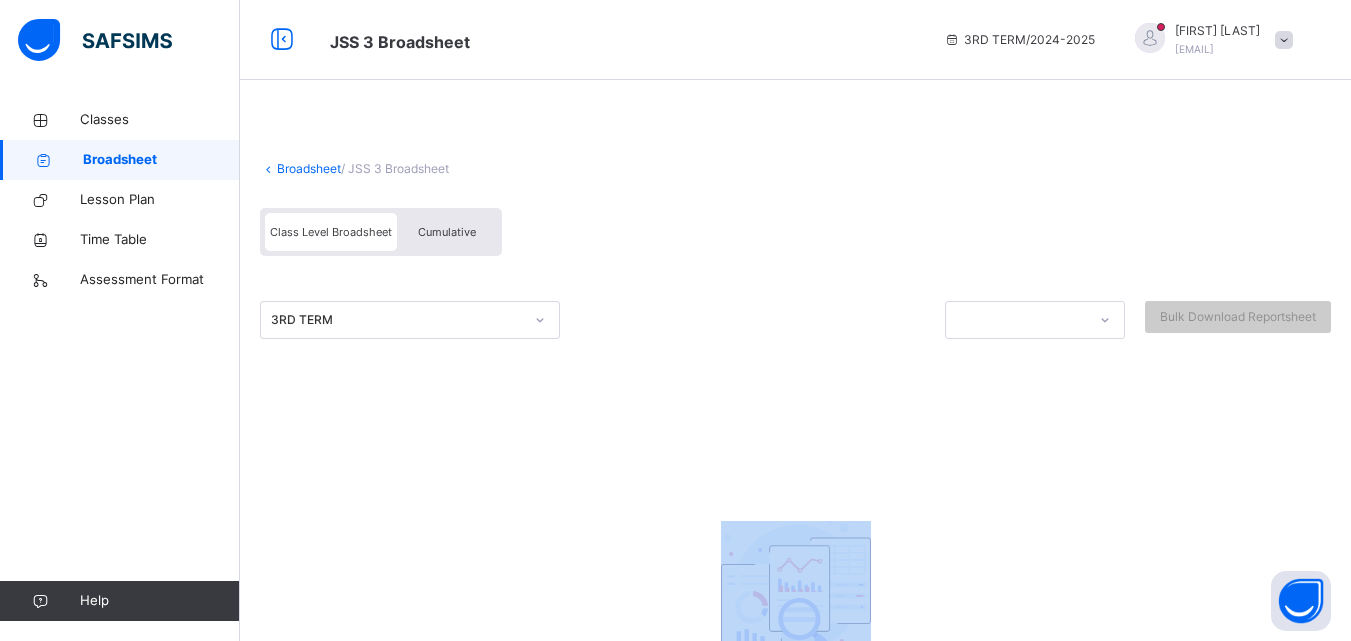 scroll, scrollTop: 175, scrollLeft: 0, axis: vertical 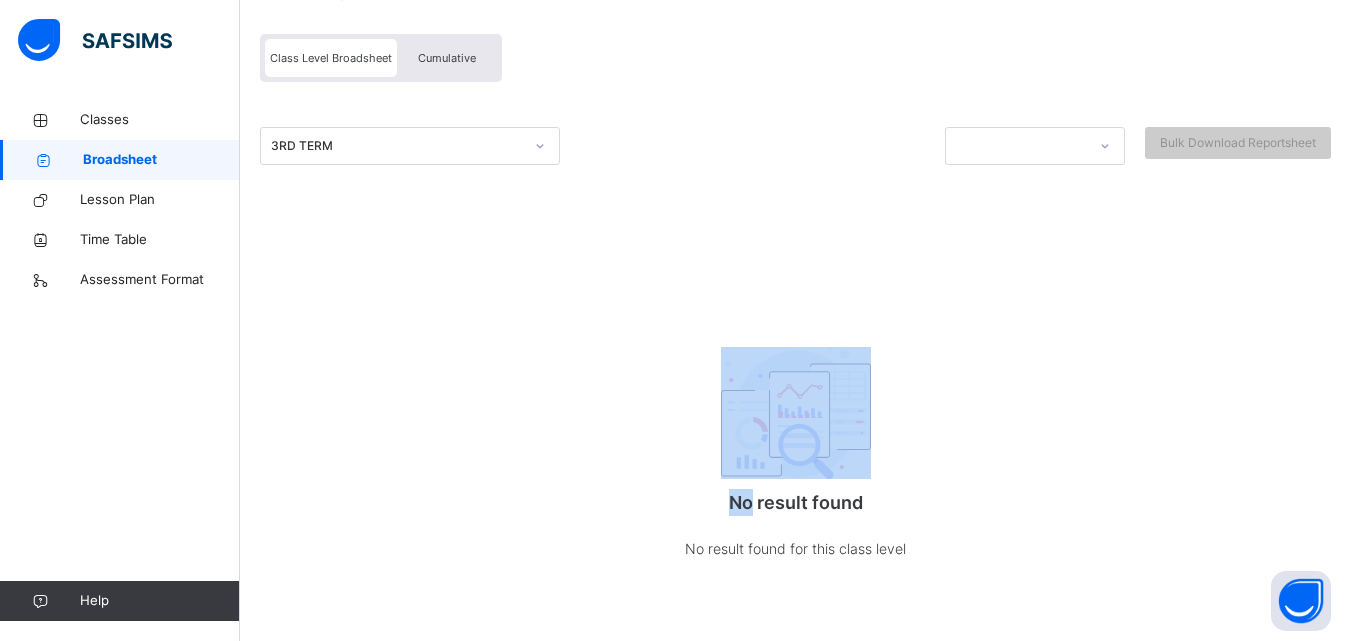 click on "Broadsheet  / JSS 3 Broadsheet Class Level Broadsheet Cumulative 3RD TERM Bulk Download Reportsheet No result found No result found for this class level           undefined undefined   Pending View Reportsheet     Position               /undefined         Final Grade                 Total Score                 Final Average                 No. of Subjects                 No. in Class                 Class Average                 High. Average in Class                 Low. Average in Class             Assessments     Subjects         Total         Grade         Position         Out of         Class average     Form Teacher's comment   Head Teacher's comment   Close" at bounding box center (795, 283) 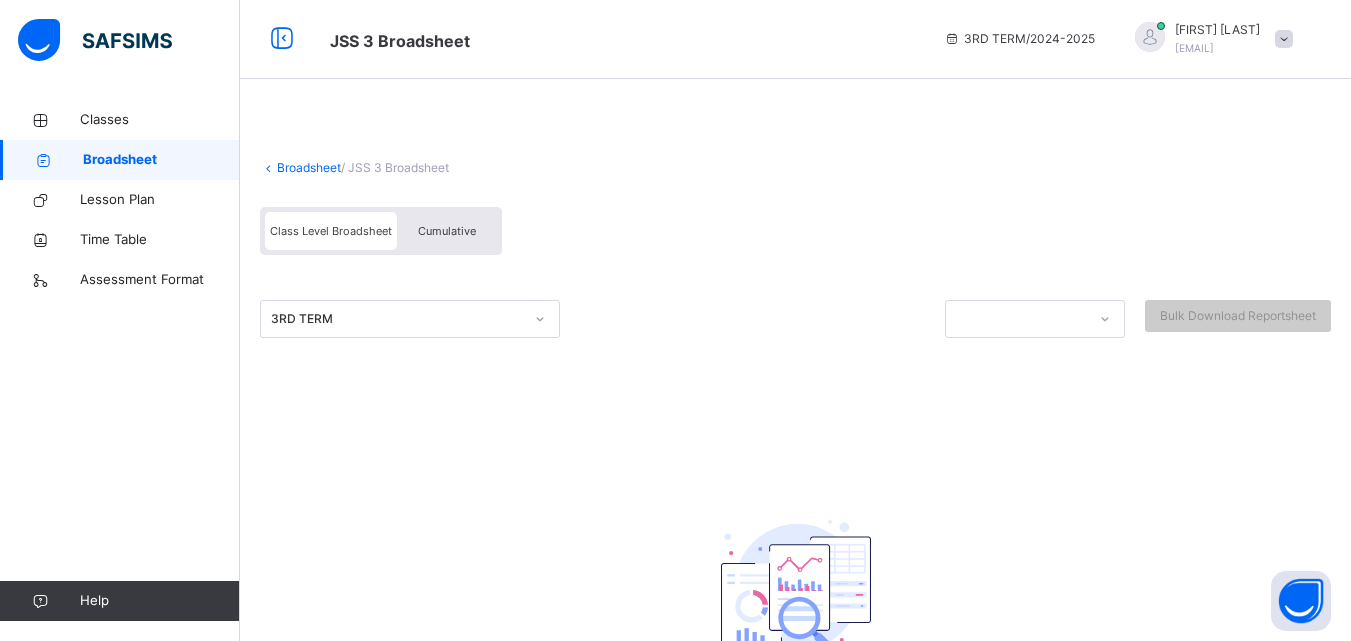 scroll, scrollTop: 0, scrollLeft: 0, axis: both 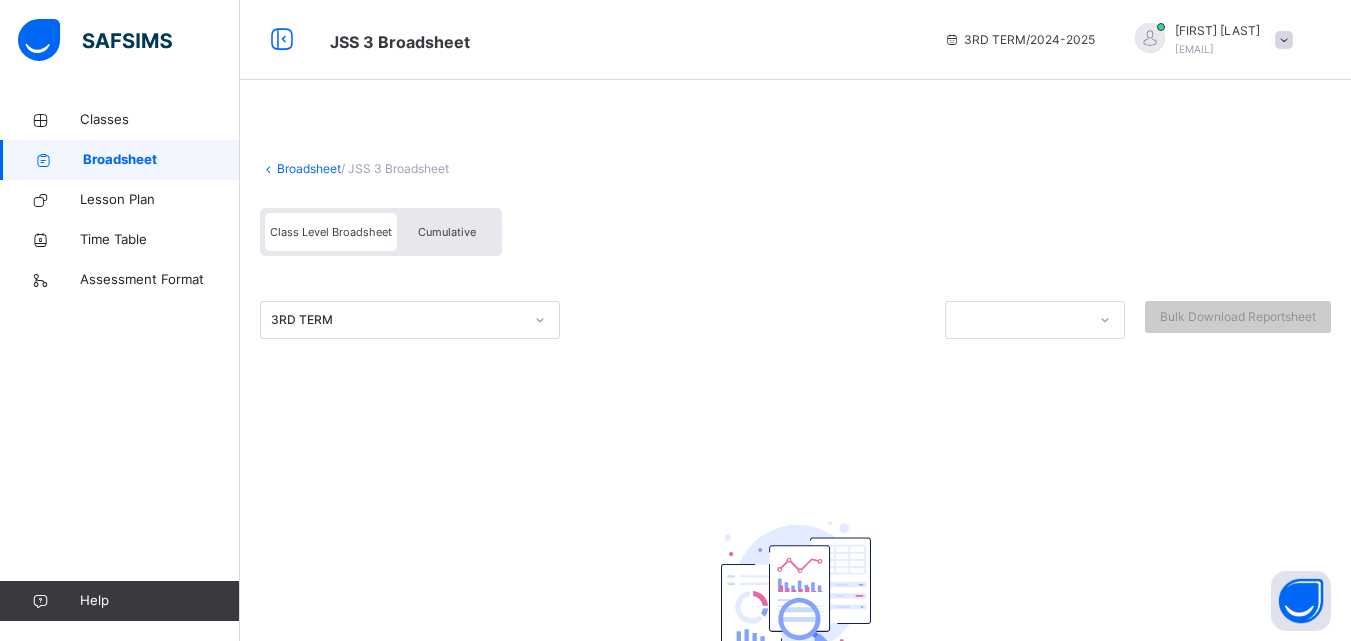 click on "Broadsheet" at bounding box center [161, 160] 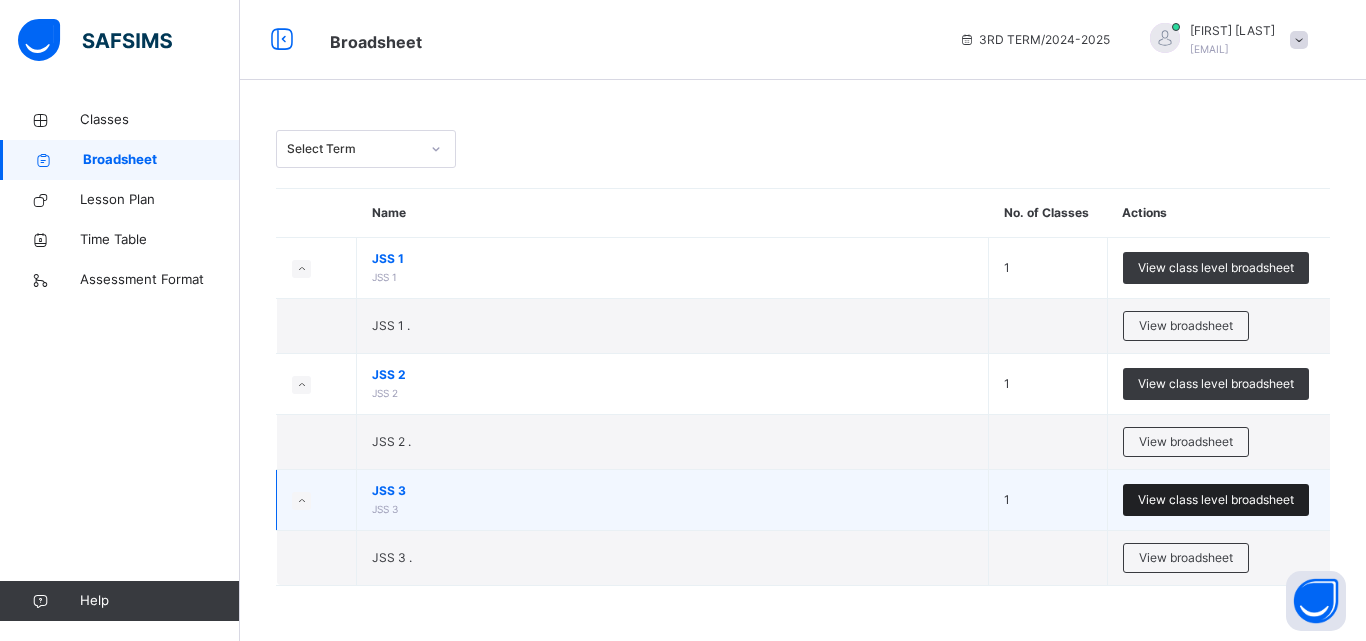 click on "View class level broadsheet" at bounding box center [1216, 500] 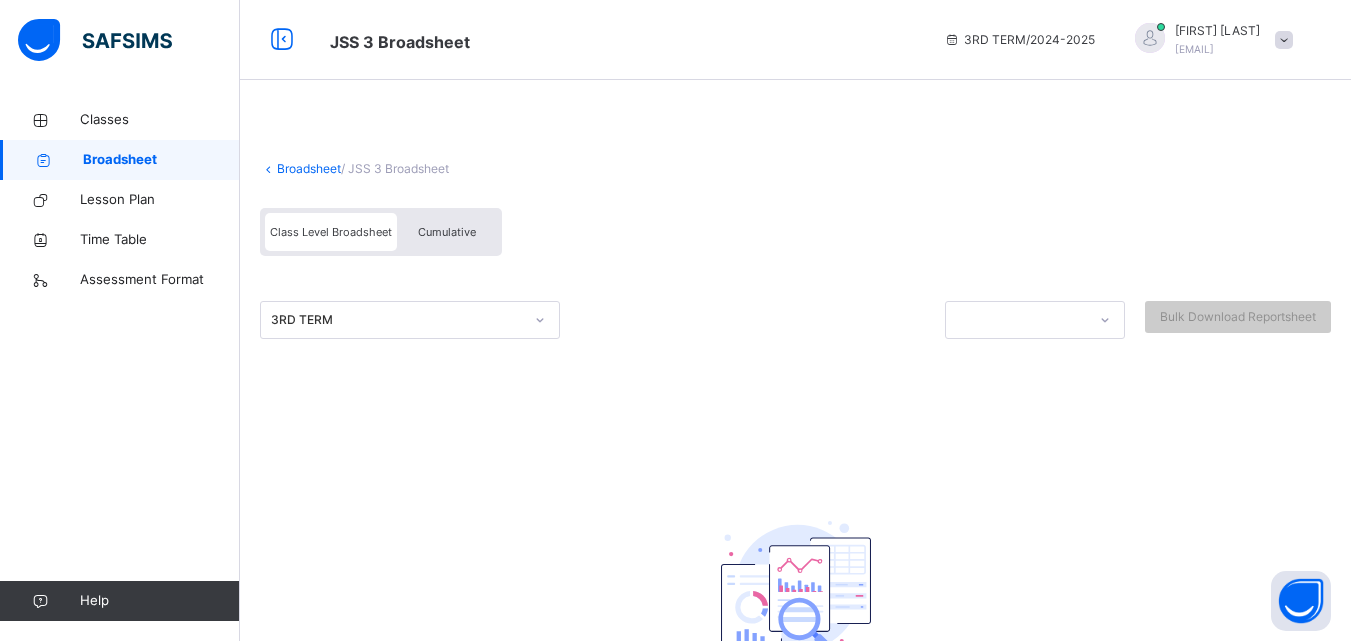 scroll, scrollTop: 75, scrollLeft: 0, axis: vertical 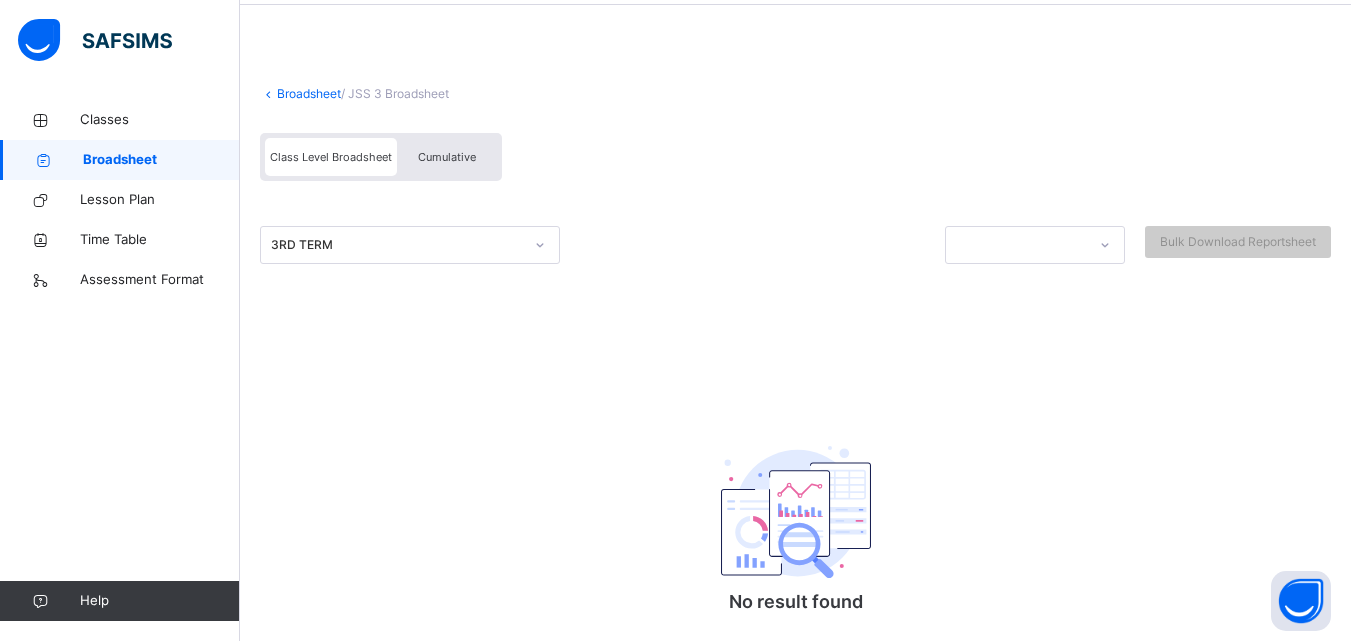 click at bounding box center (1105, 245) 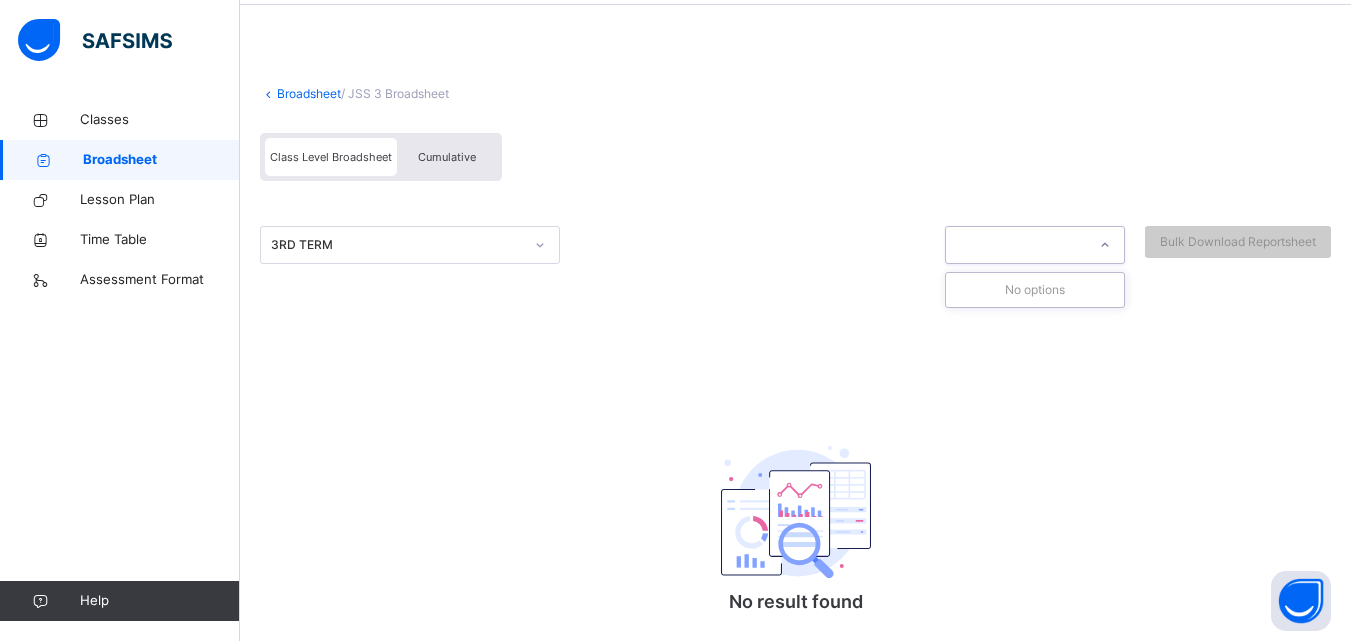 click 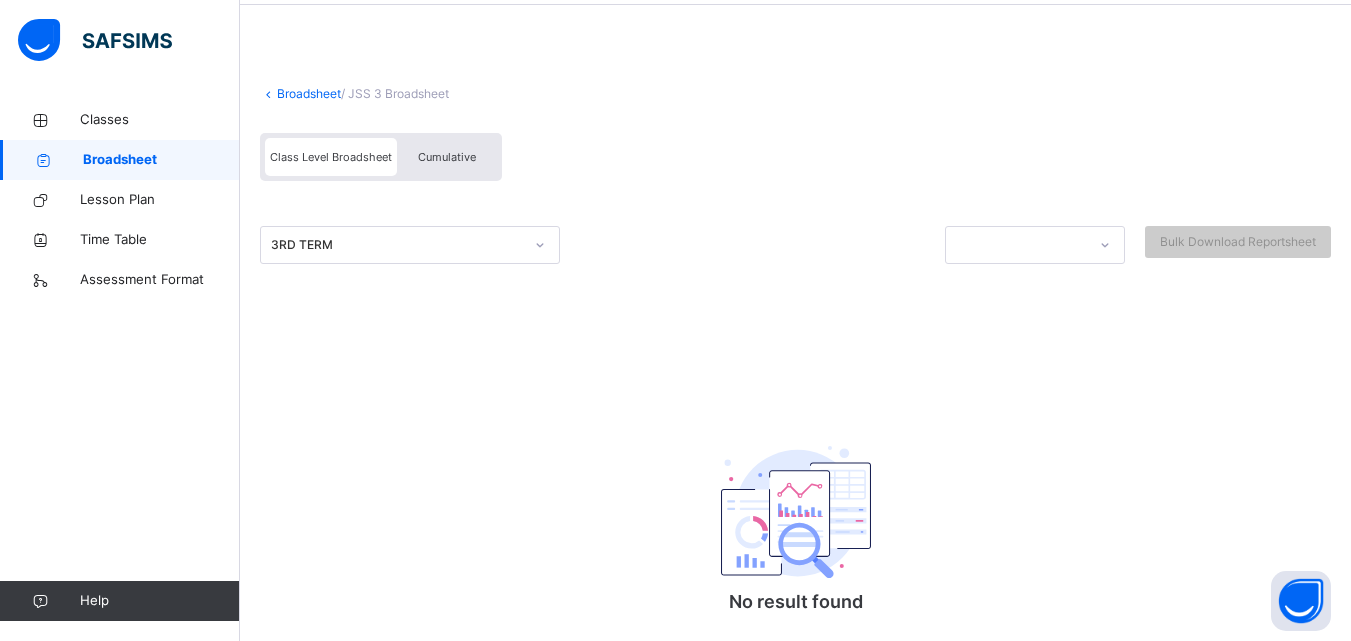 click on "Cumulative" at bounding box center (447, 157) 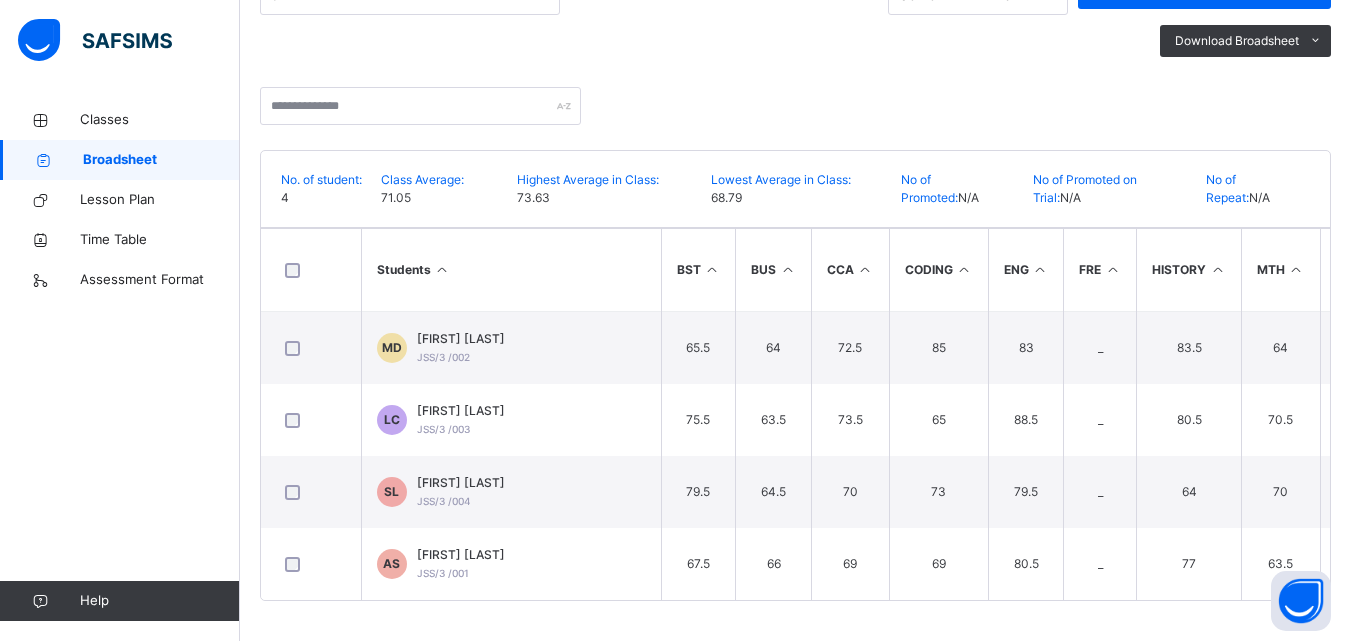 scroll, scrollTop: 32, scrollLeft: 0, axis: vertical 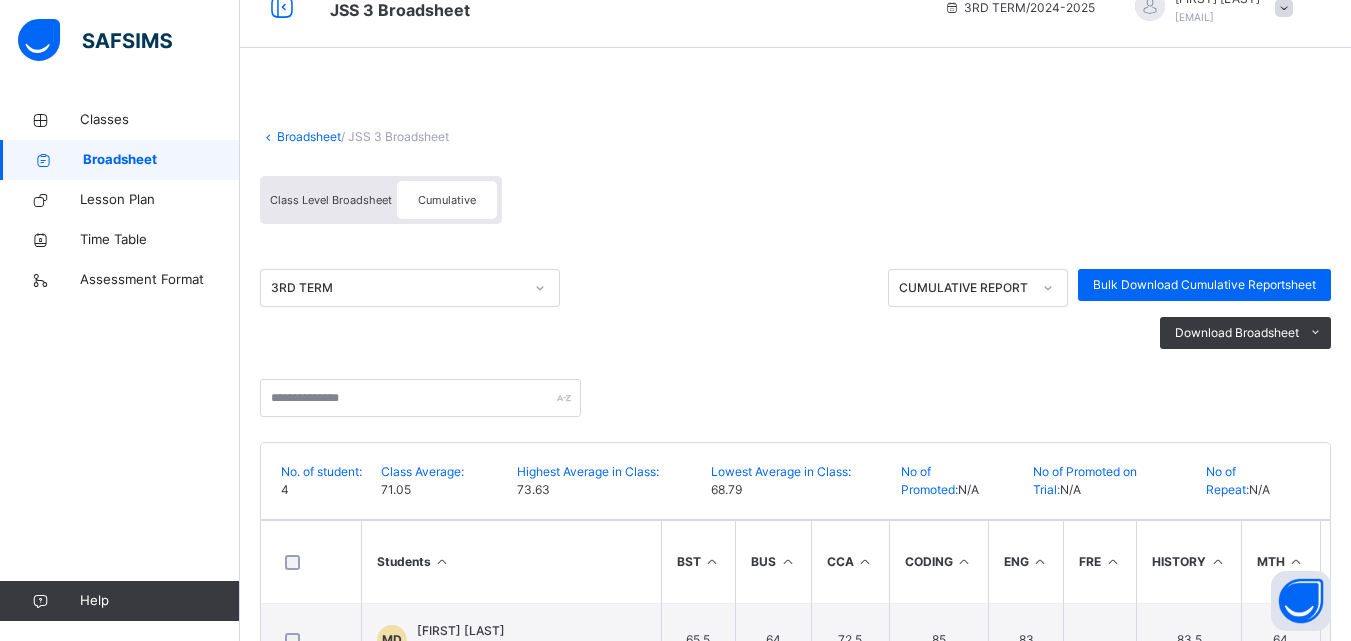 click on "Broadsheet" at bounding box center (161, 160) 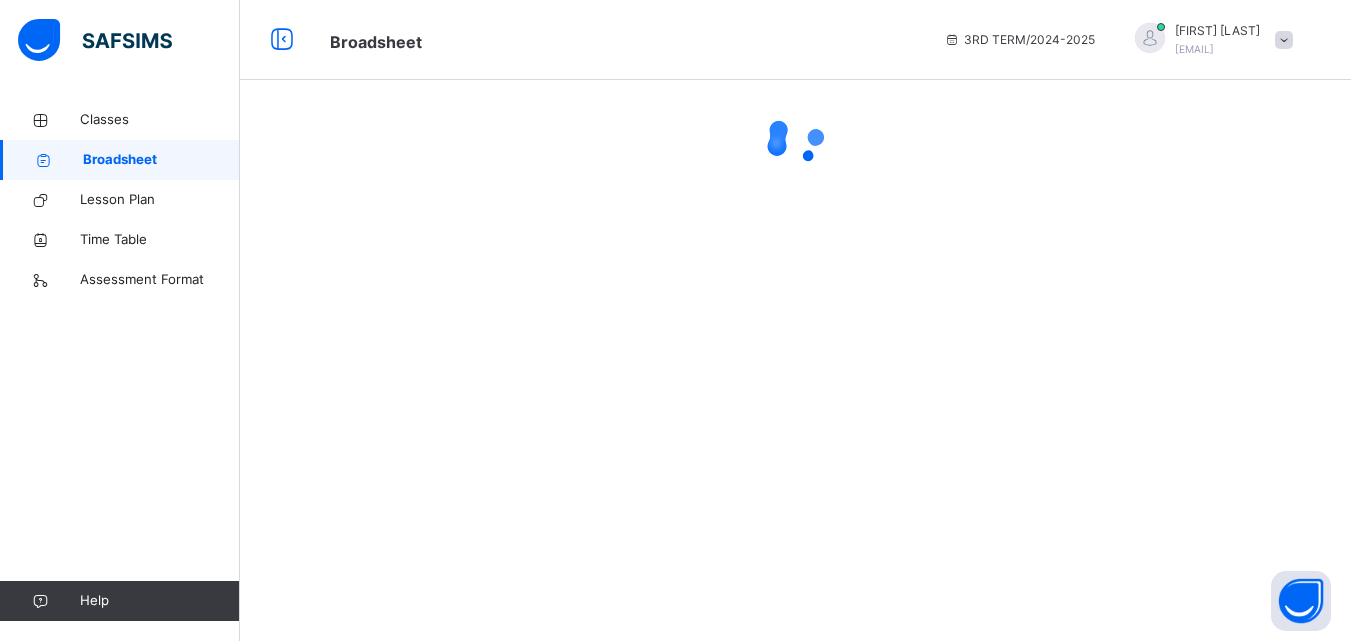 scroll, scrollTop: 0, scrollLeft: 0, axis: both 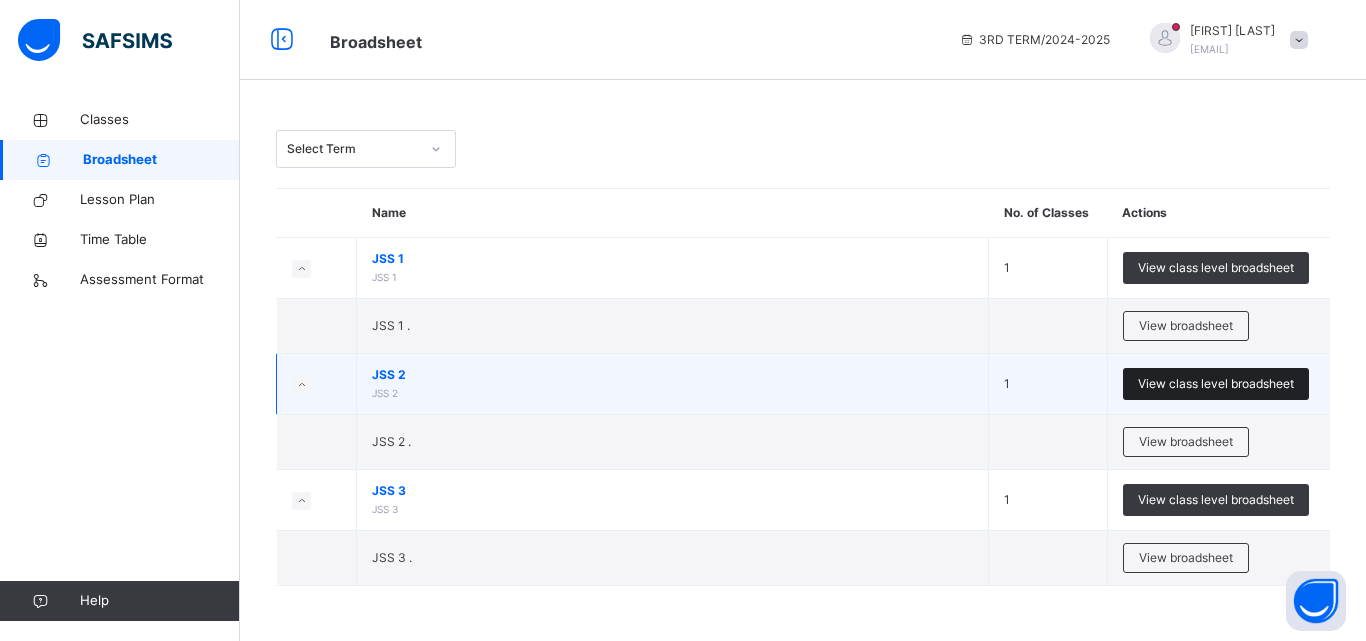 click on "View class level broadsheet" at bounding box center (1216, 384) 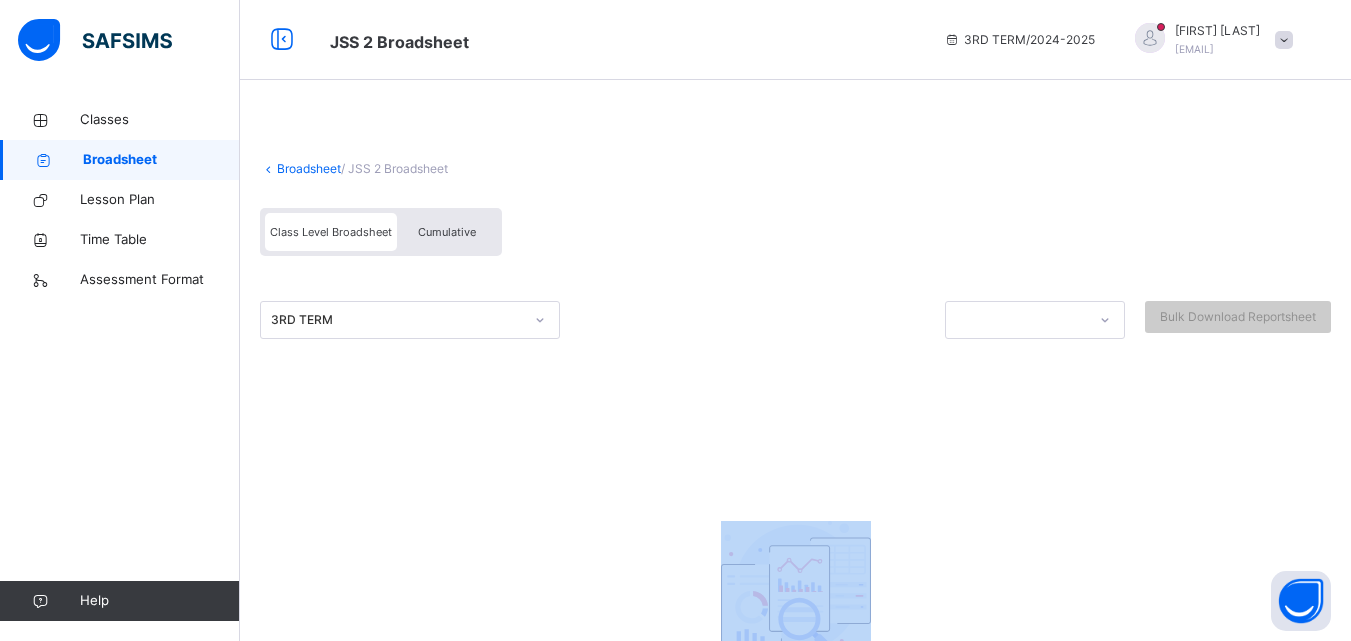 click on "Cumulative" at bounding box center [447, 232] 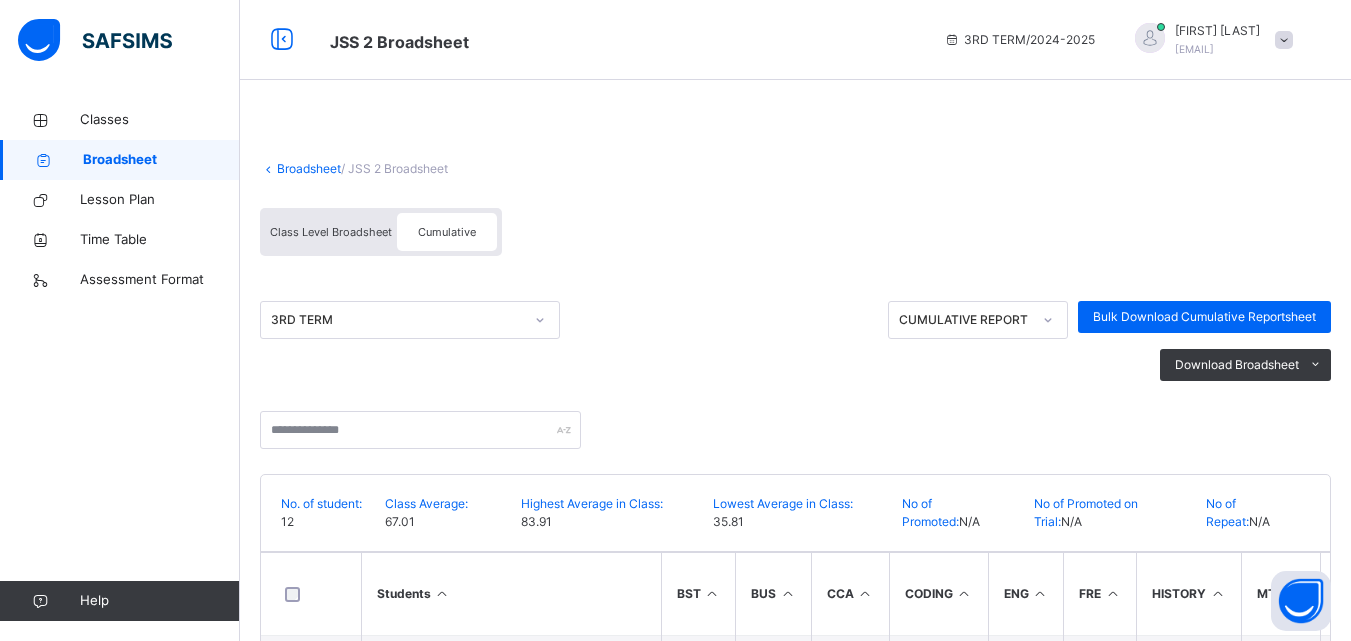 scroll, scrollTop: 300, scrollLeft: 0, axis: vertical 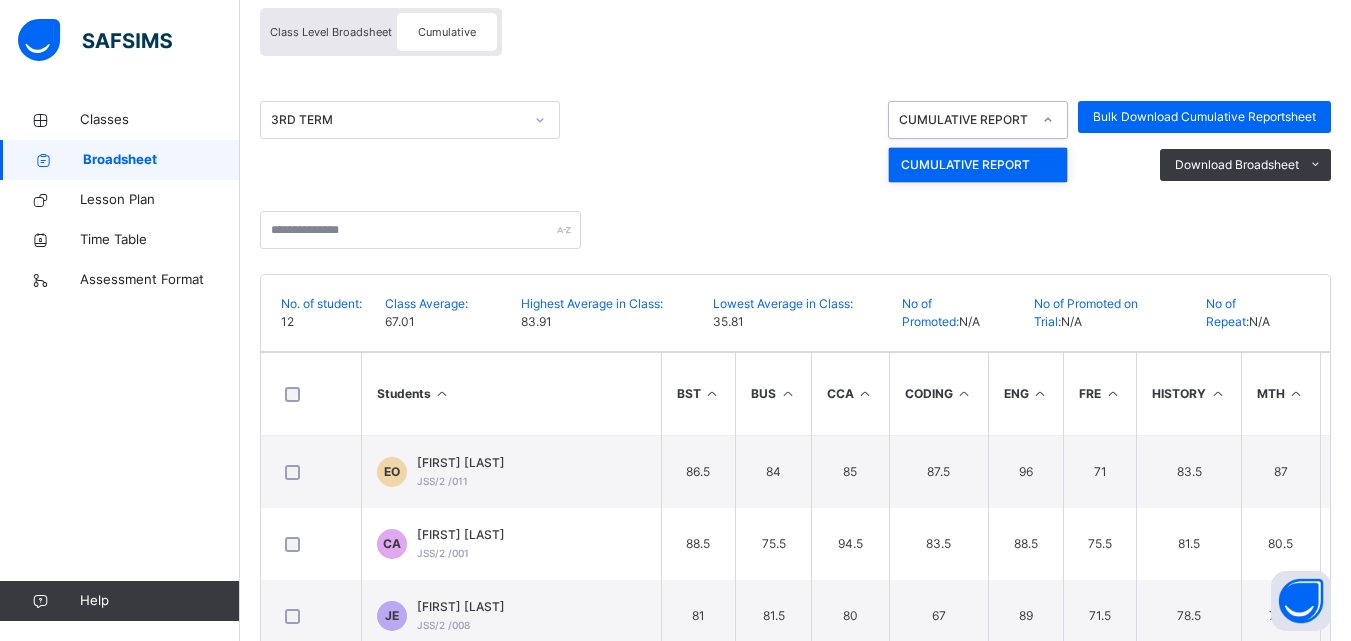 click 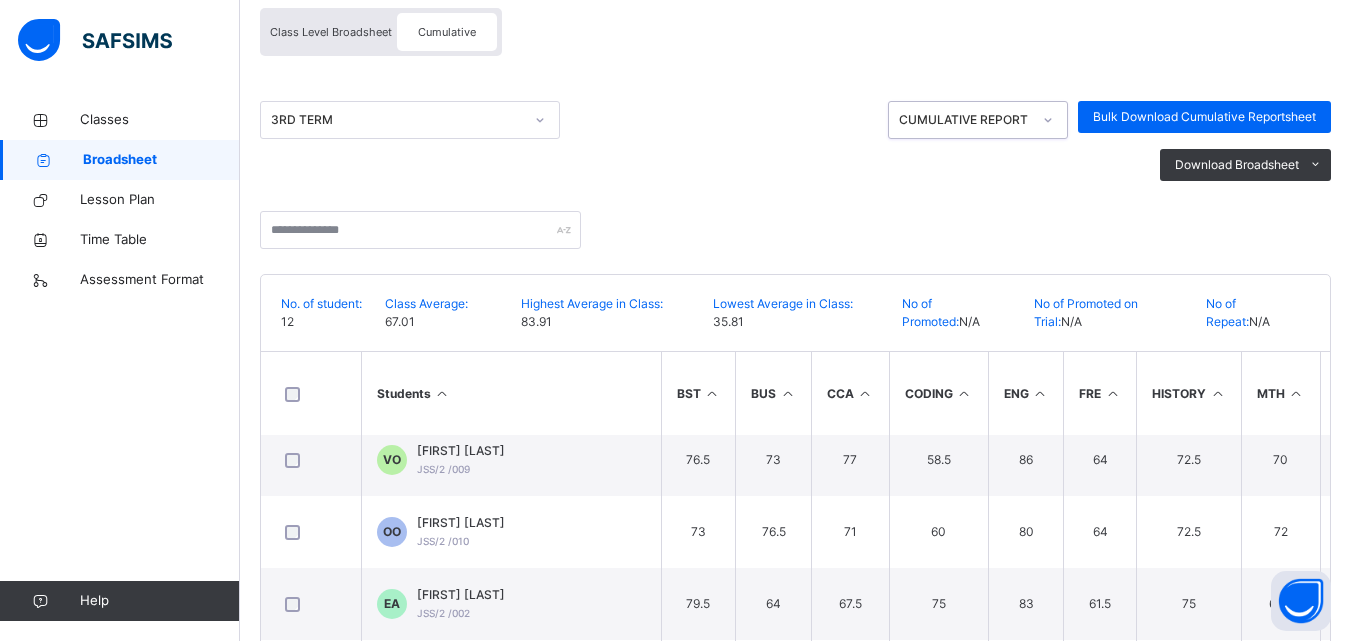 scroll, scrollTop: 457, scrollLeft: 0, axis: vertical 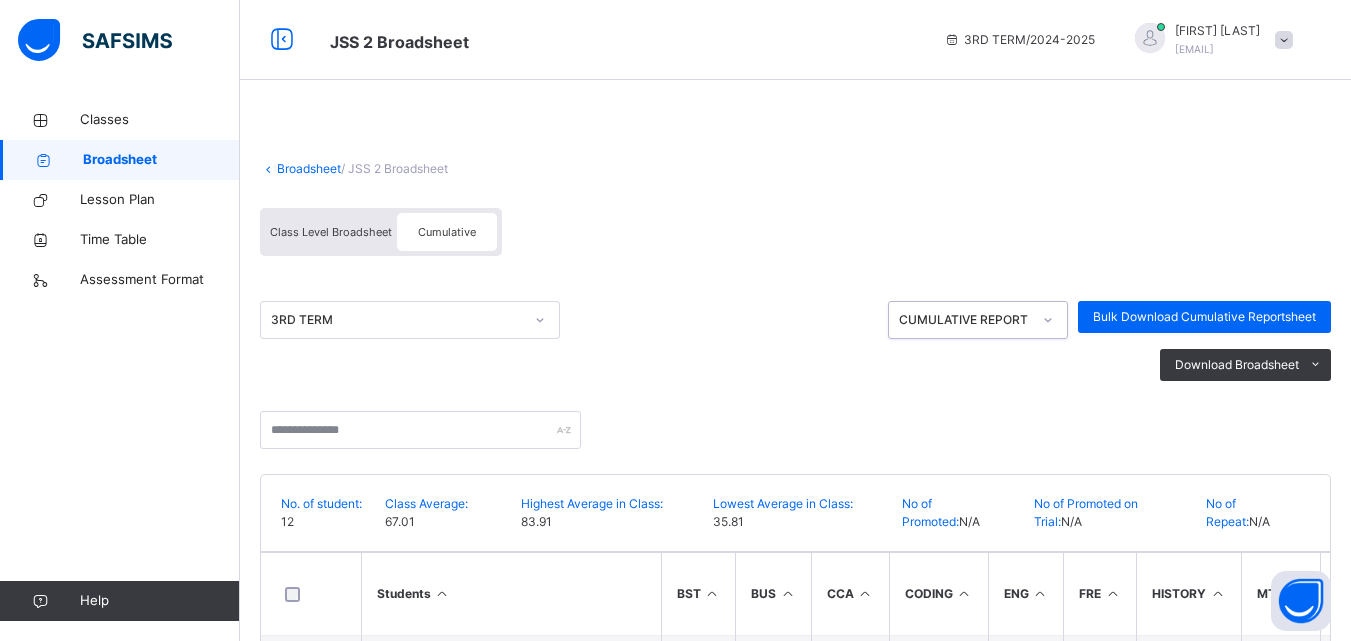 click 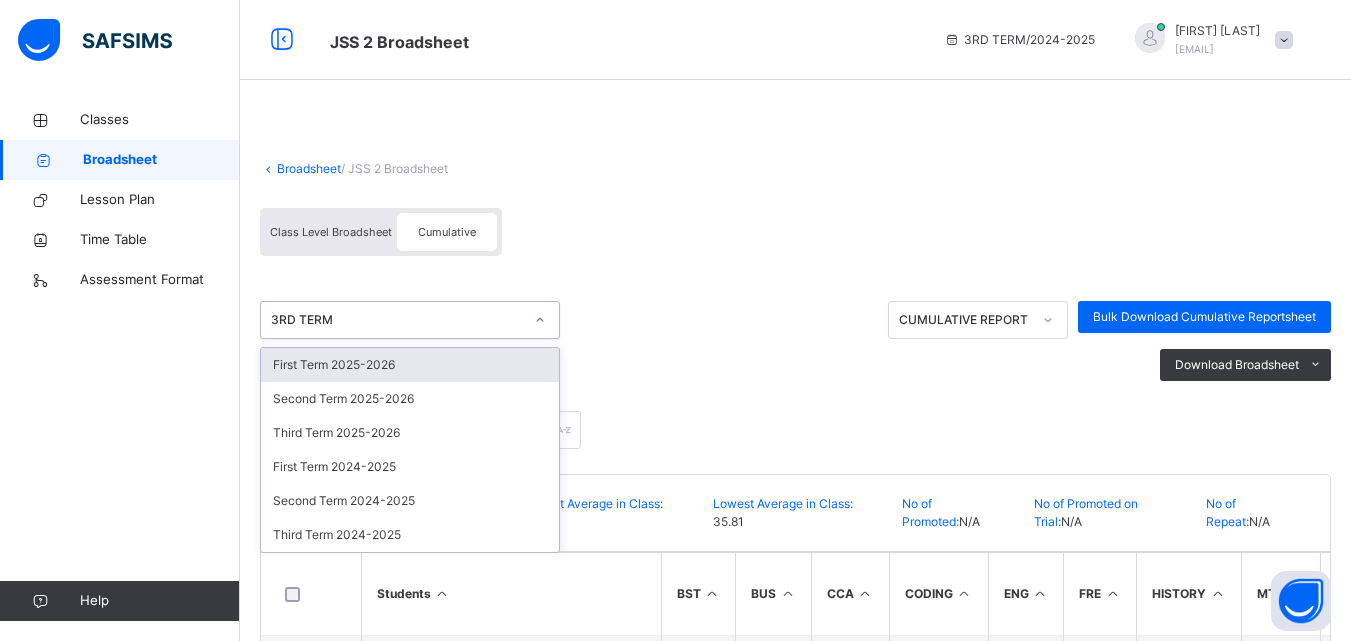 click 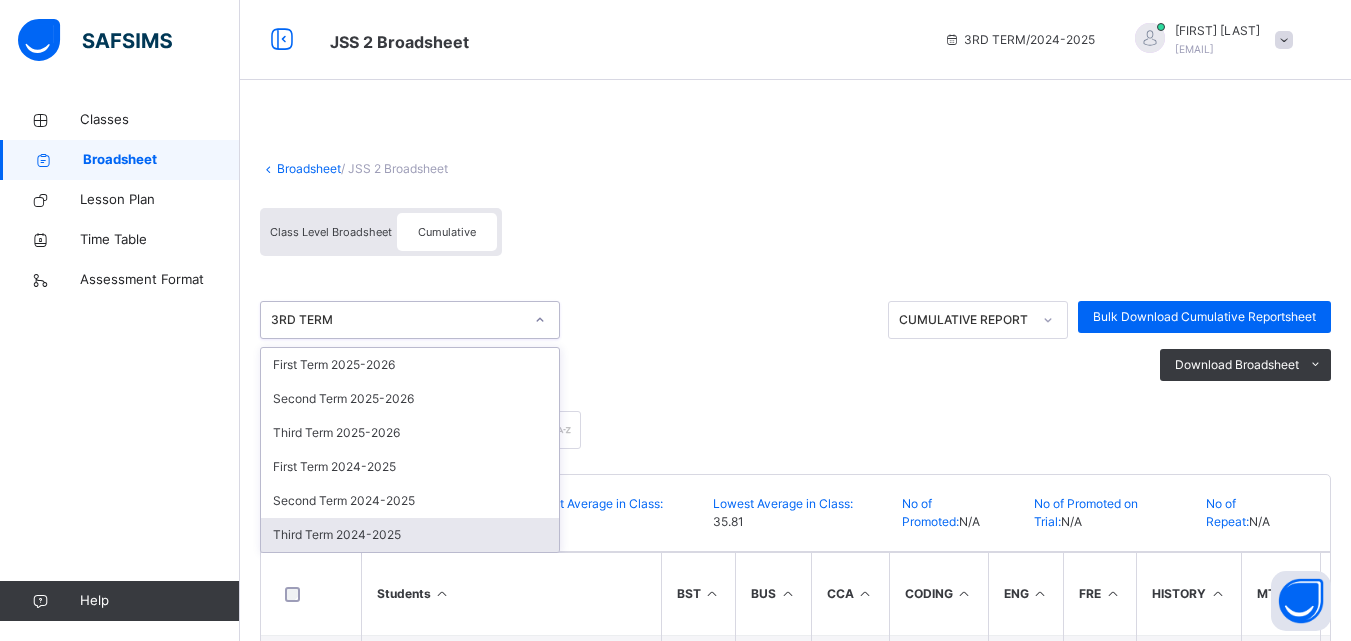 click on "Third Term 2024-2025" at bounding box center (410, 535) 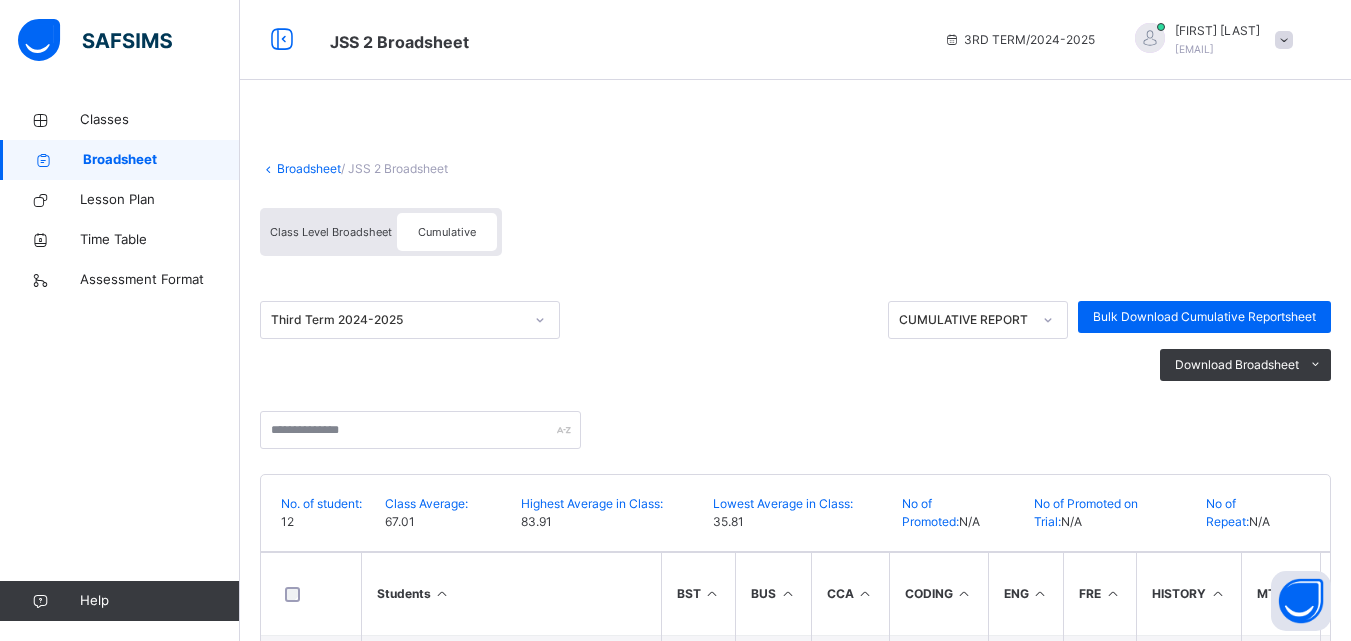 click 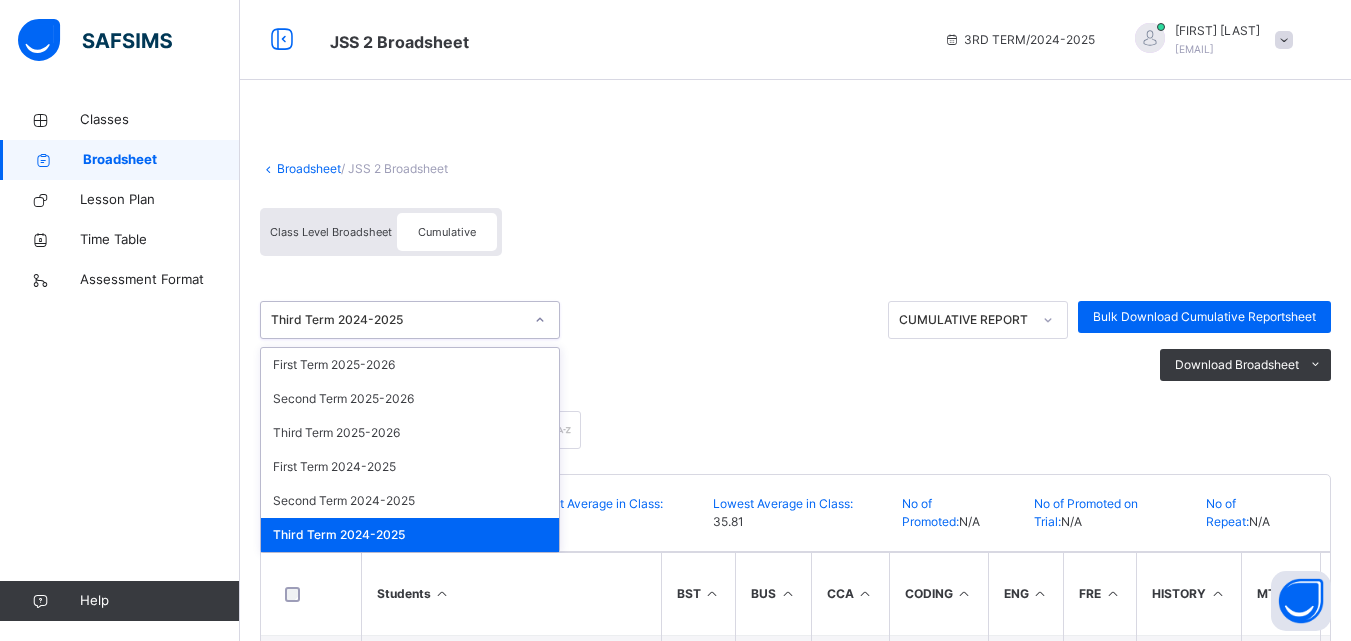 click on "Third Term 2024-2025" at bounding box center [410, 535] 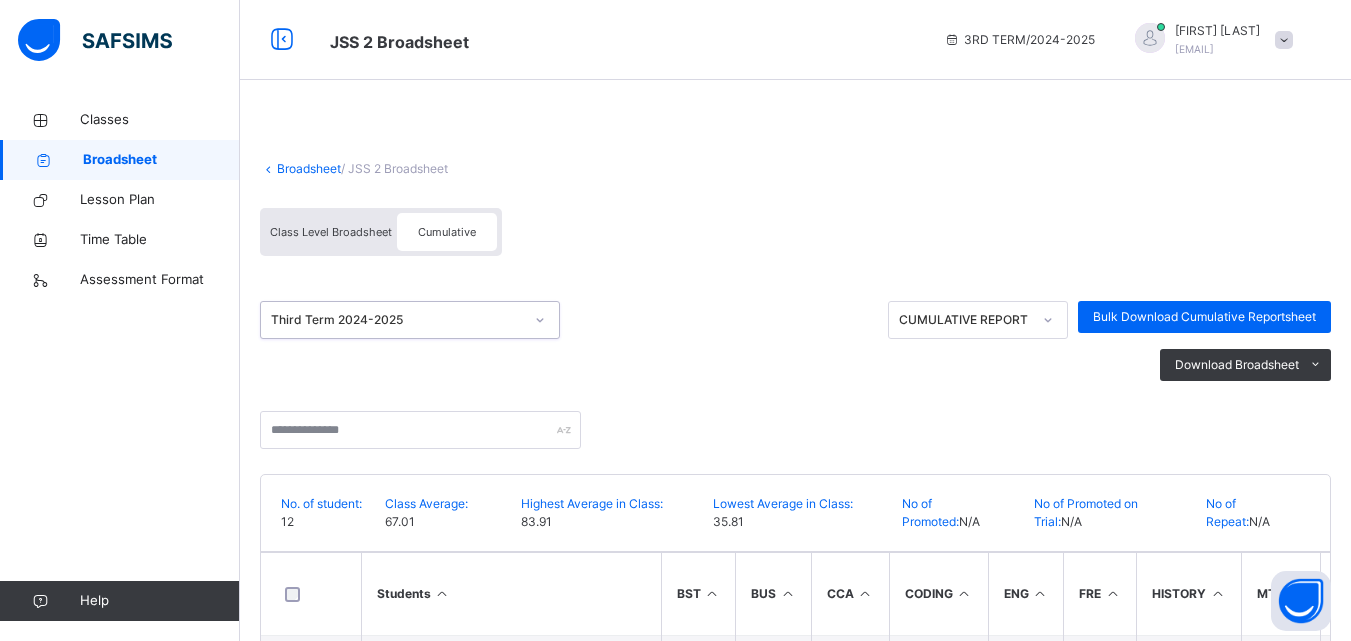 scroll, scrollTop: 451, scrollLeft: 0, axis: vertical 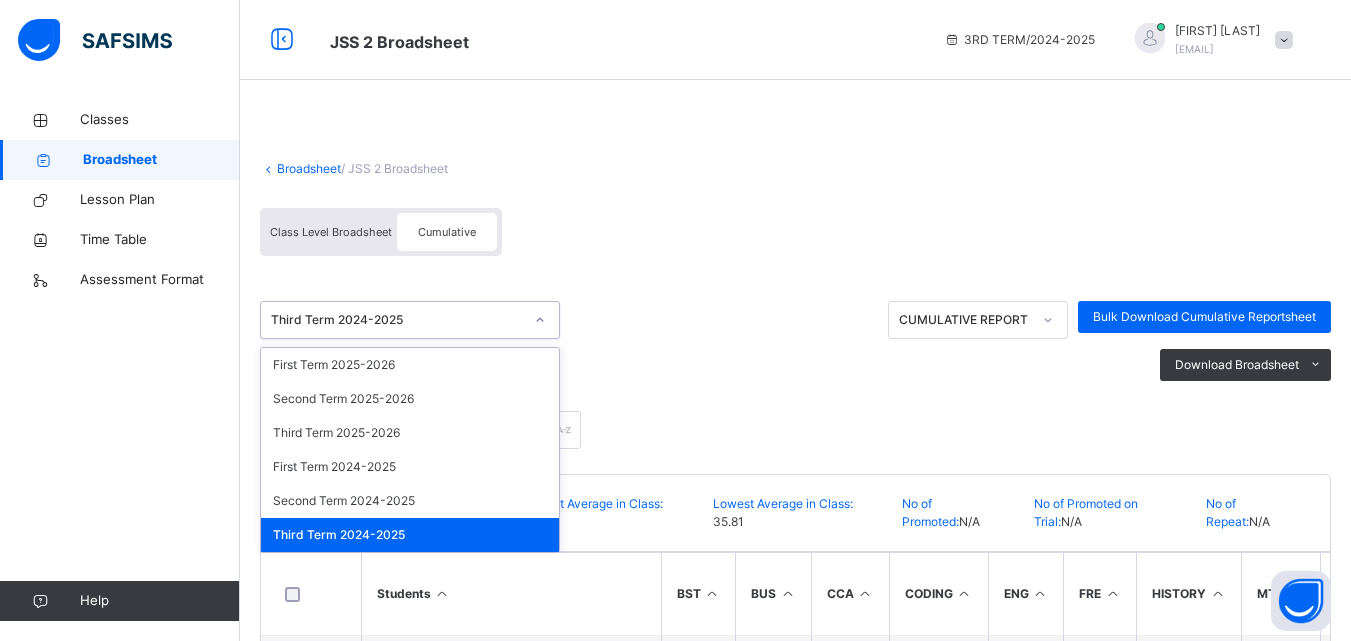 click 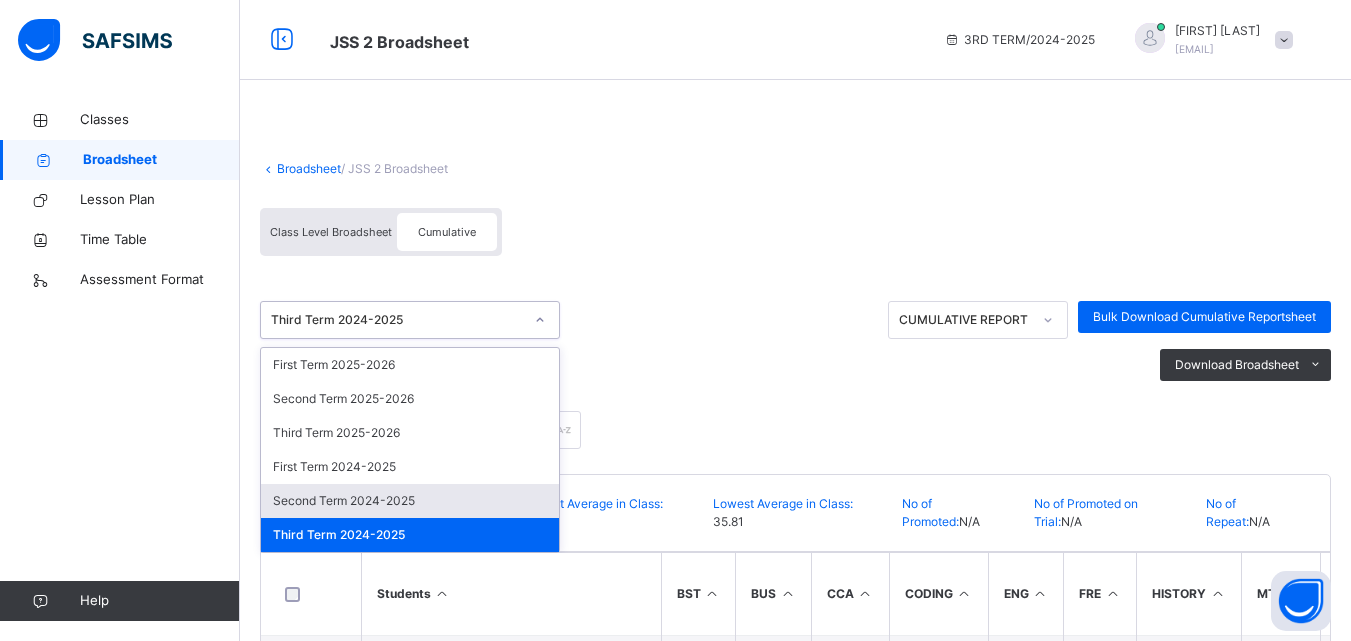 click on "Second Term 2024-2025" at bounding box center [410, 501] 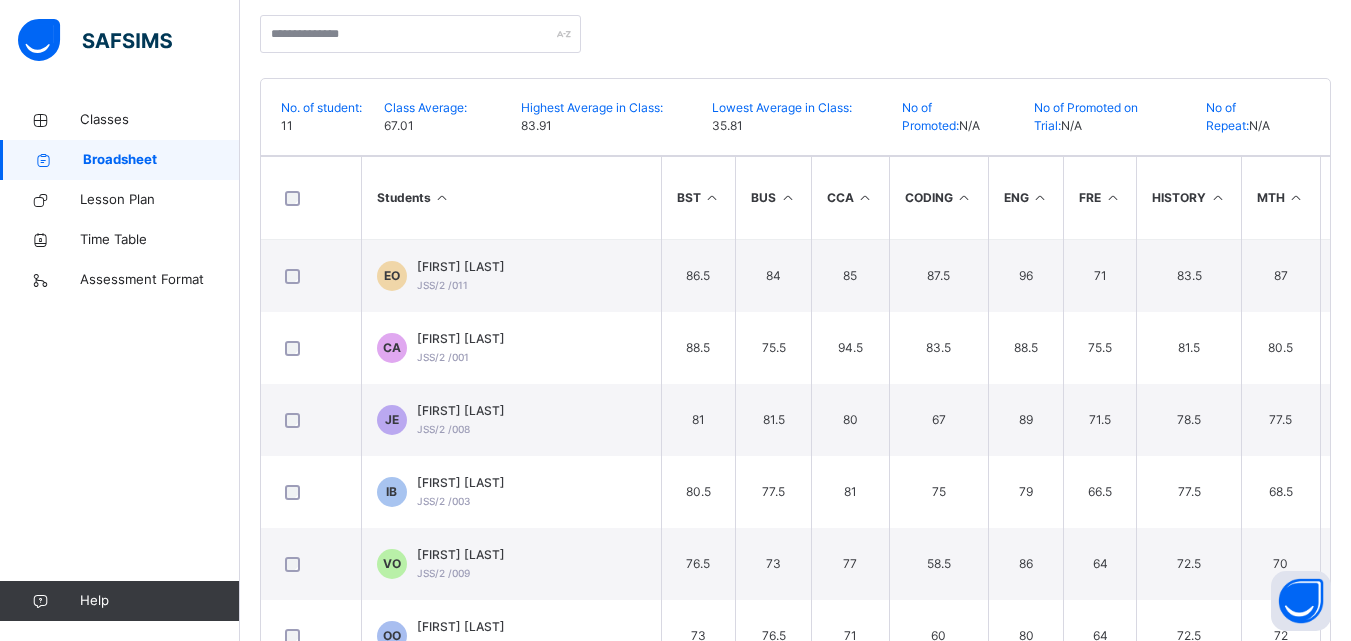 scroll, scrollTop: 400, scrollLeft: 0, axis: vertical 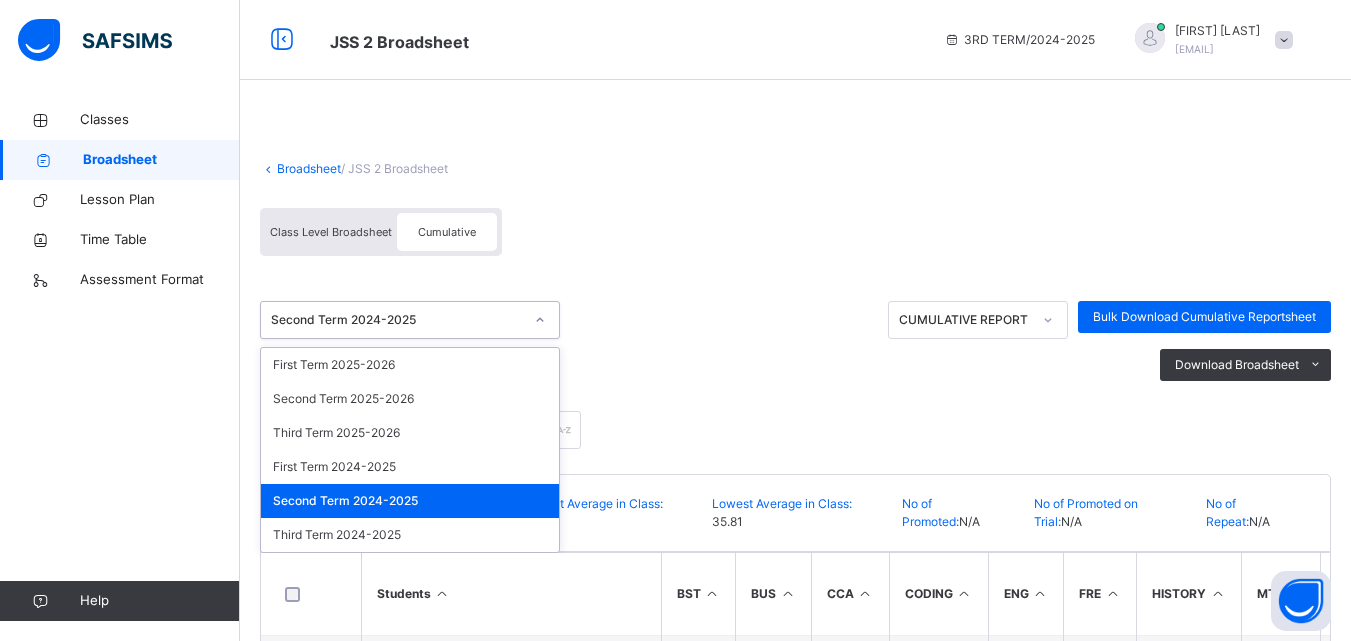 click 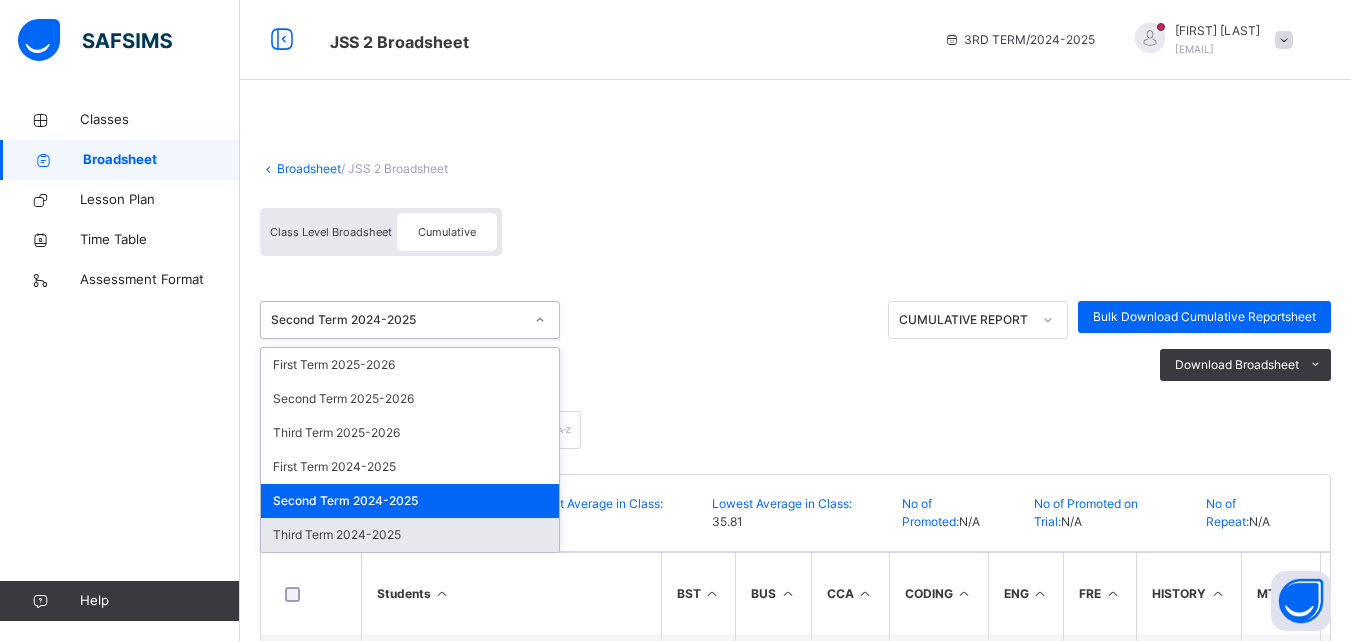 click on "Third Term 2024-2025" at bounding box center (410, 535) 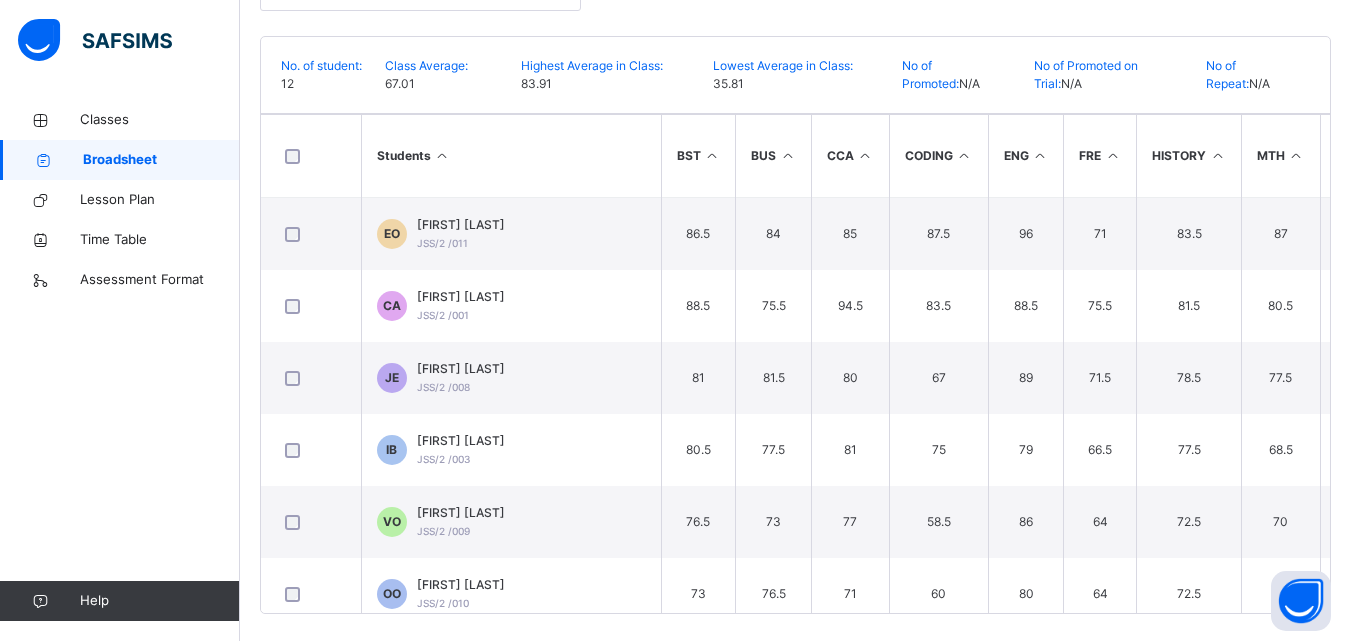 scroll, scrollTop: 451, scrollLeft: 0, axis: vertical 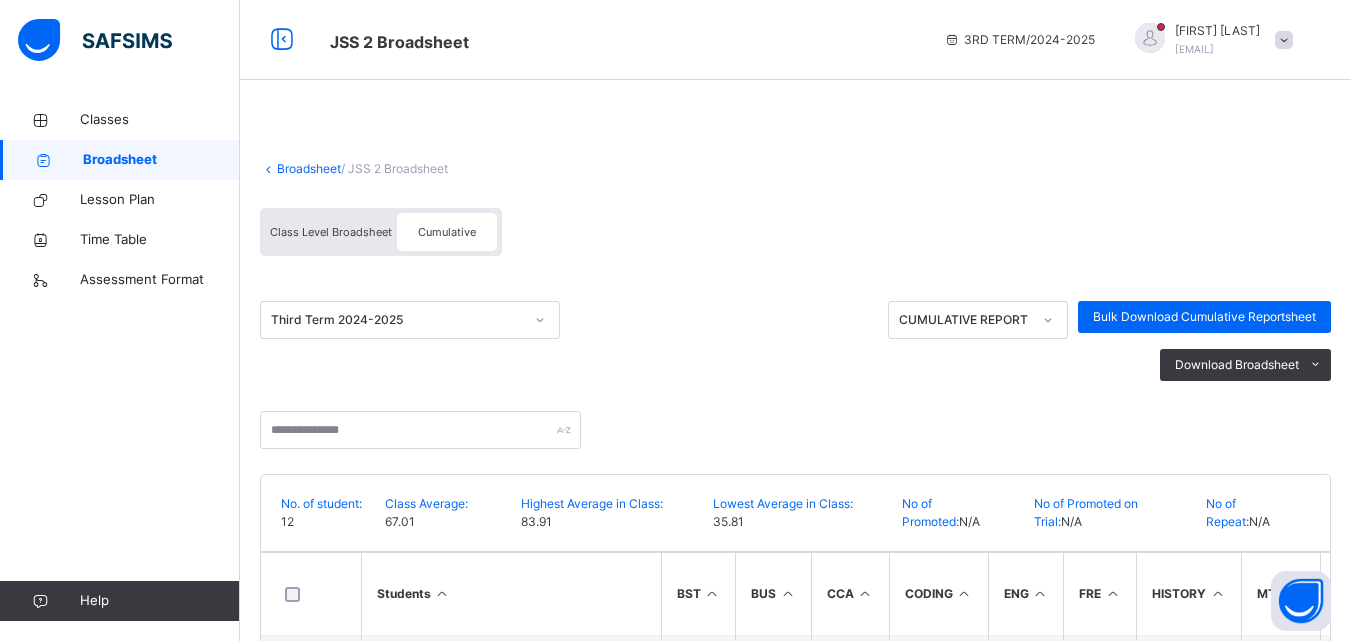 click on "Class Level Broadsheet" at bounding box center [331, 232] 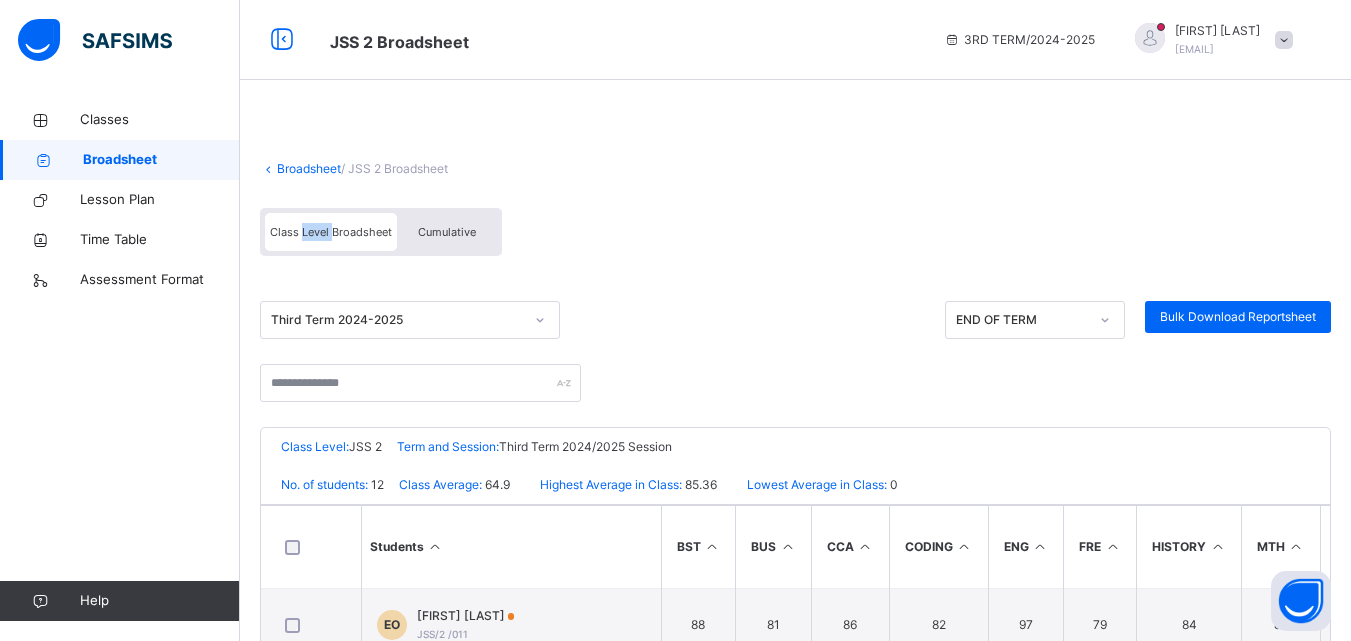 drag, startPoint x: 859, startPoint y: 294, endPoint x: 725, endPoint y: 288, distance: 134.13426 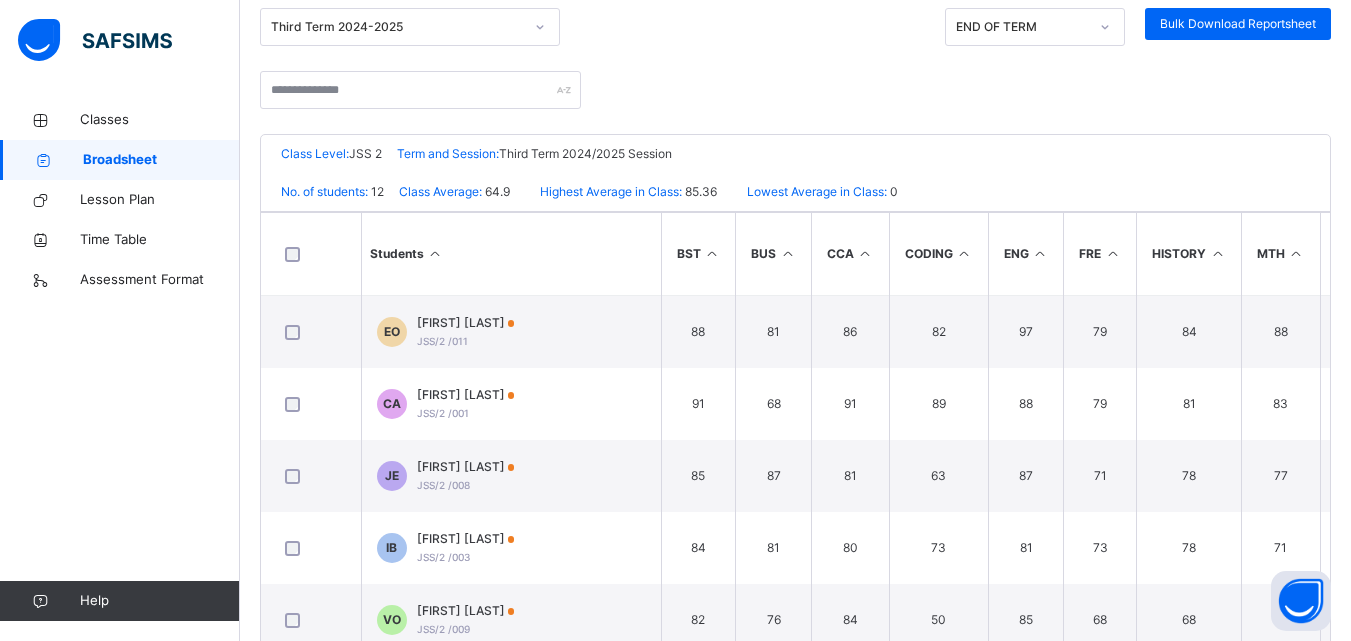 scroll, scrollTop: 300, scrollLeft: 0, axis: vertical 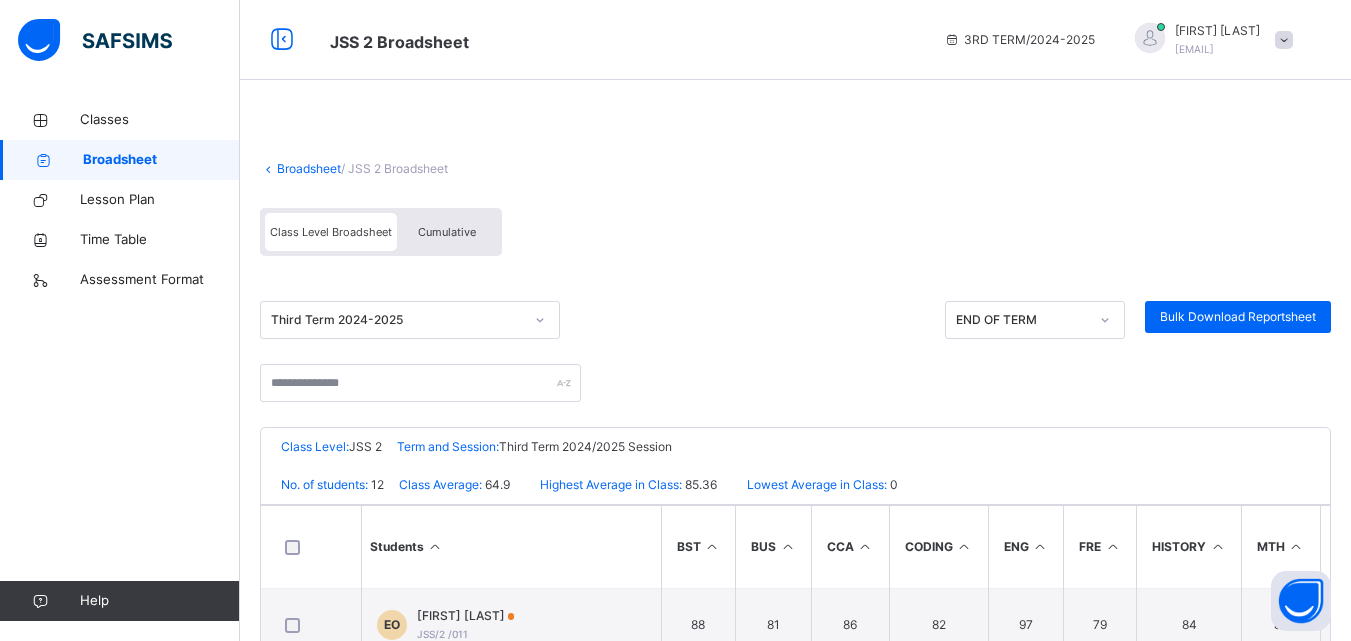 click on "Cumulative" at bounding box center (447, 232) 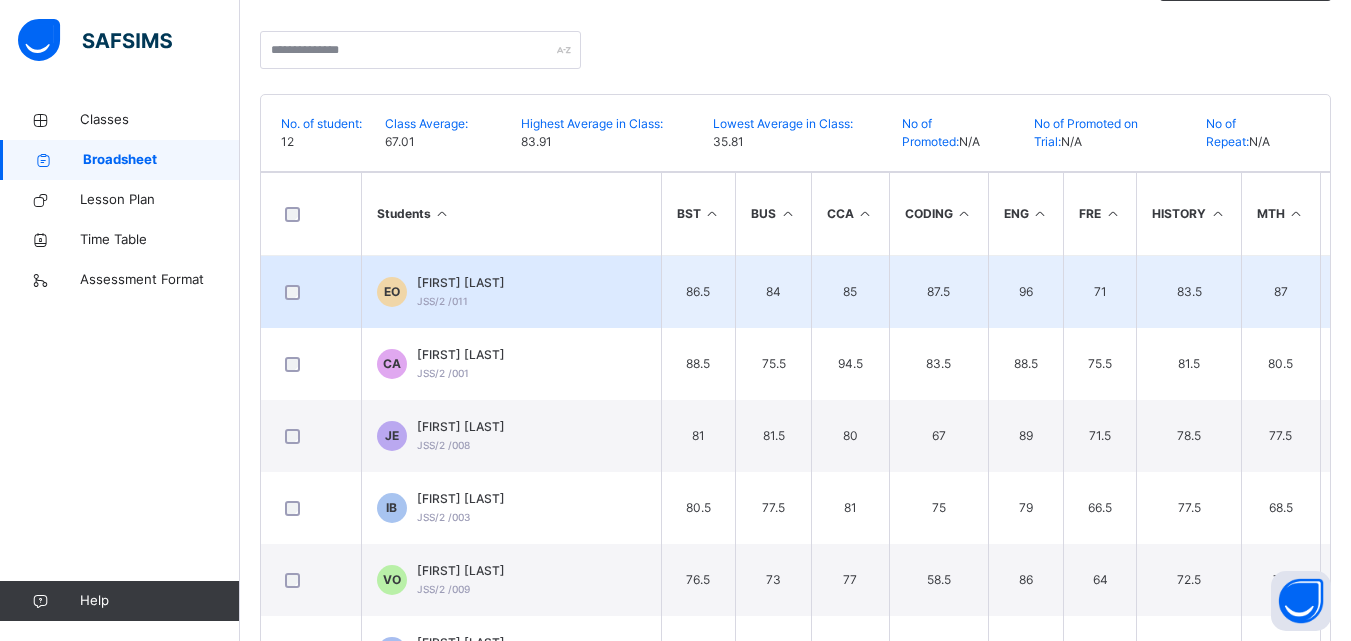 scroll, scrollTop: 400, scrollLeft: 0, axis: vertical 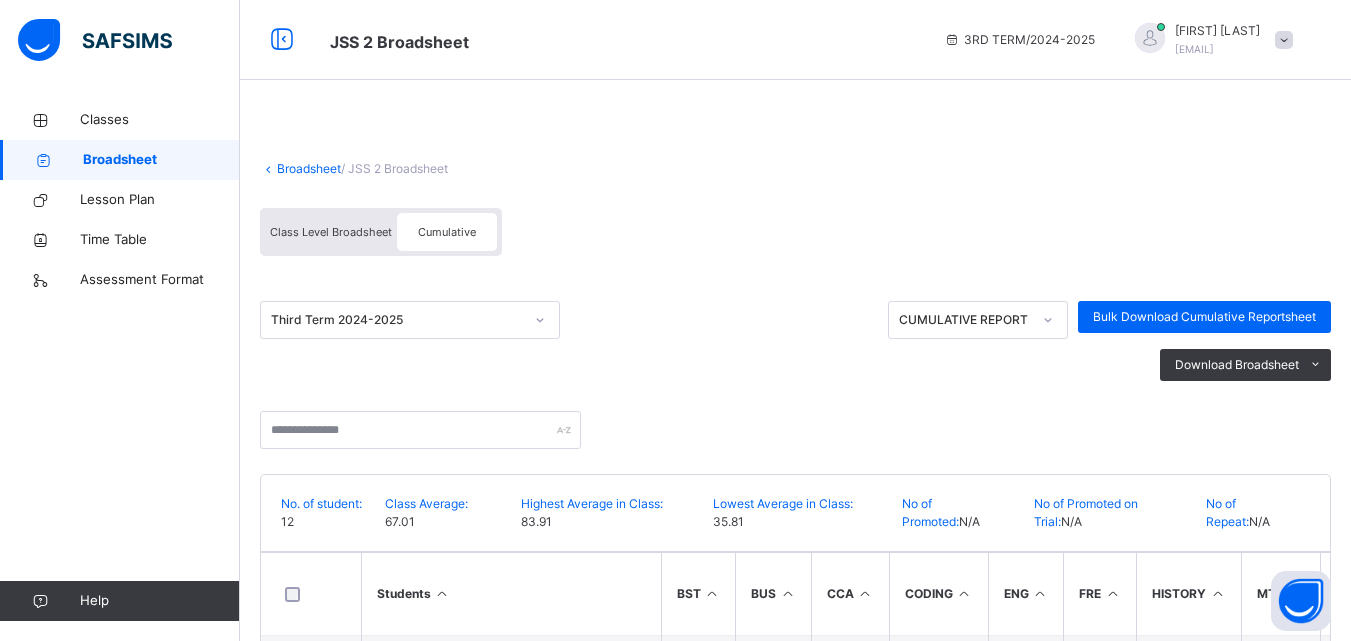 click on "Class Level Broadsheet" at bounding box center [331, 232] 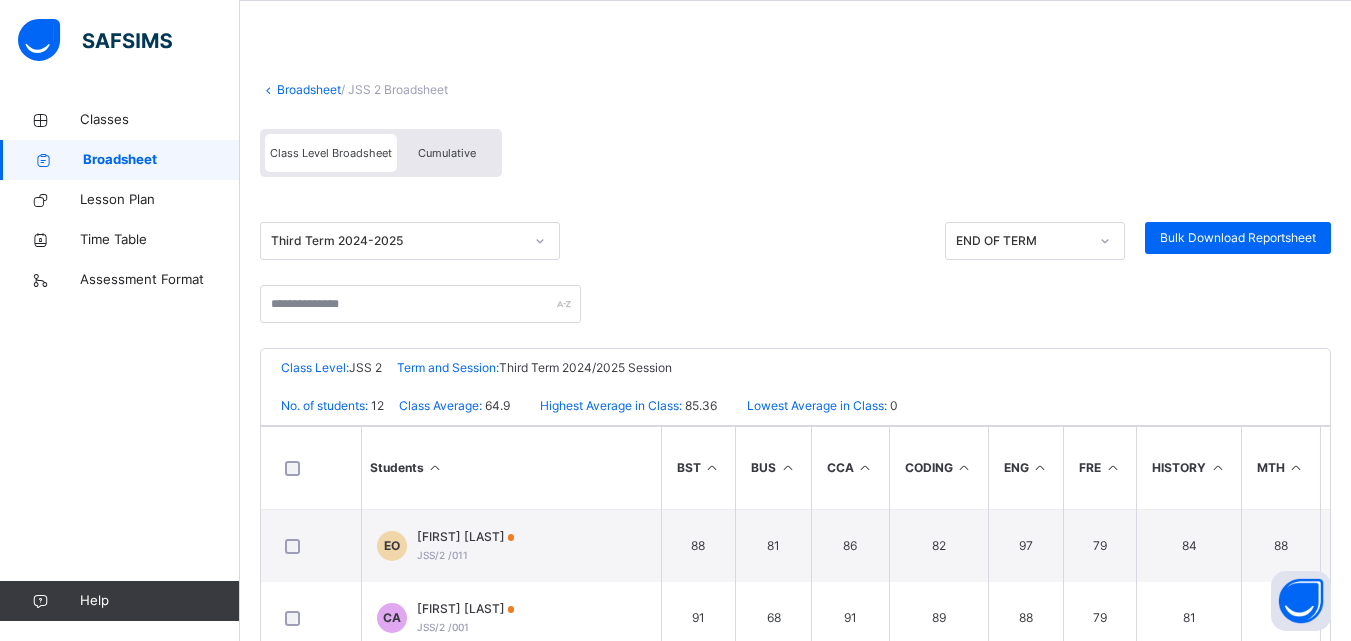 scroll, scrollTop: 400, scrollLeft: 0, axis: vertical 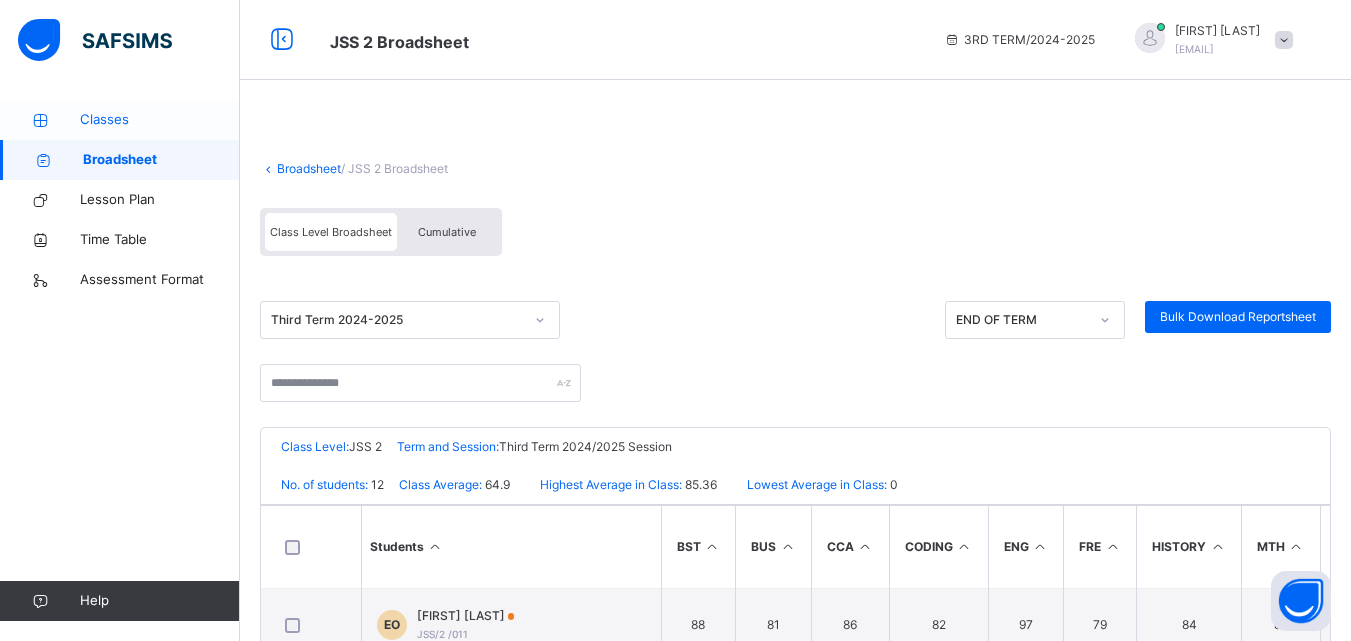 click on "Classes" at bounding box center (160, 120) 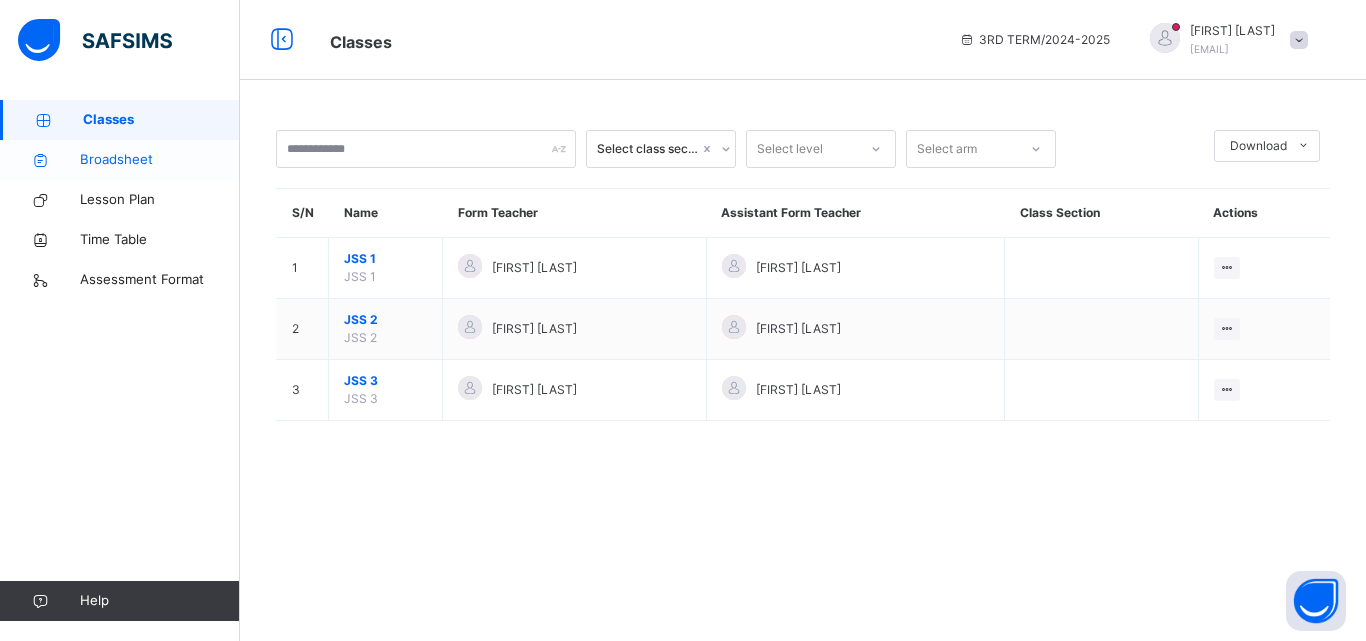 click on "Broadsheet" at bounding box center (160, 160) 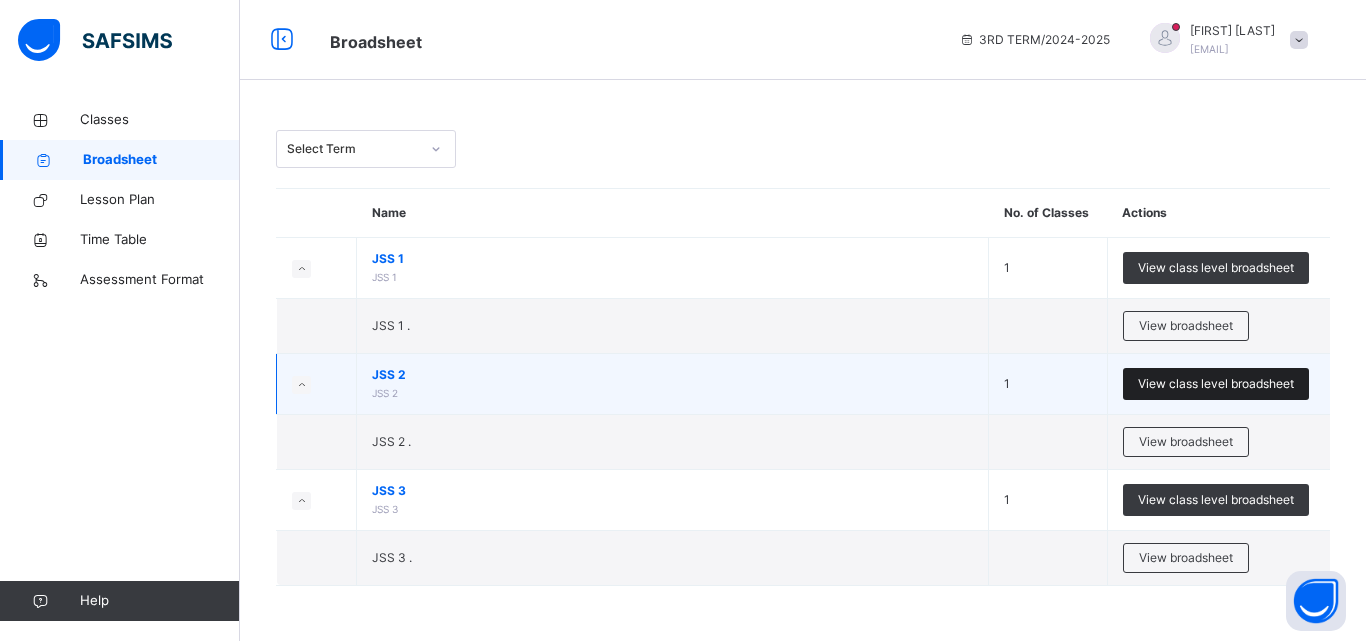 click on "View class level broadsheet" at bounding box center (1216, 384) 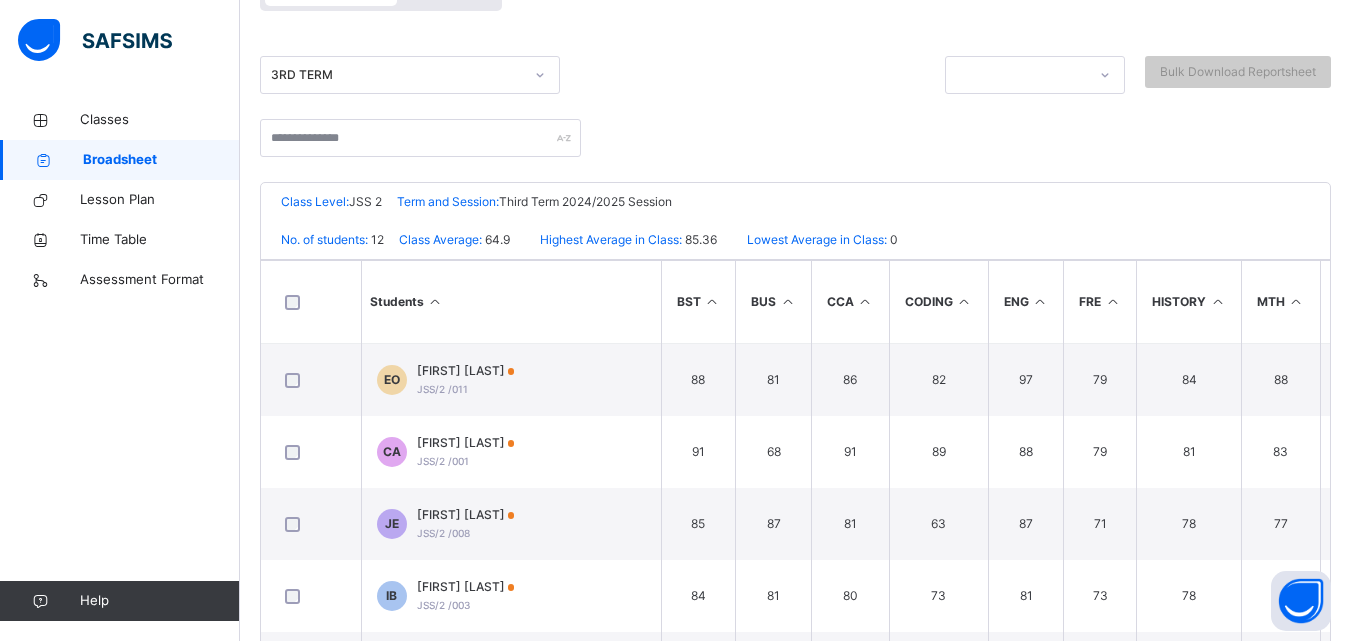 scroll, scrollTop: 300, scrollLeft: 0, axis: vertical 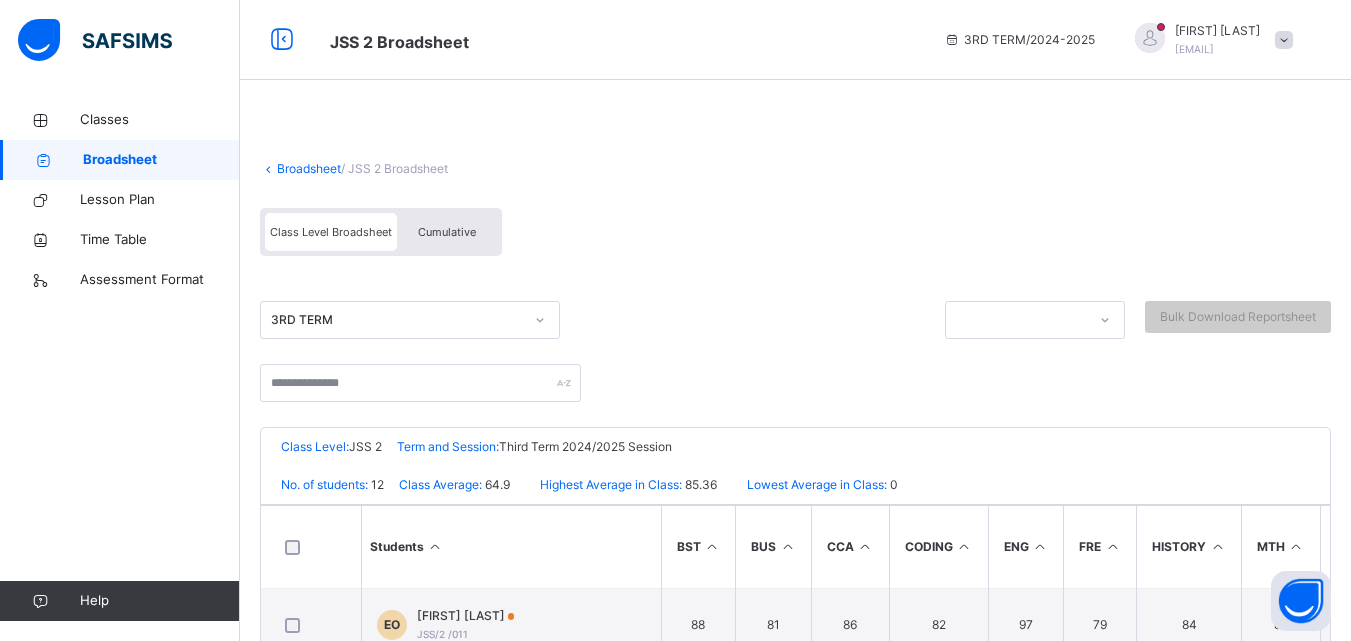 click 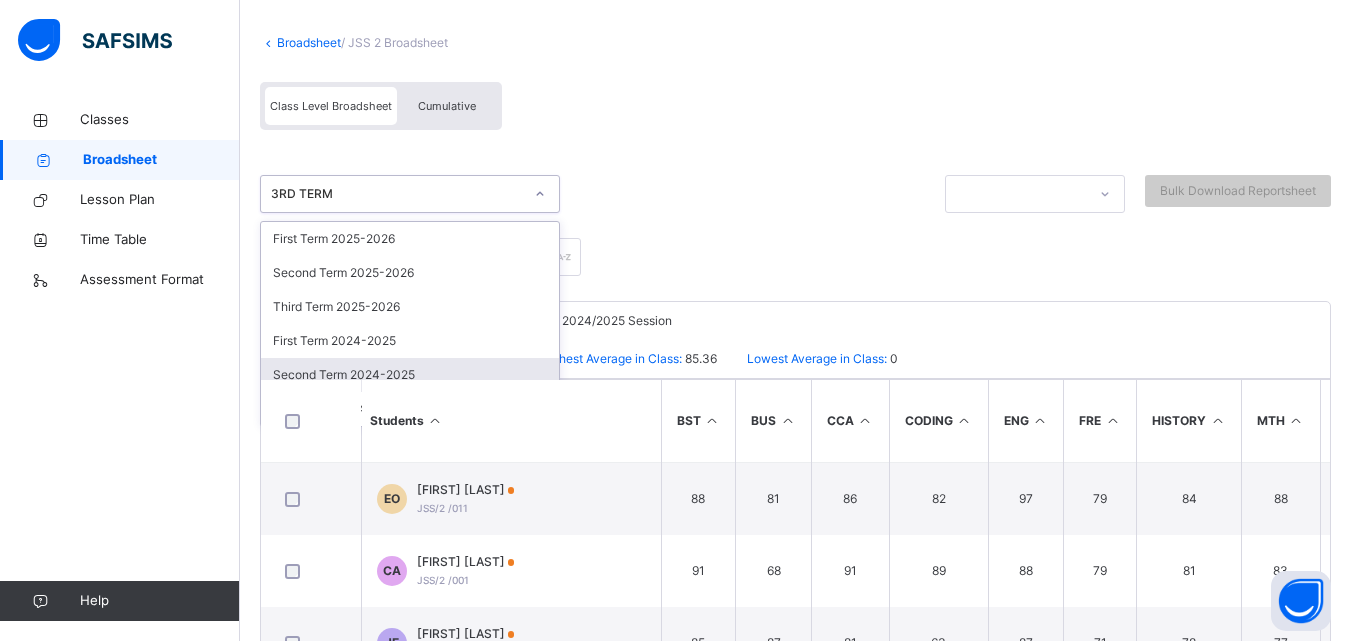 scroll, scrollTop: 104, scrollLeft: 0, axis: vertical 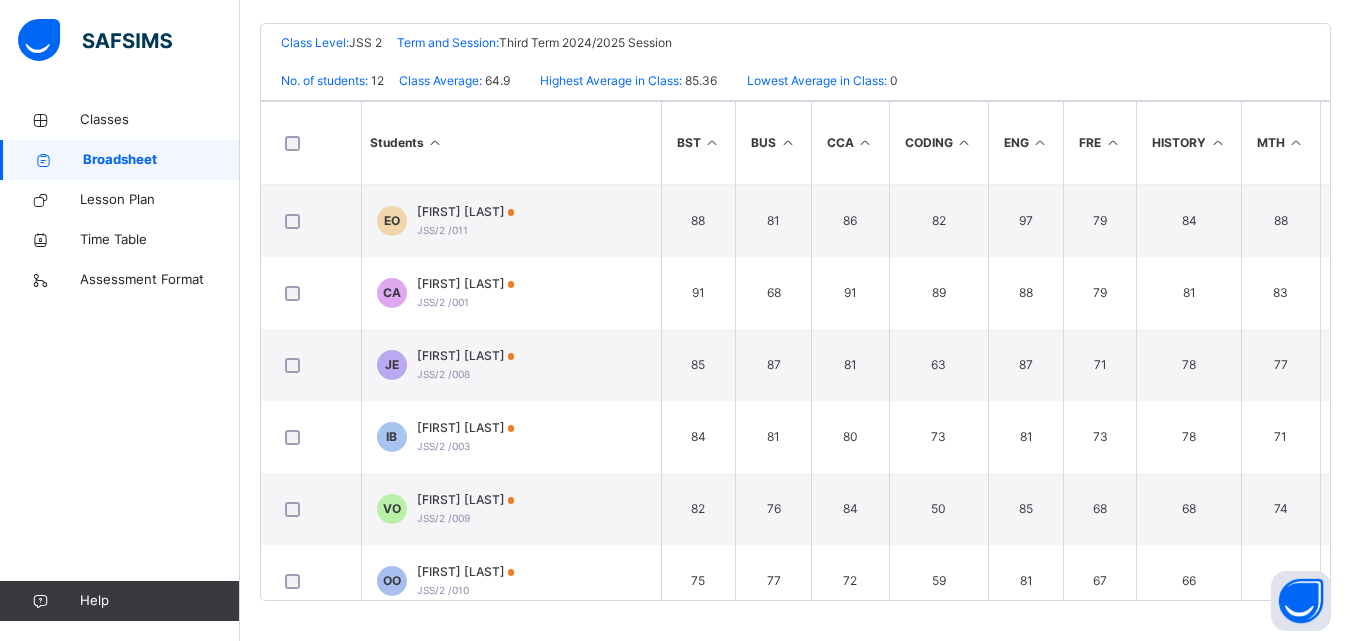 click at bounding box center (795, -9) 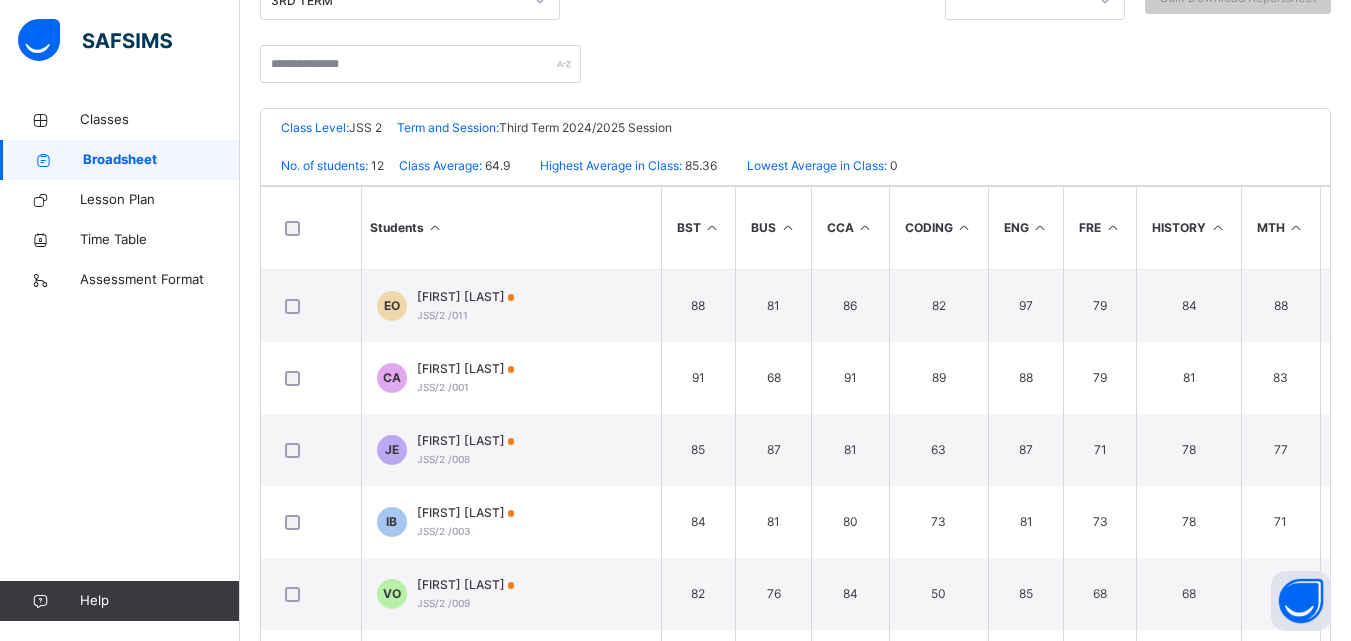 scroll, scrollTop: 204, scrollLeft: 0, axis: vertical 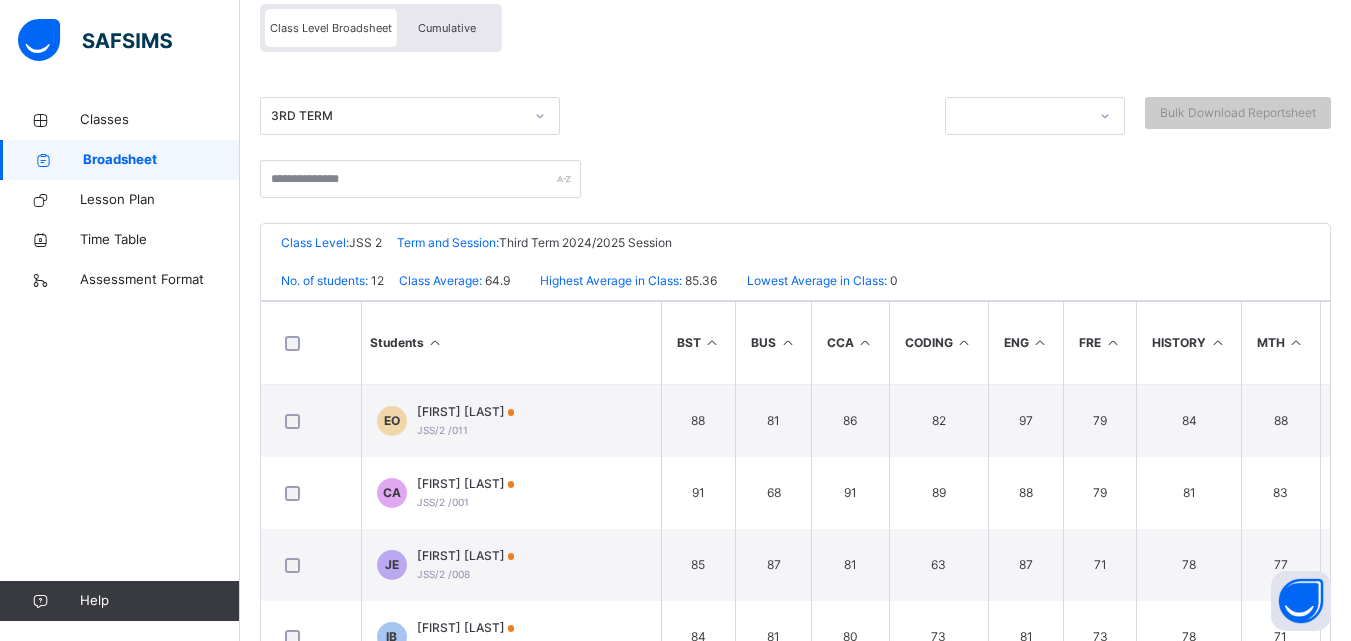 click 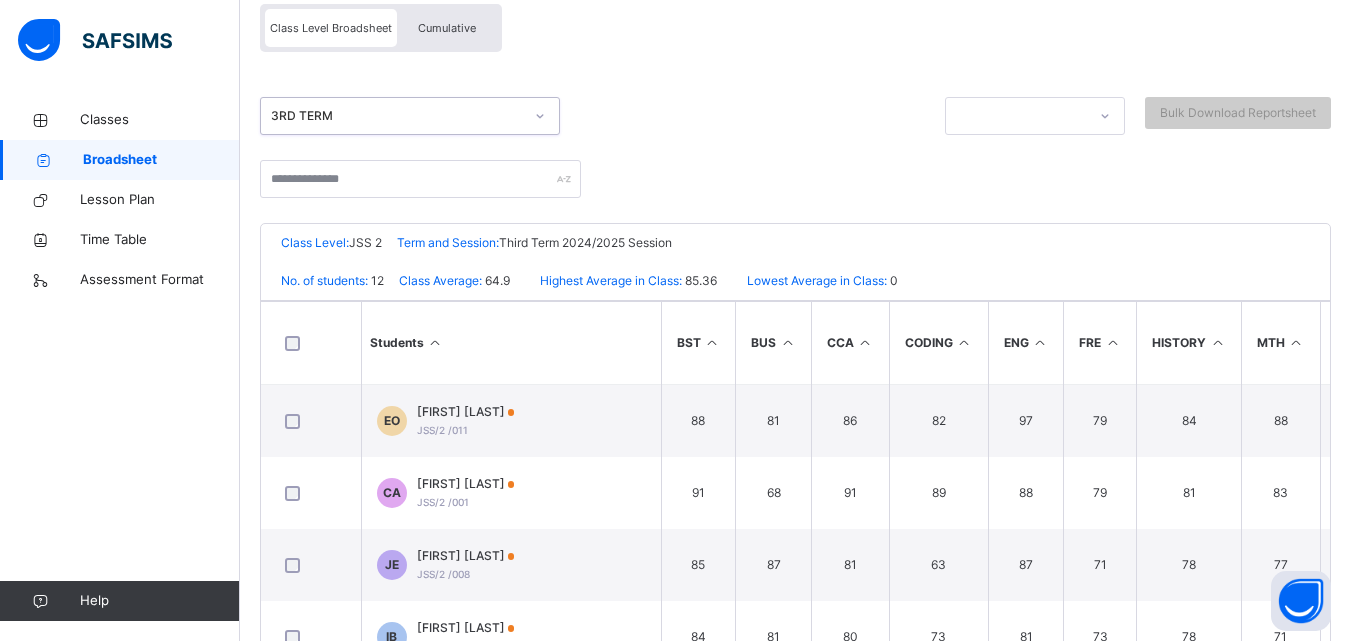 click 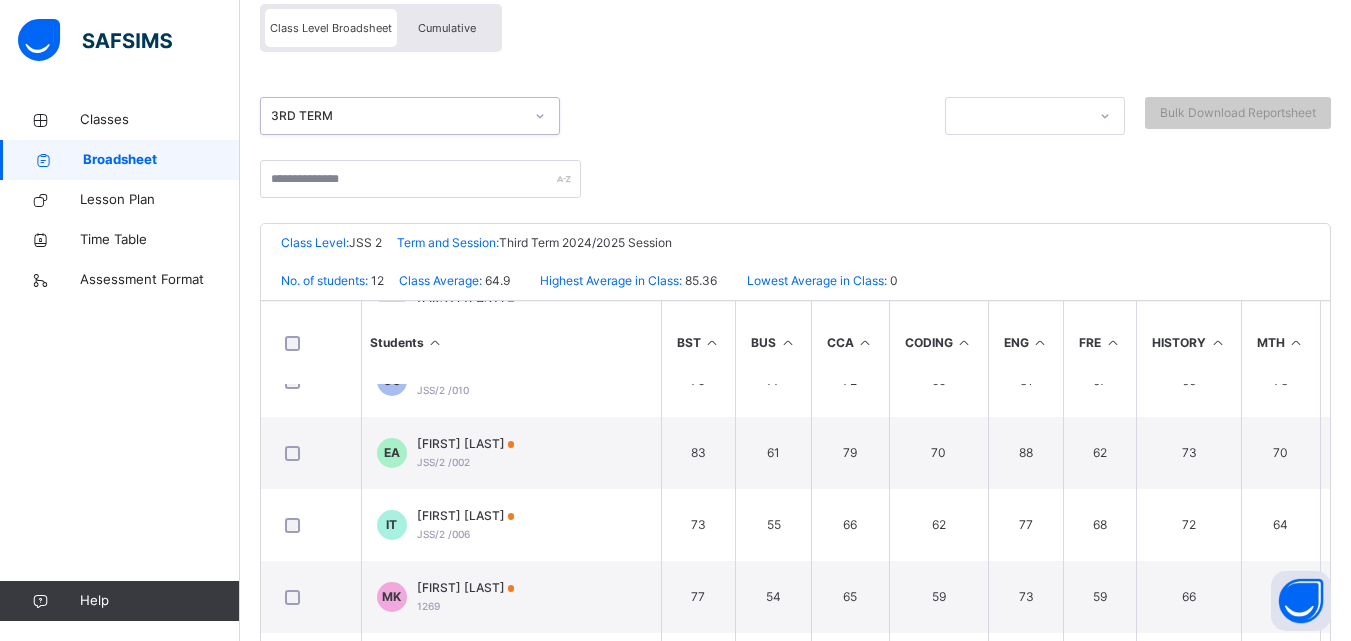 scroll, scrollTop: 0, scrollLeft: 0, axis: both 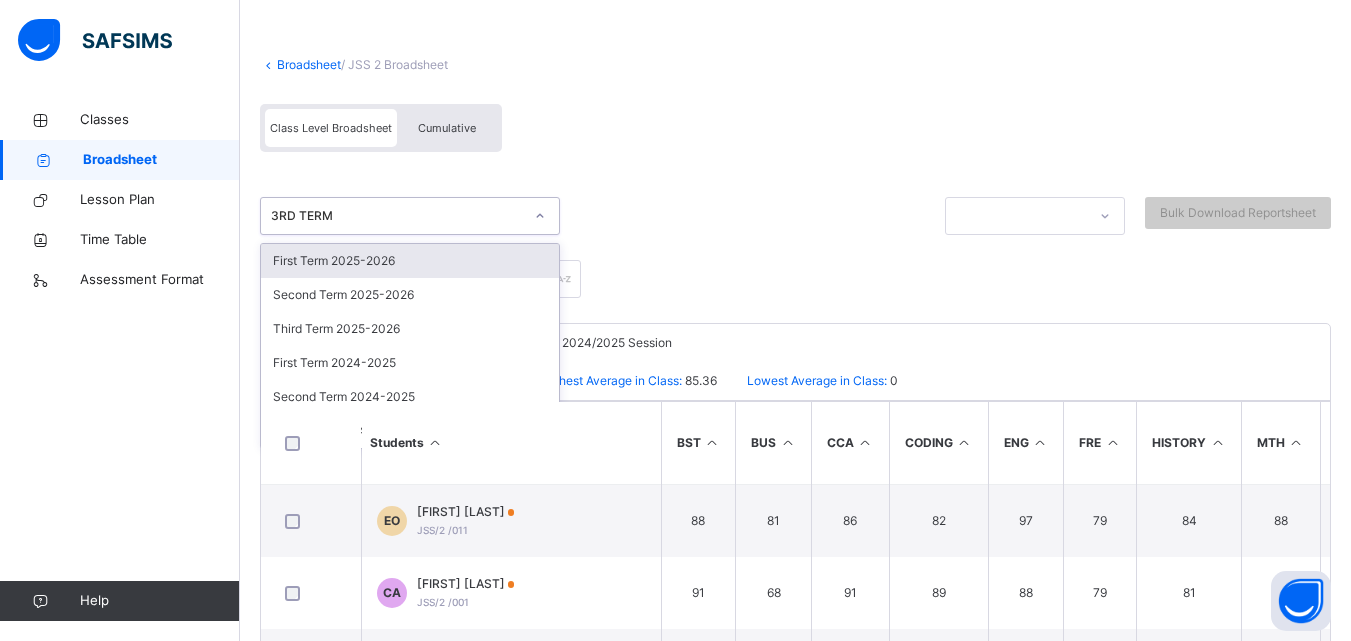 drag, startPoint x: 546, startPoint y: 225, endPoint x: 546, endPoint y: 255, distance: 30 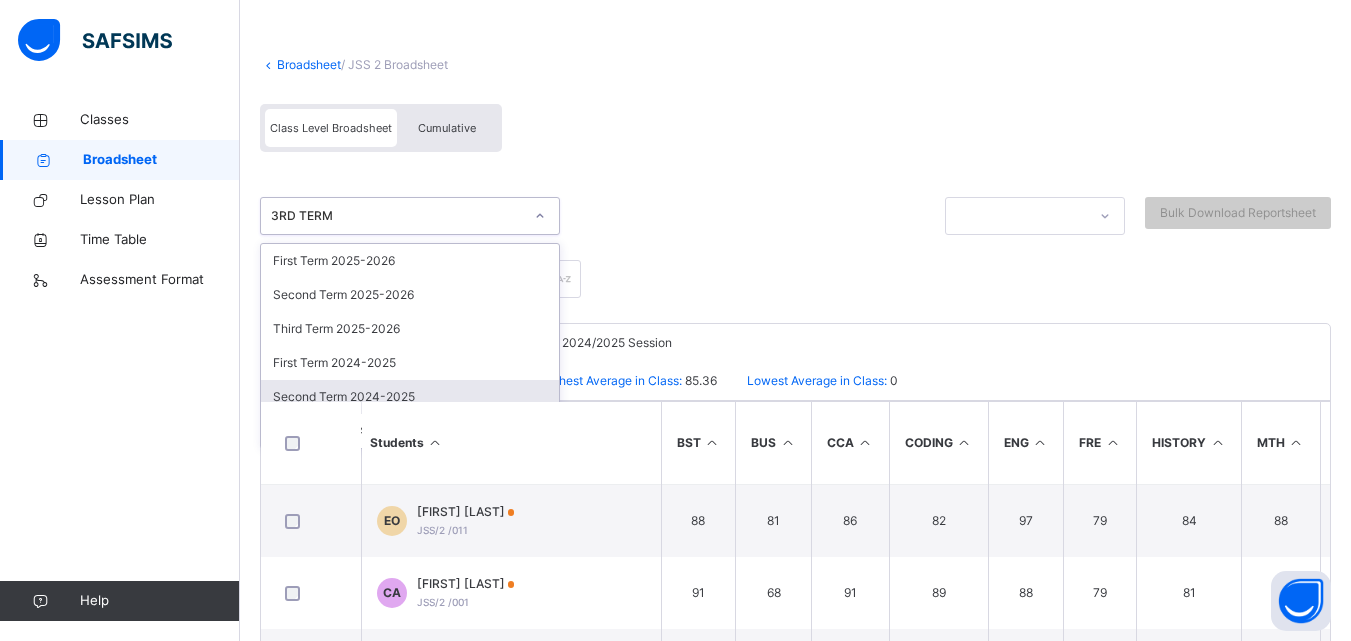 click on "Second Term 2024-2025" at bounding box center (410, 397) 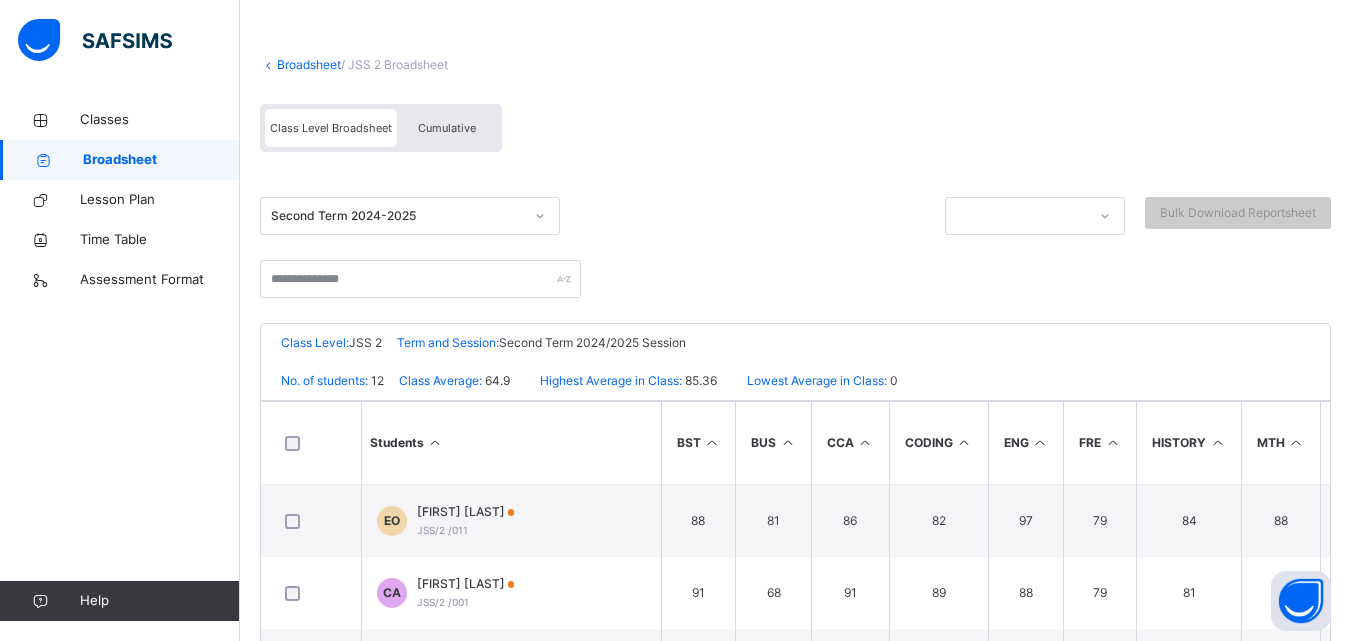 click at bounding box center [795, 291] 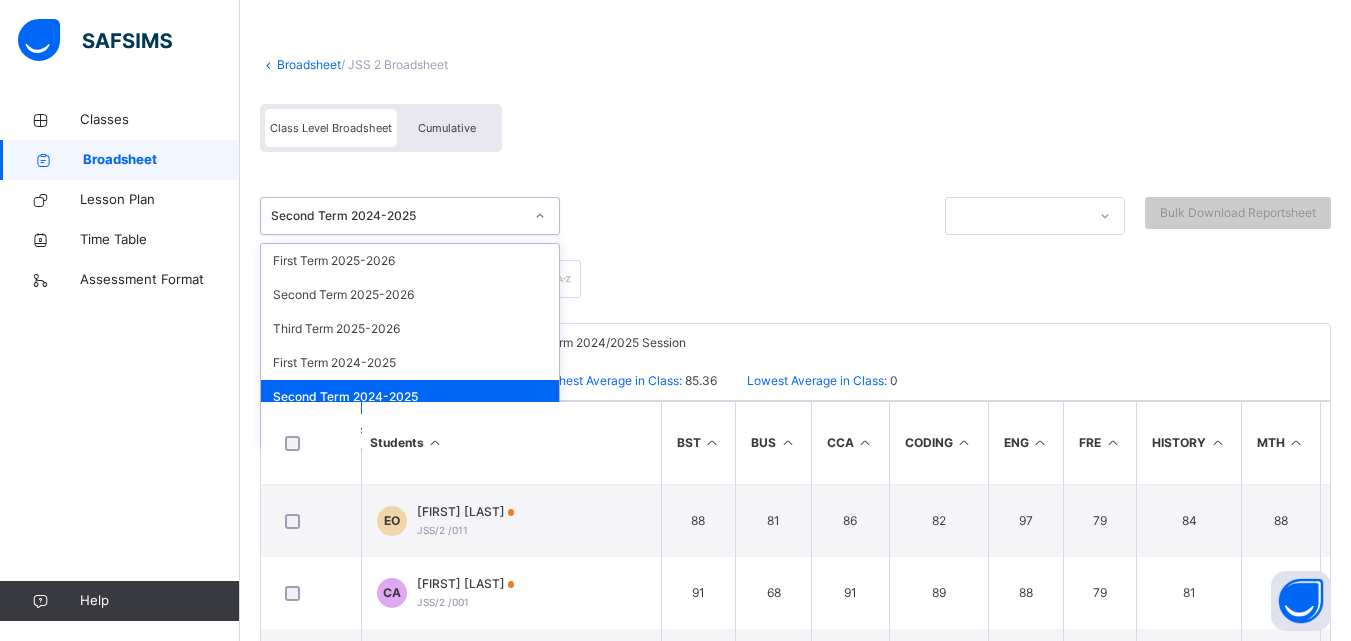 click 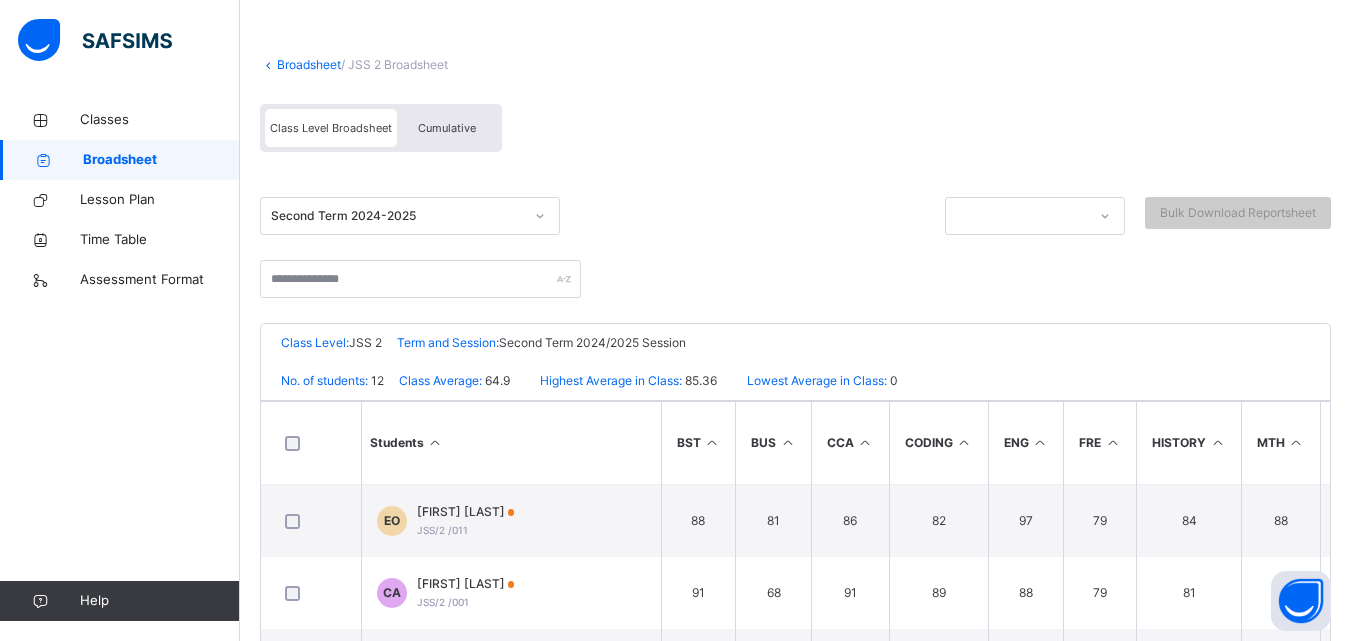 click on "Second Term 2024-2025 Bulk Download Reportsheet" at bounding box center (795, 216) 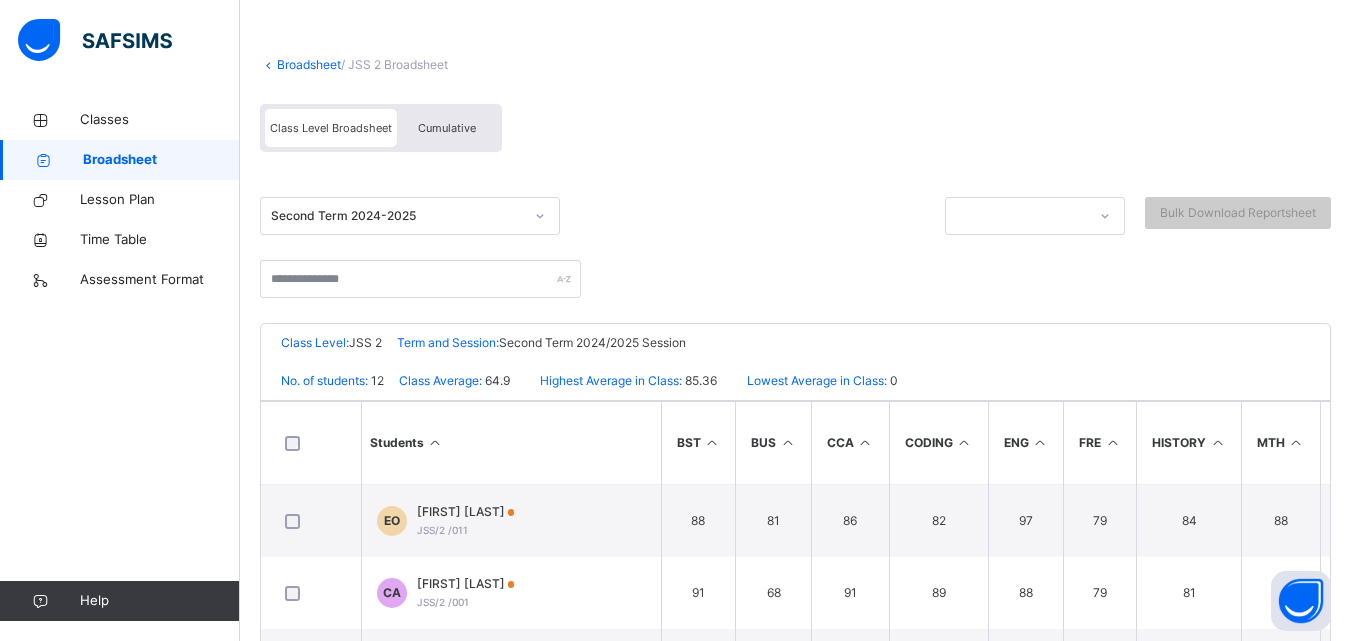 click on "Broadsheet" at bounding box center (161, 160) 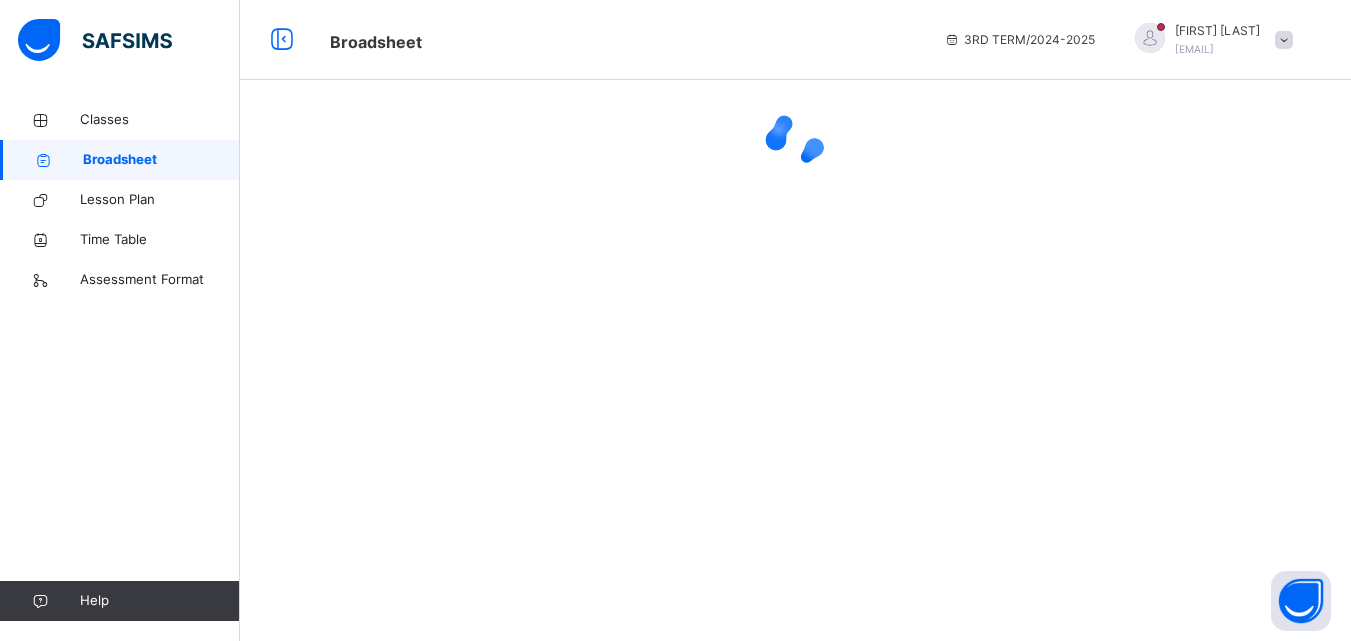 scroll, scrollTop: 0, scrollLeft: 0, axis: both 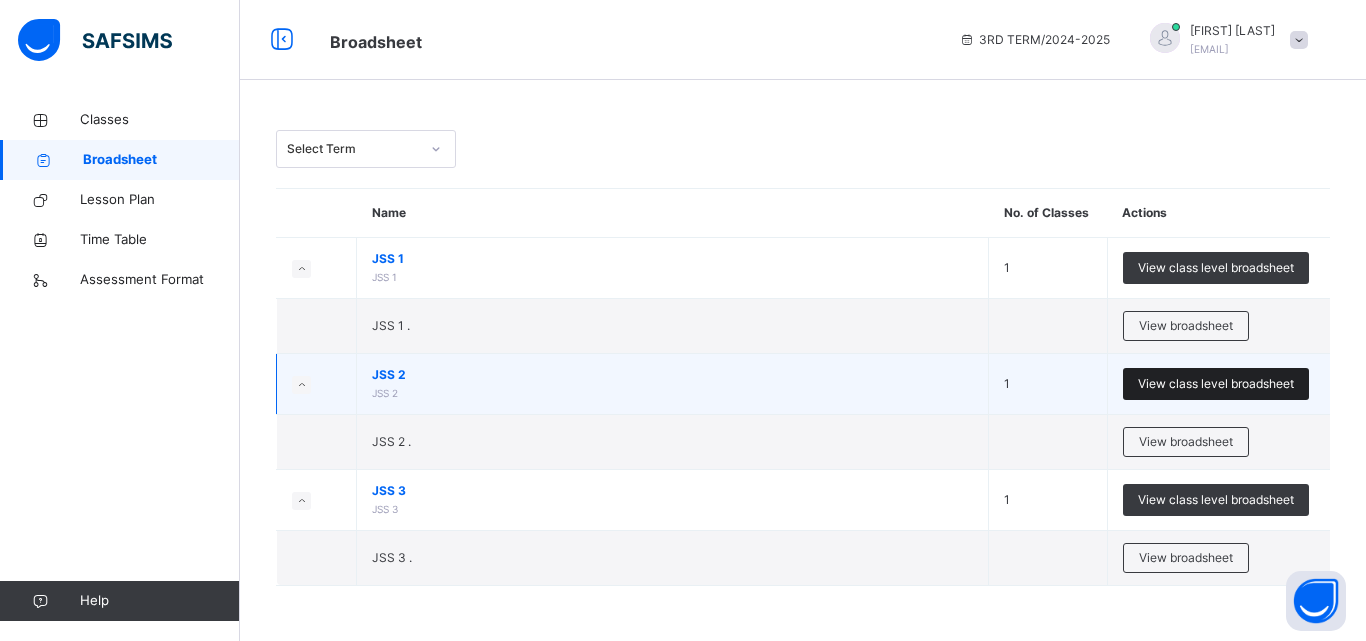 click on "View class level broadsheet" at bounding box center (1216, 384) 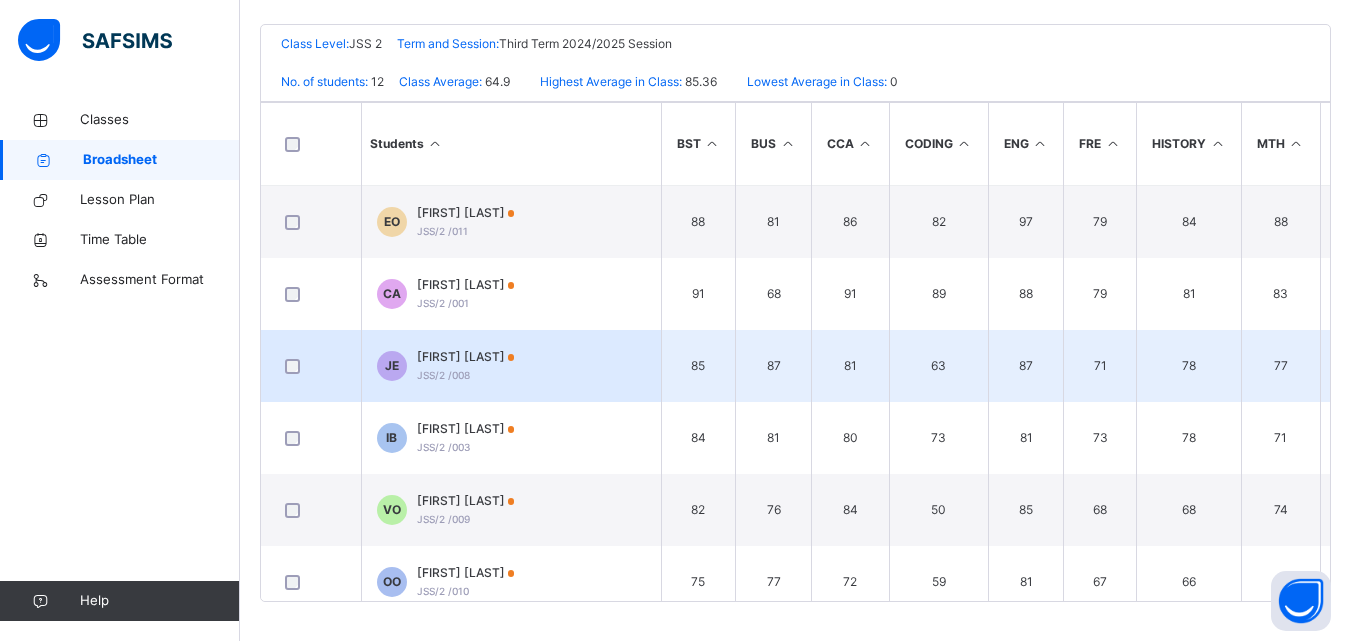 scroll, scrollTop: 404, scrollLeft: 0, axis: vertical 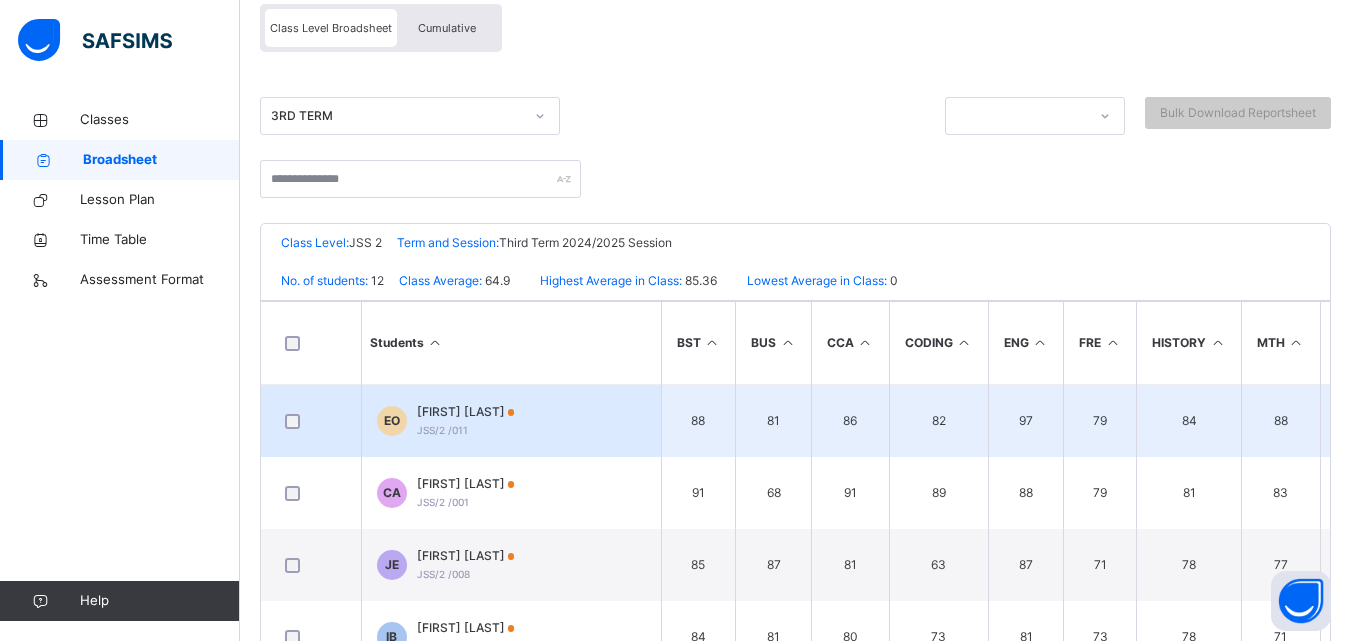 click on "88" at bounding box center (698, 421) 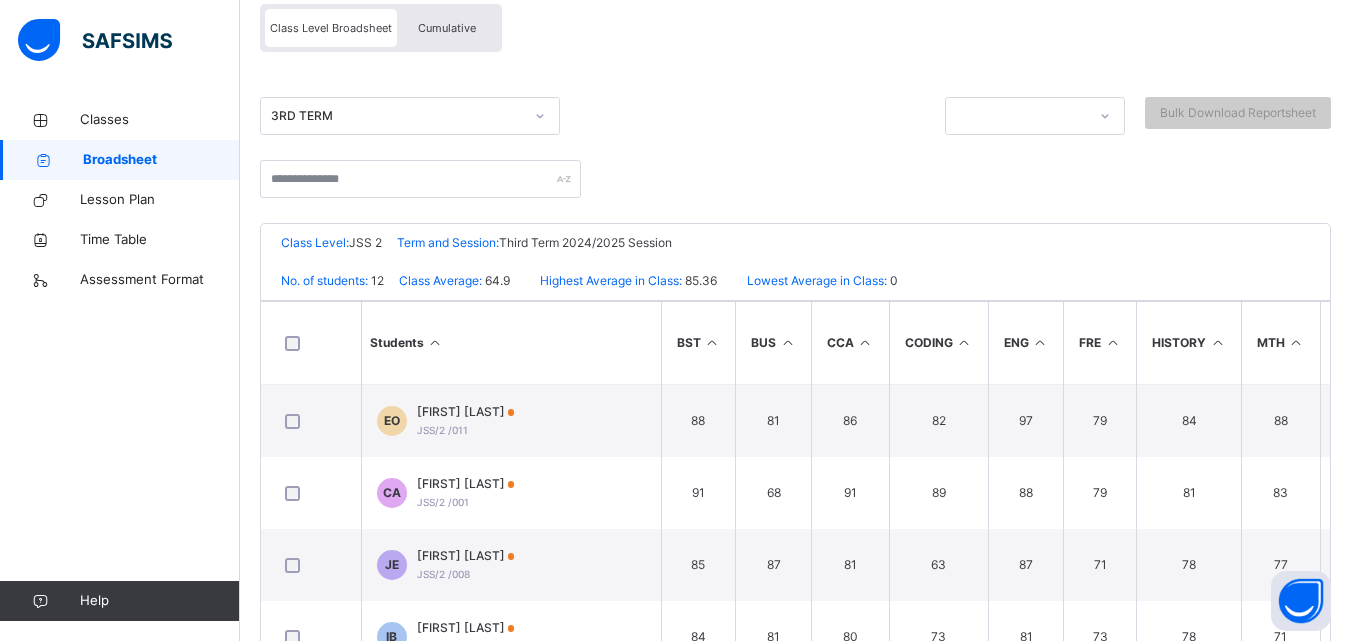 click at bounding box center [1016, 116] 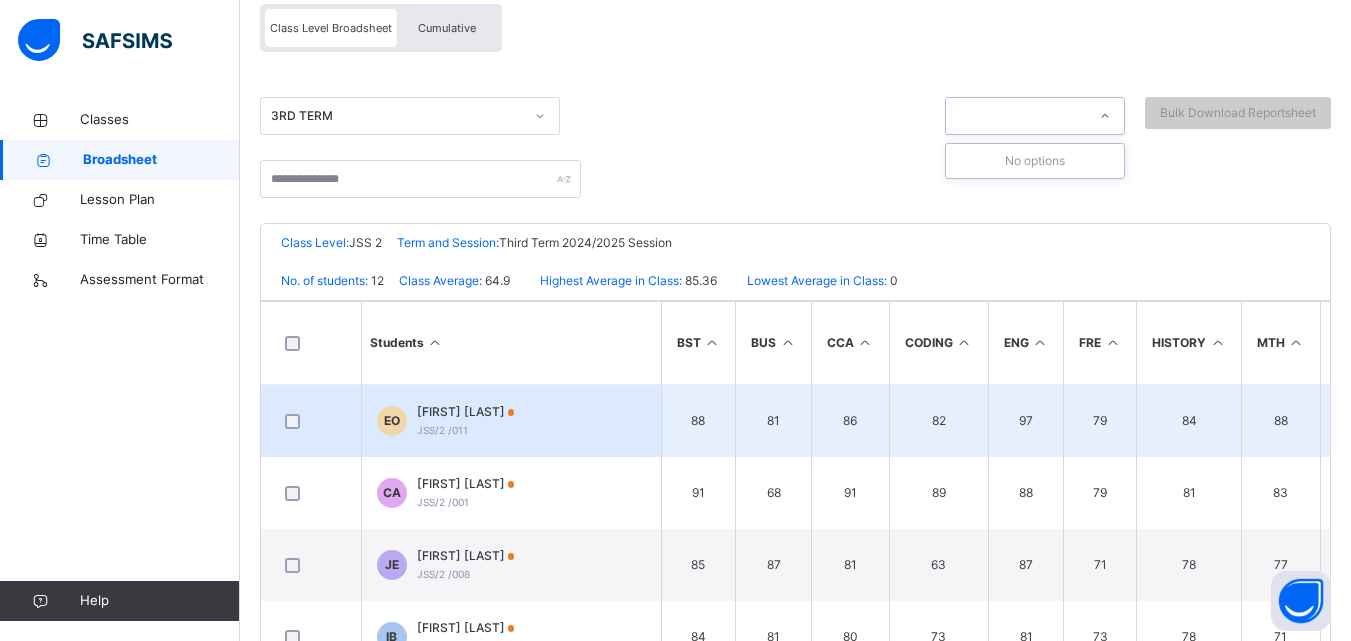 click at bounding box center [795, 191] 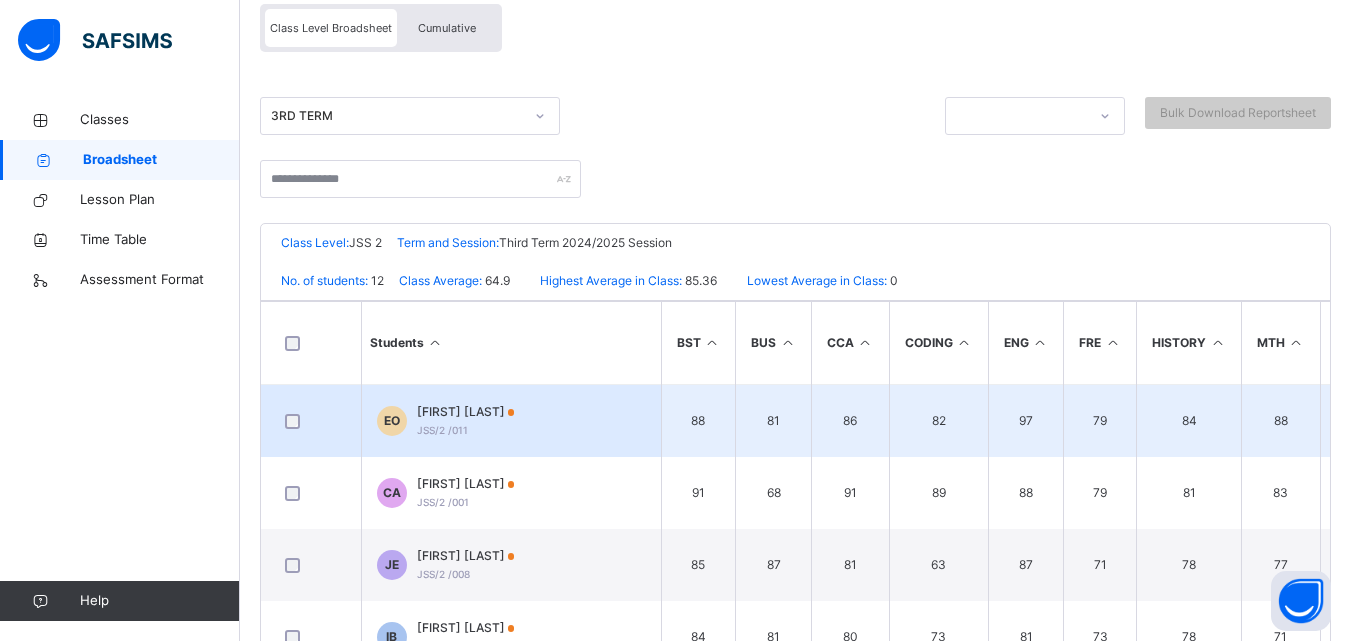 click on "88" at bounding box center (698, 421) 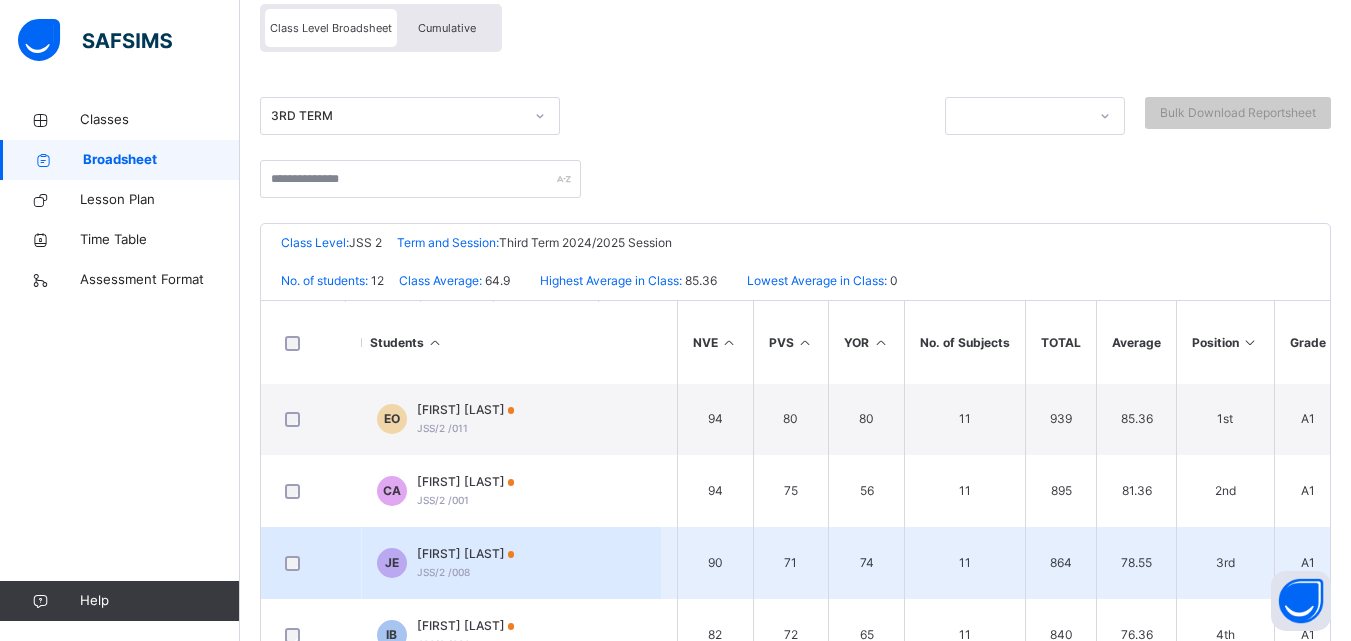 scroll, scrollTop: 0, scrollLeft: 643, axis: horizontal 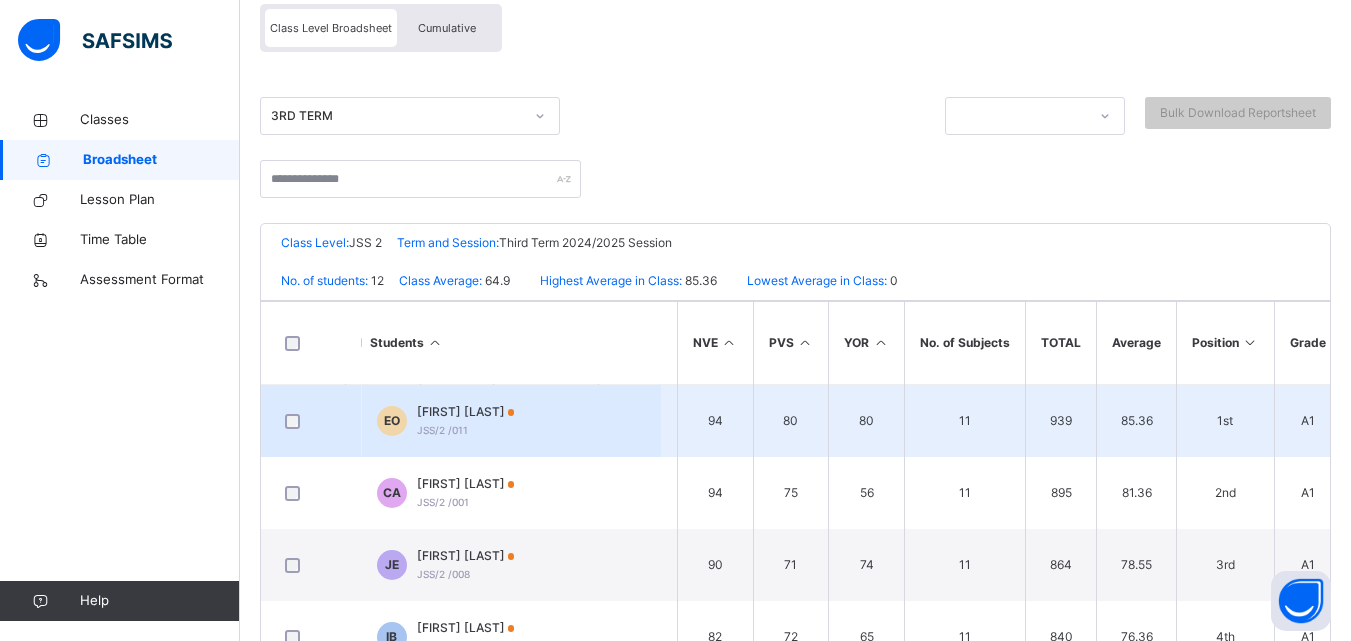 click on "94" at bounding box center [715, 421] 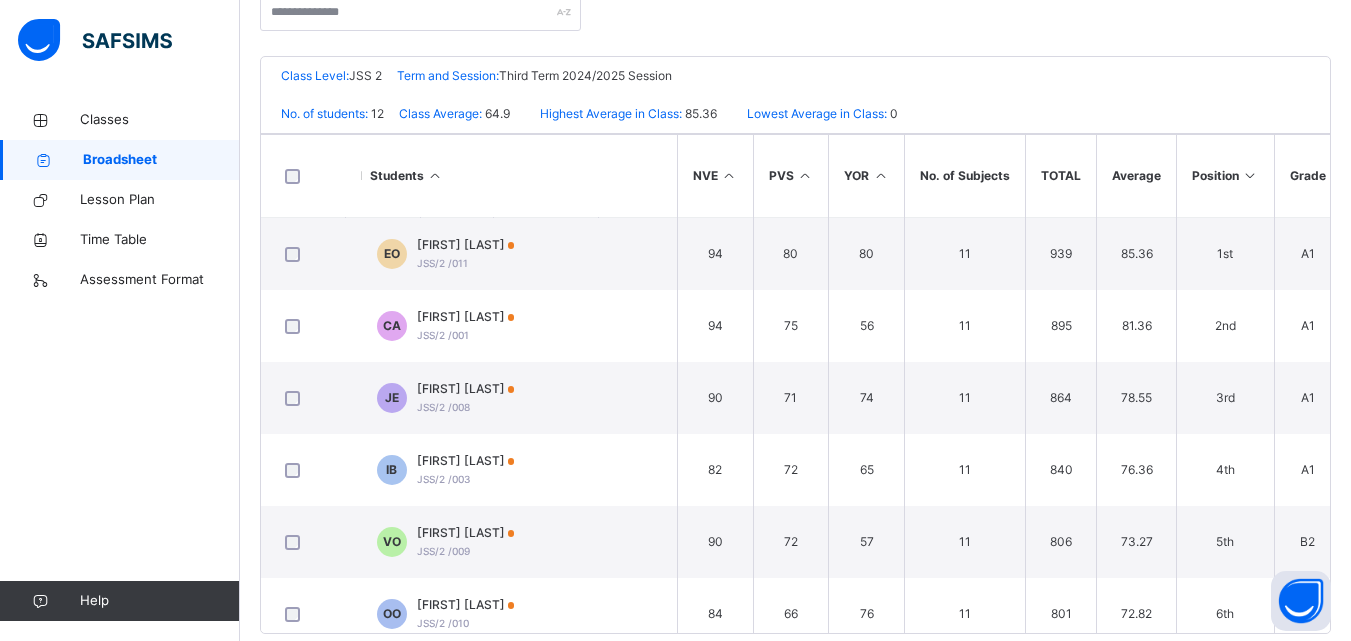 scroll, scrollTop: 404, scrollLeft: 0, axis: vertical 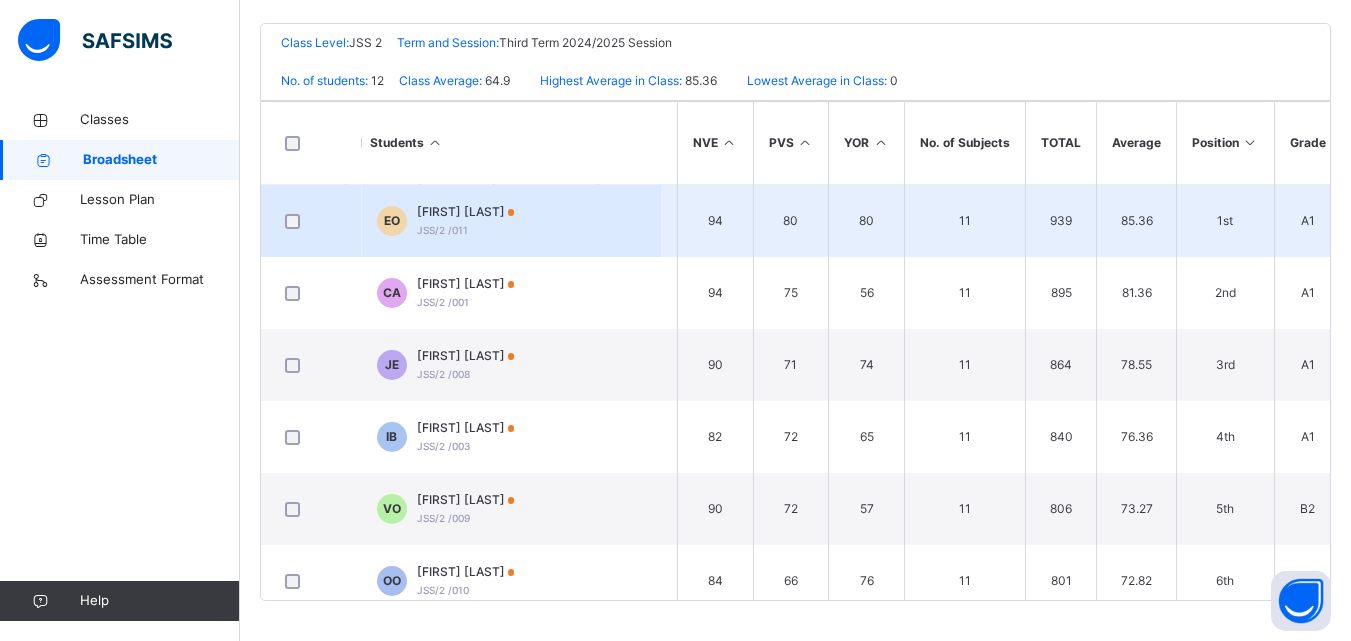 click on "94" at bounding box center [715, 221] 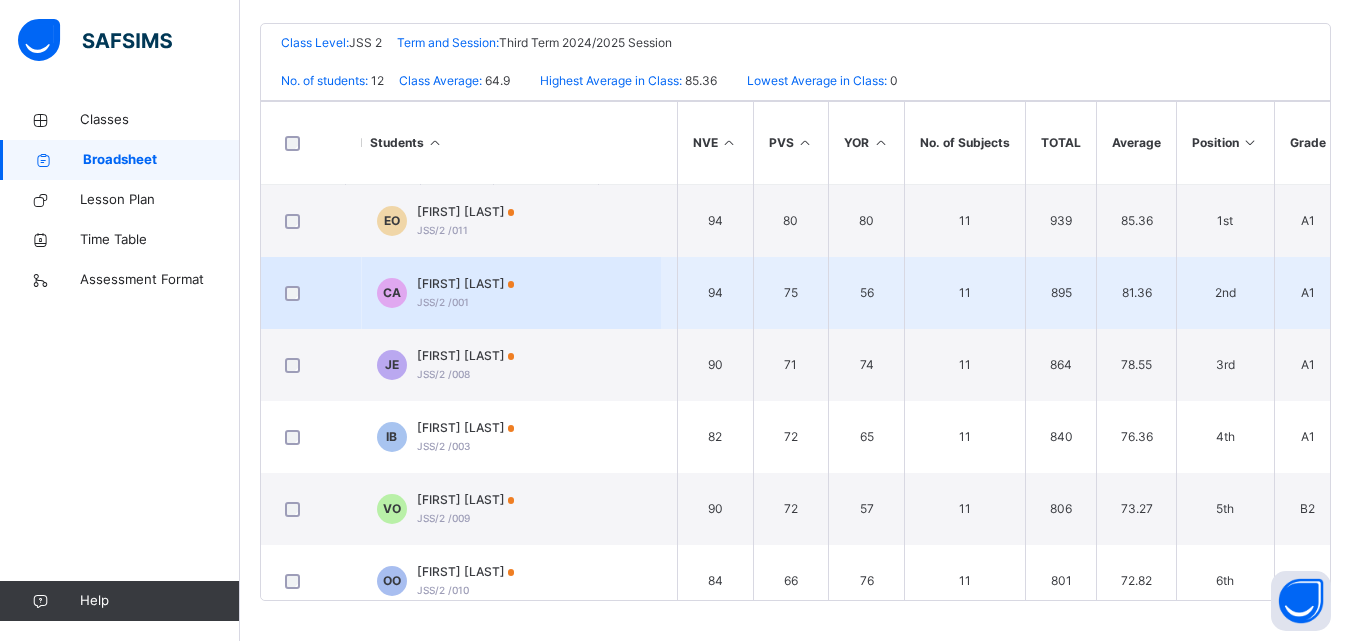 click on "94" at bounding box center (715, 293) 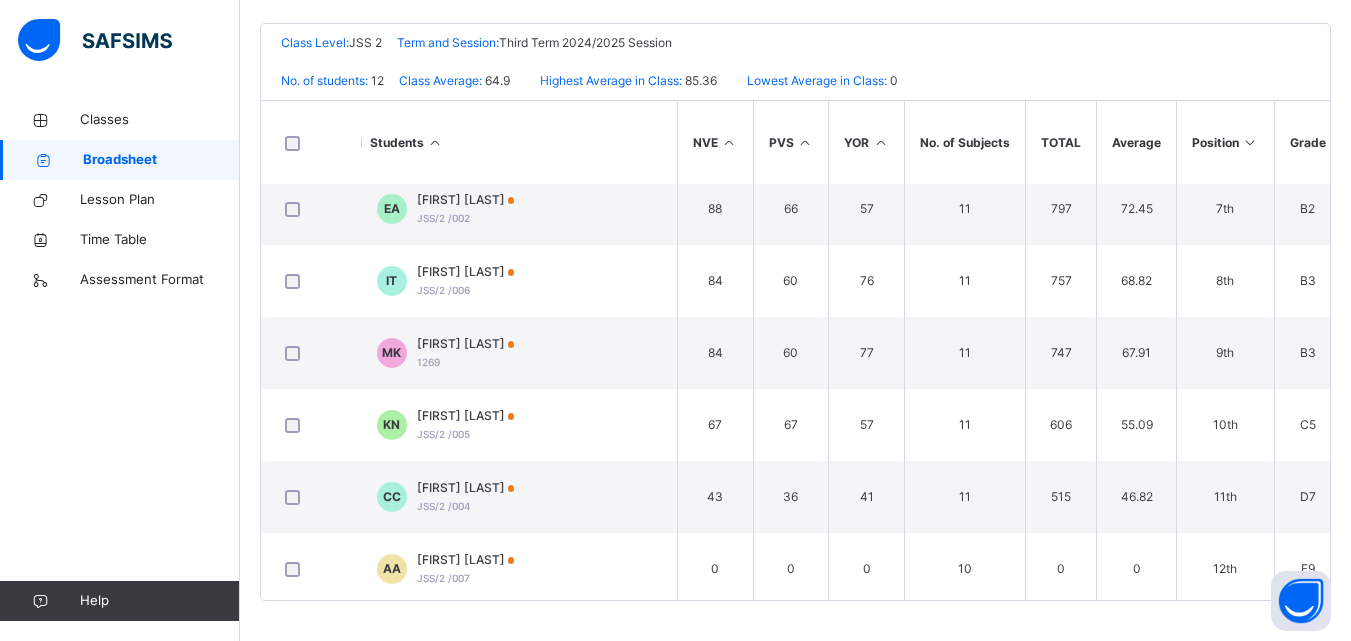 scroll, scrollTop: 457, scrollLeft: 643, axis: both 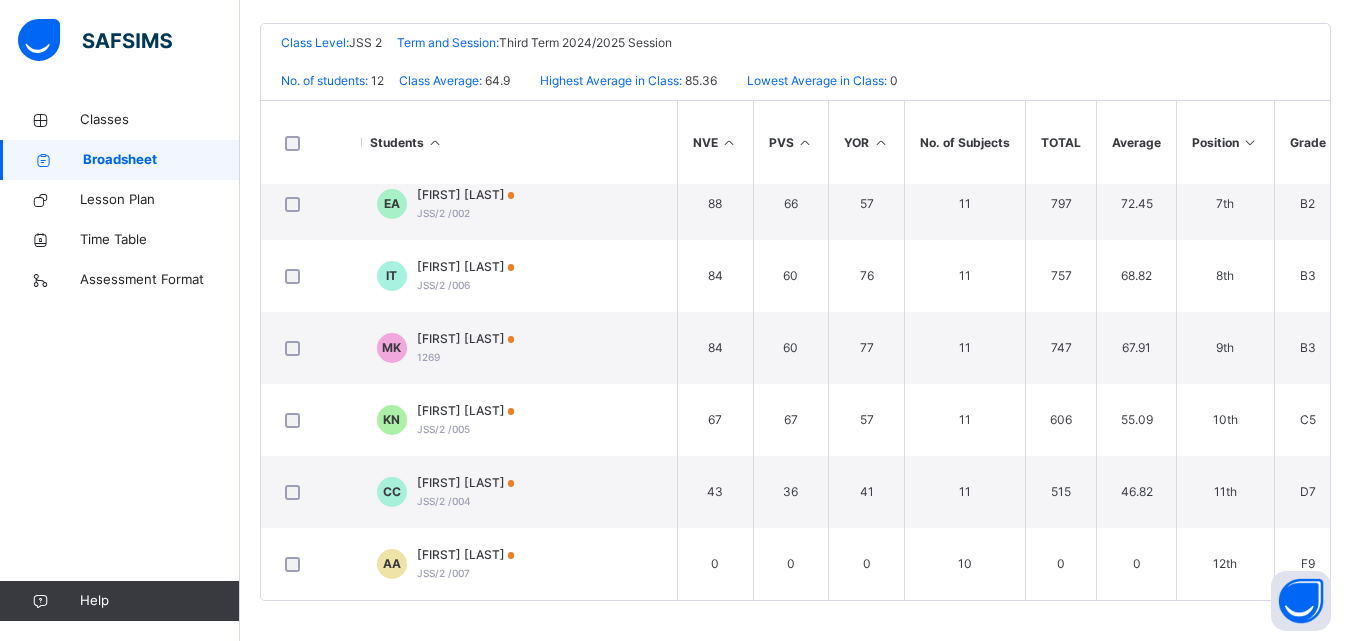 click on "Broadsheet / JSS 2 Broadsheet Class Level Broadsheet Cumulative 3RD TERM Bulk Download Reportsheet Star Learners Nursery & Primary School Date: [DAY] [MONTH] [YEAR], [HOUR]:[MINUTE]:[SECOND] [AM/PM] Class Level: JSS 2 Term and Session: Third Term 2024/2025 Session No. of students: 12 Class Average: 64.9 Highest Average in Class: 85.36 Lowest Average in Class: 0 S/NO Admission No. Full Name BST BUS CCA CODING ENG FRE HISTORY MTH NVE PVS YOR No. of Subjects TOTAL Average Position Grade 1 JSS/2 /011 Esther [LAST] 88 81 86 82 97 79 84 88 94 80 80 11 939 85.36 1st A1 2 JSS/2 /001 Collins [LAST] 91 68 91 89 88 79 81 83 94 75 56 11 895 81.36 2nd A1 3 JSS/2 /008 Joy [LAST] 85 87 81 63 87 71 78 77 90 71 74 11 864 78.55 3rd A1 4 JSS/2 /003 Ifeanyi [LAST] 84 81 80 73 81 73 78 71 82 72 65 11 840 76.36 4th A1 5 JSS/2 /009 Victoria [LAST] 82 76 84 50 85 68 68 74 90 72 57 11 806 73.27 5th B2 6 JSS/2 /010 Oreoluwa [LAST] 75 77 72 59 81 67 66 78 84 66 76 11 801 72.82 6th B2 7 JSS/2 /002 Emmanuel [LAST]" at bounding box center (795, 168) 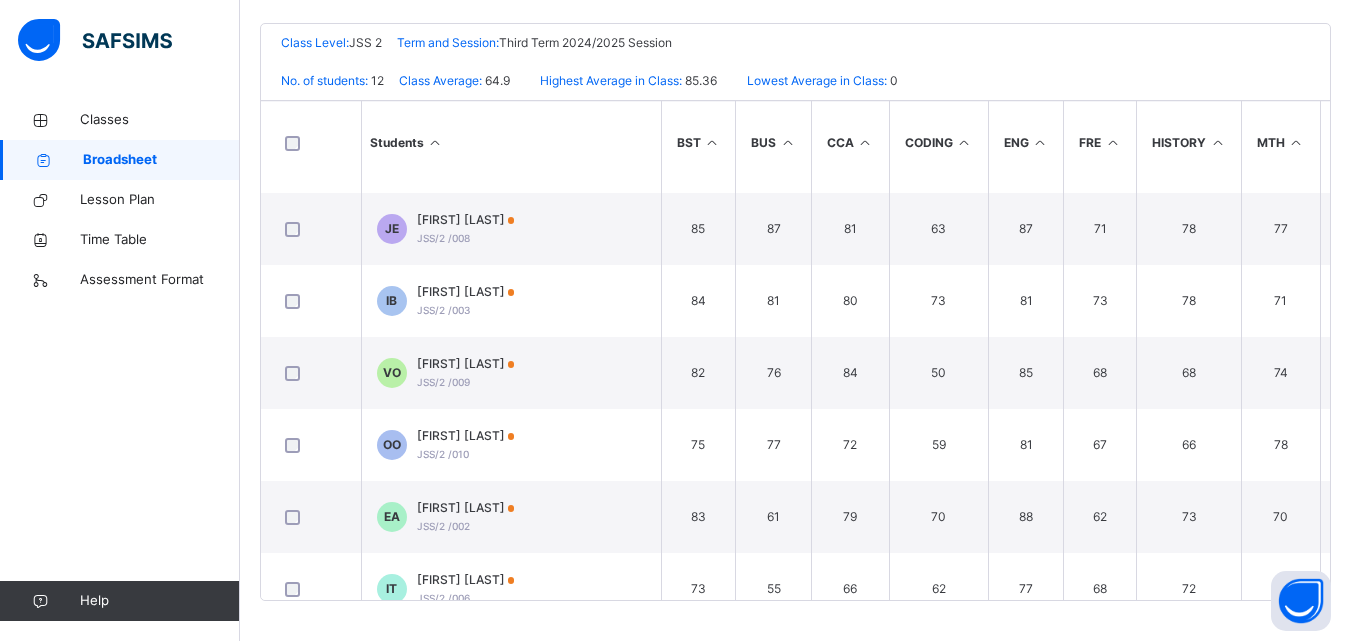 scroll, scrollTop: 0, scrollLeft: 0, axis: both 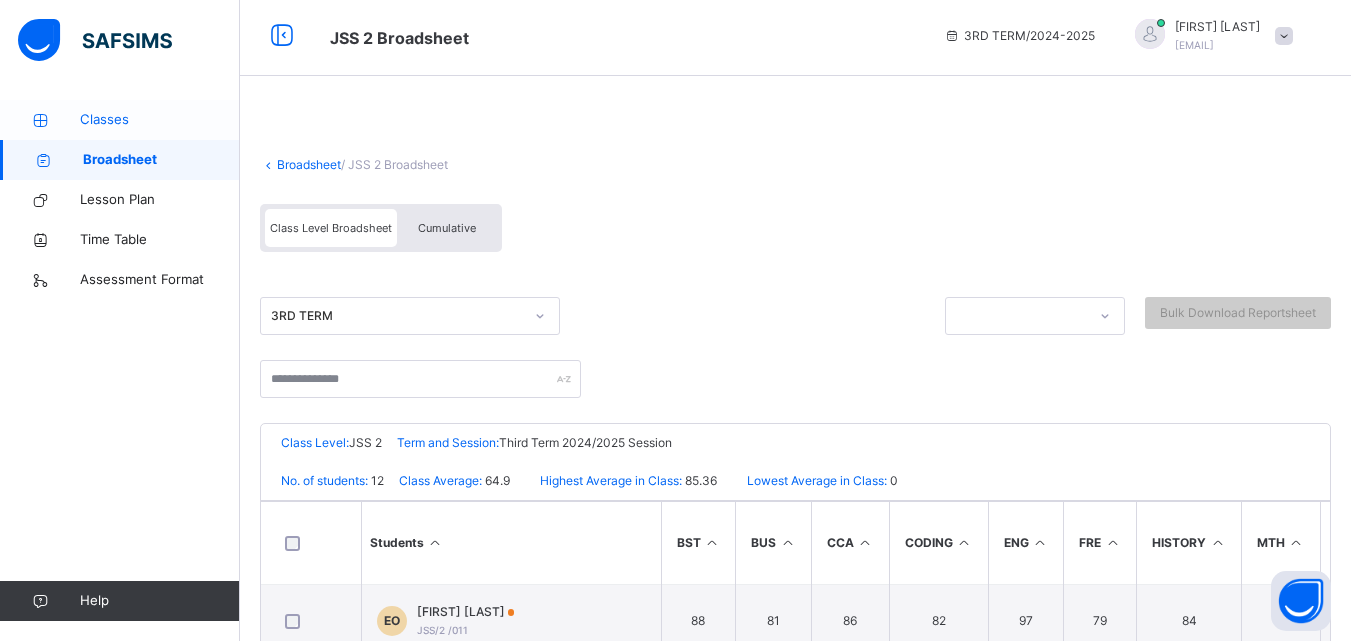 click on "Classes" at bounding box center [160, 120] 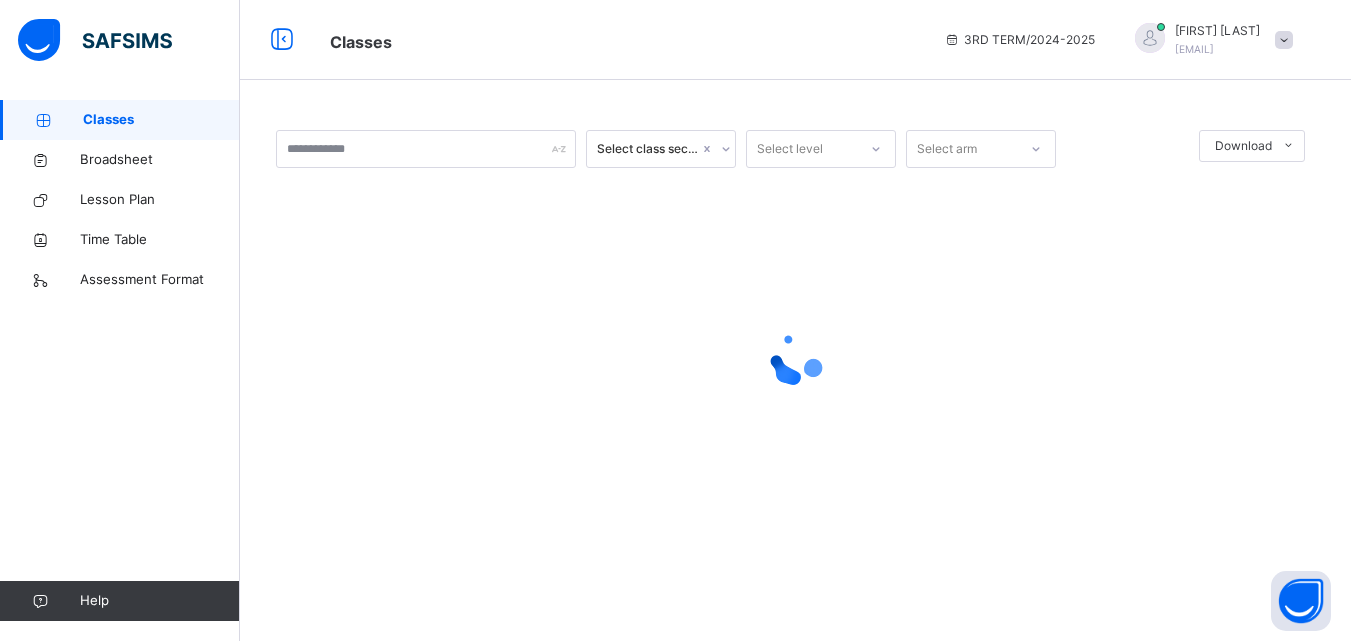 scroll, scrollTop: 0, scrollLeft: 0, axis: both 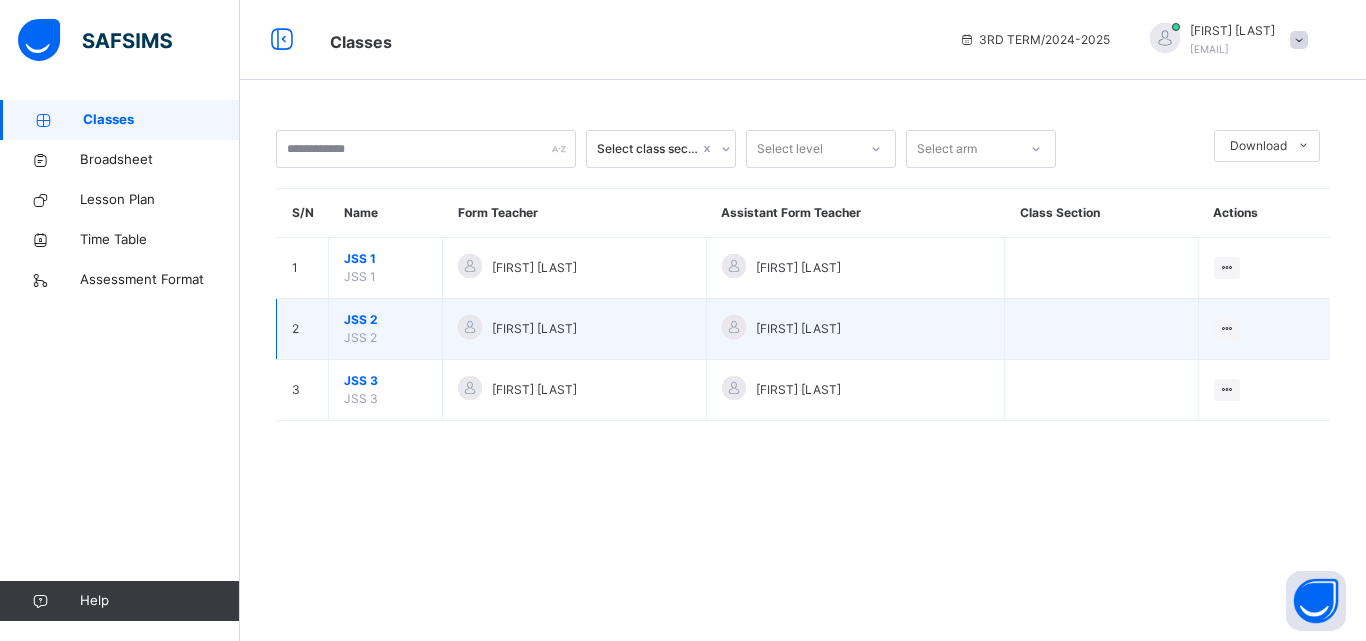 click on "JSS 2" at bounding box center (385, 320) 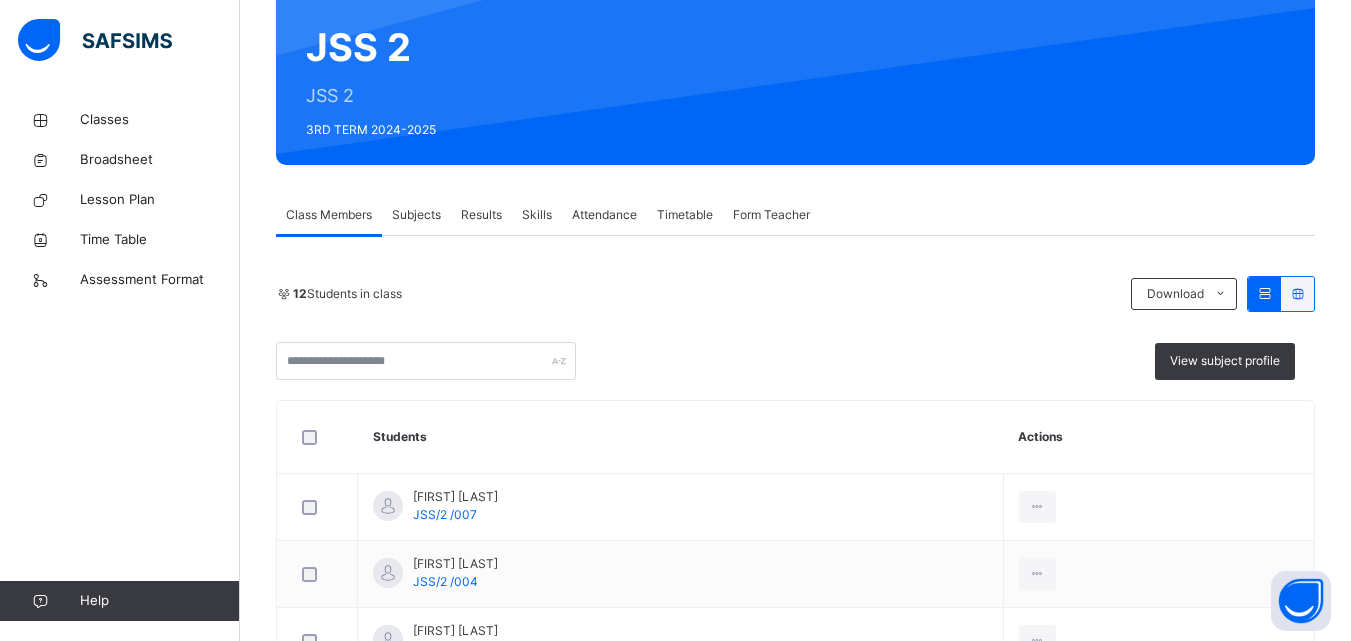 scroll, scrollTop: 200, scrollLeft: 0, axis: vertical 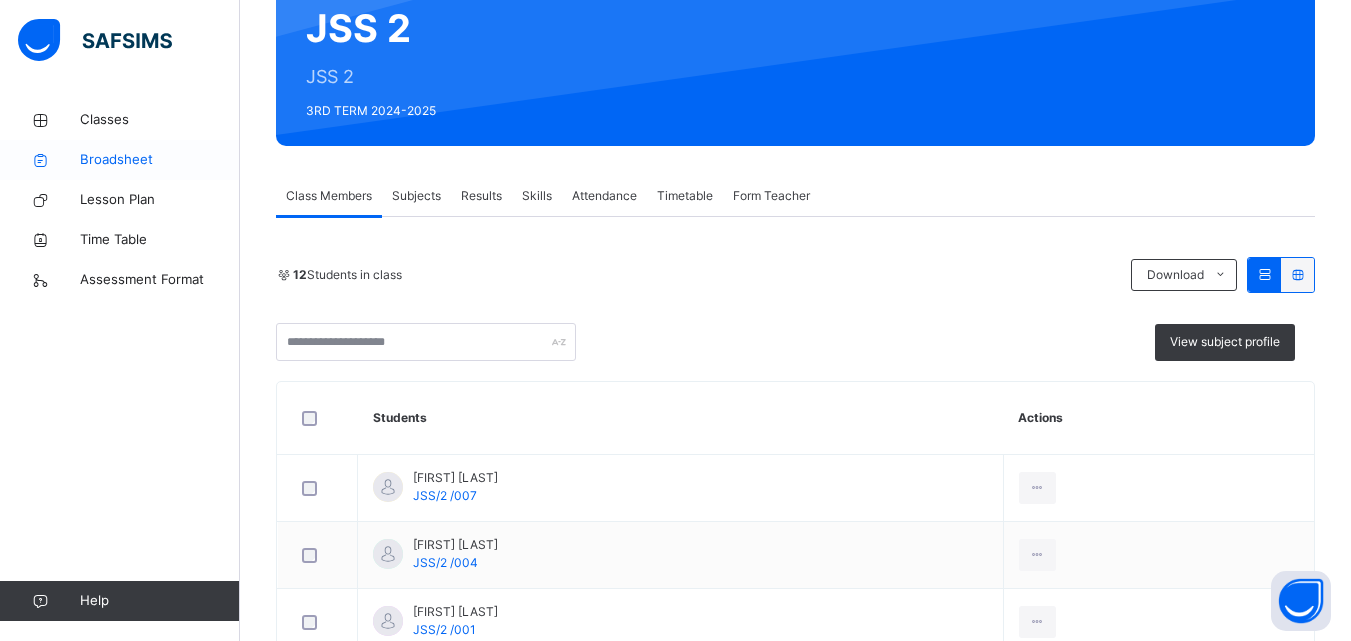 click on "Broadsheet" at bounding box center (160, 160) 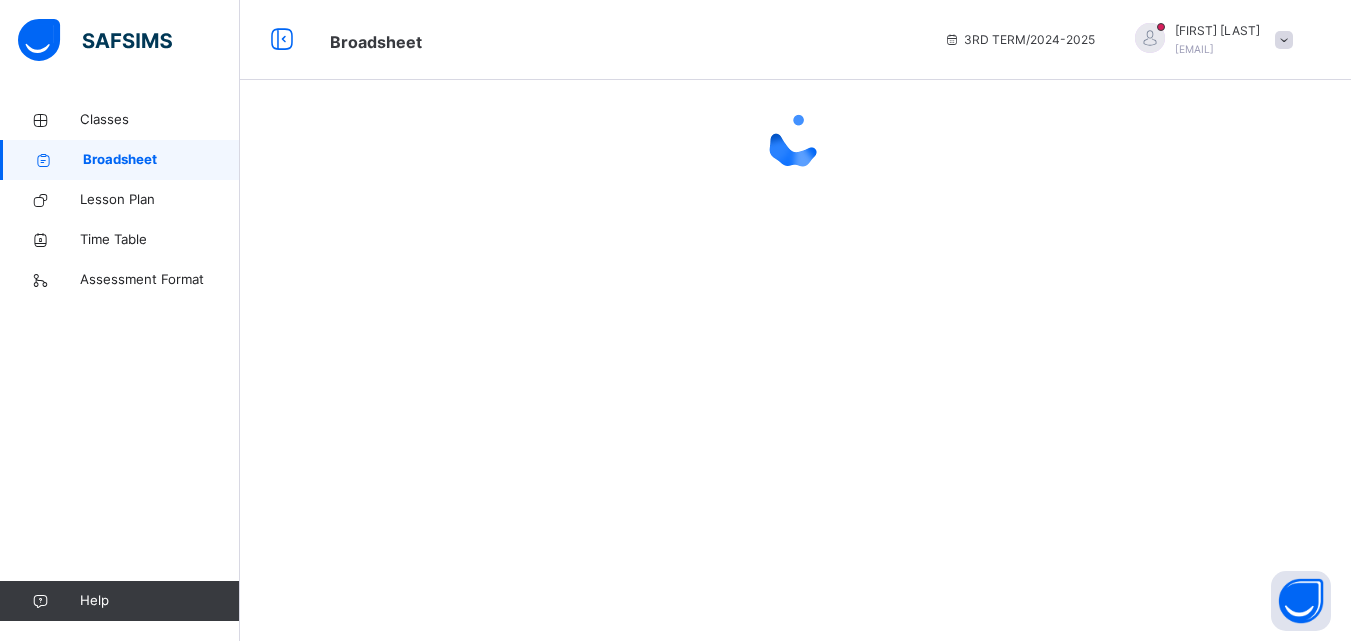 scroll, scrollTop: 0, scrollLeft: 0, axis: both 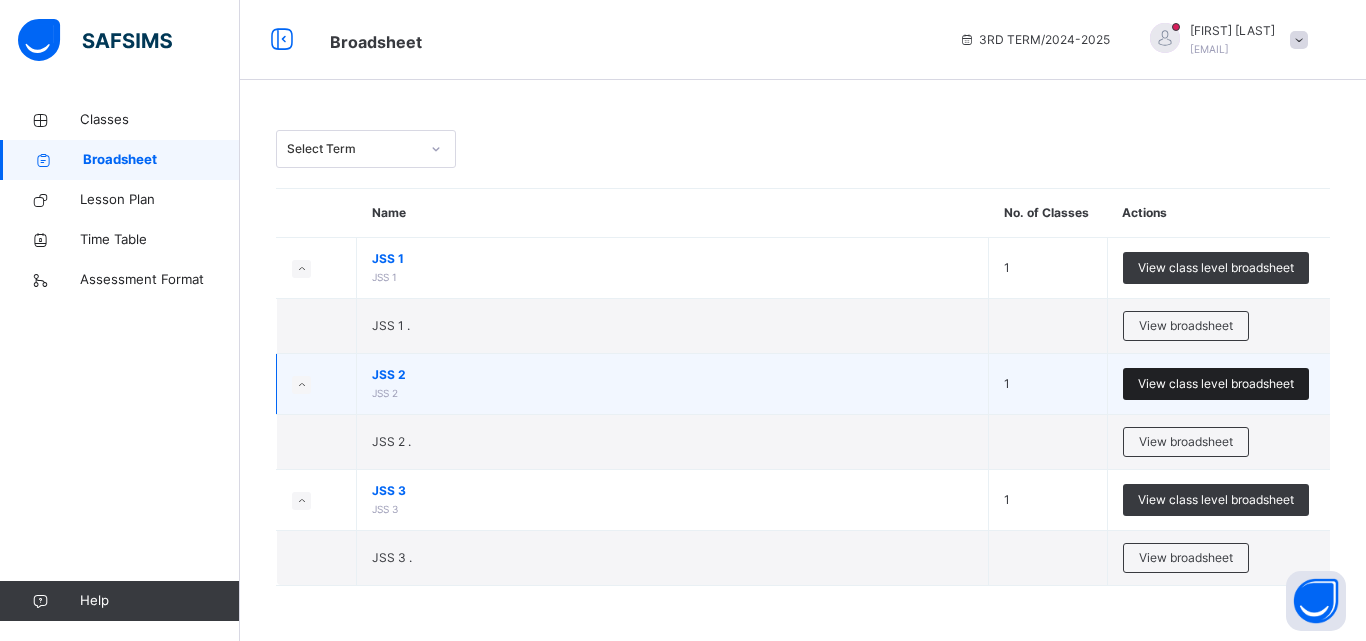 click on "View class level broadsheet" at bounding box center (1216, 384) 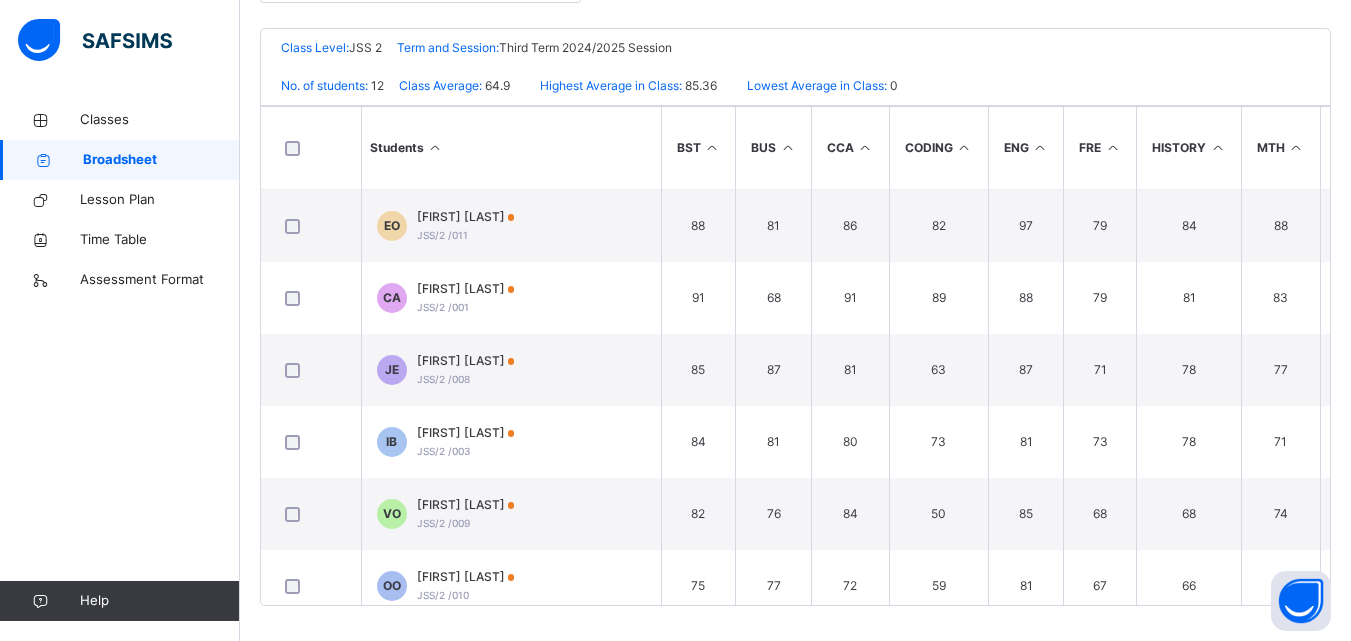 scroll, scrollTop: 400, scrollLeft: 0, axis: vertical 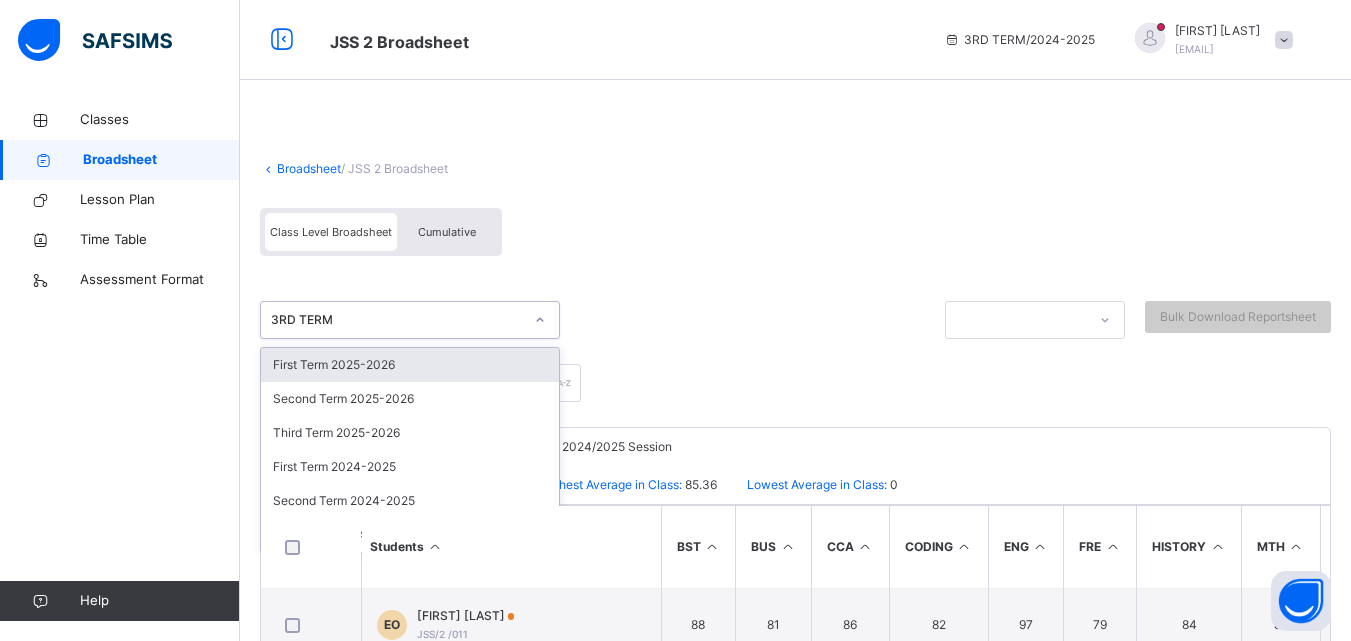 click 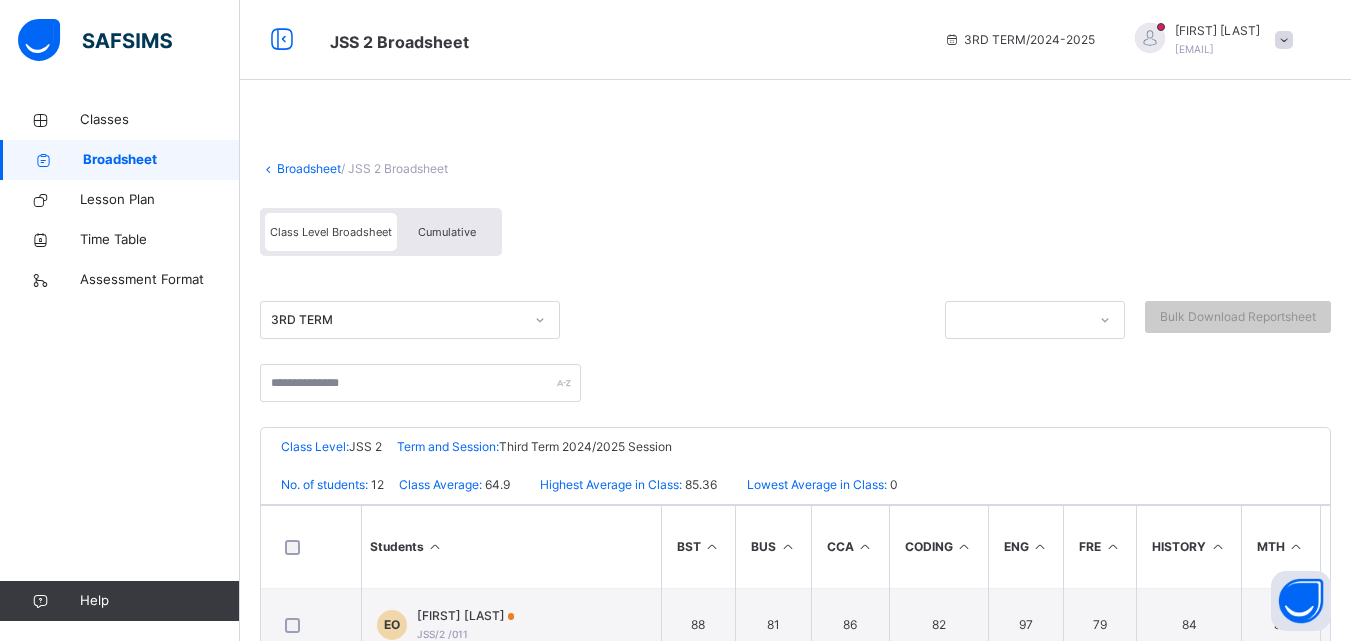 click on "Class Level Broadsheet Cumulative" at bounding box center (795, 237) 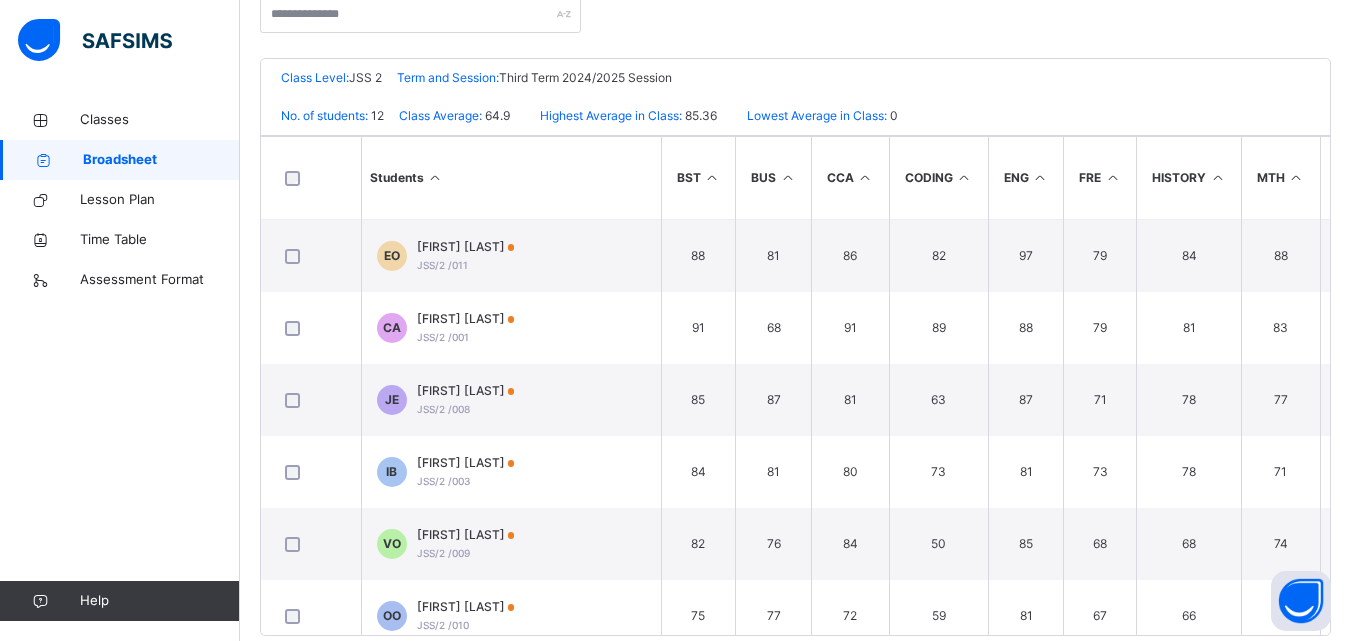 scroll, scrollTop: 404, scrollLeft: 0, axis: vertical 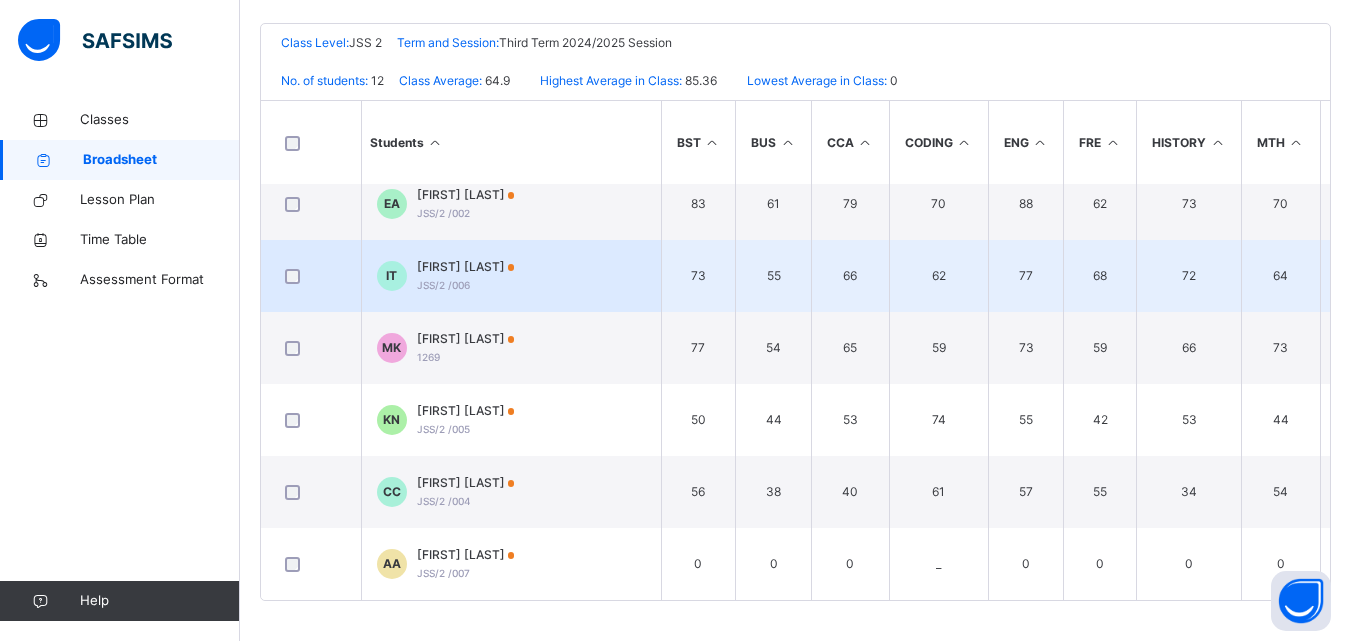 click on "73" at bounding box center [698, 276] 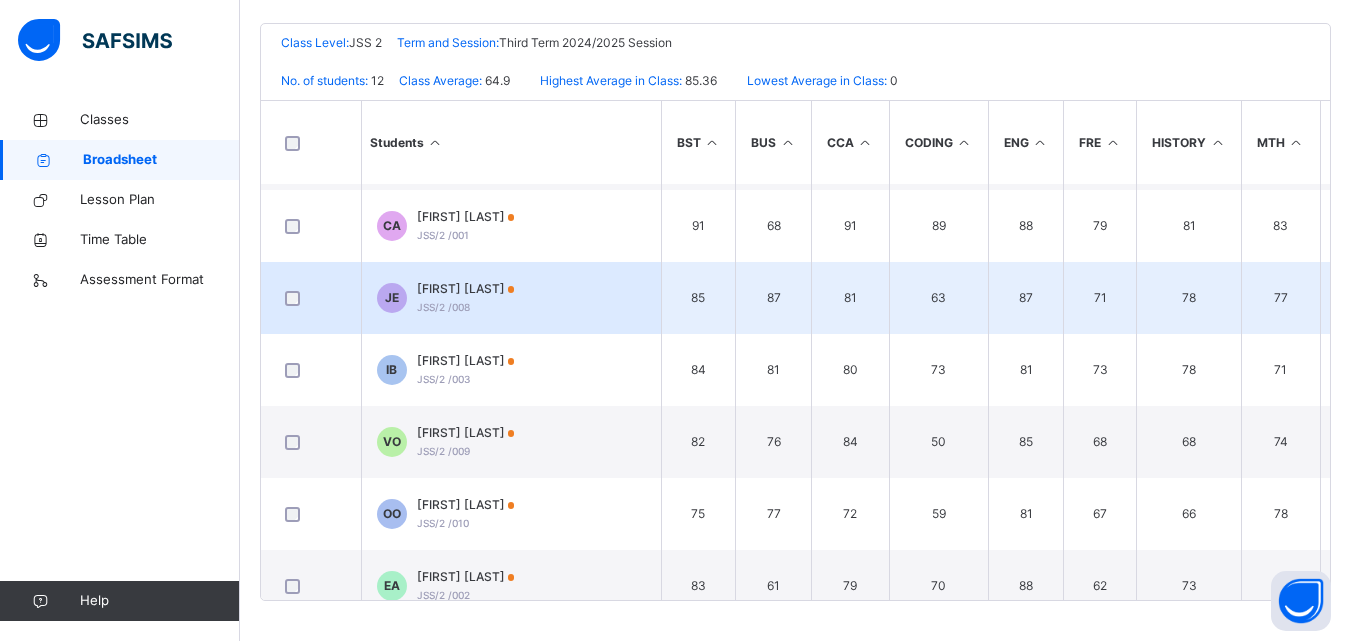 scroll, scrollTop: 57, scrollLeft: 0, axis: vertical 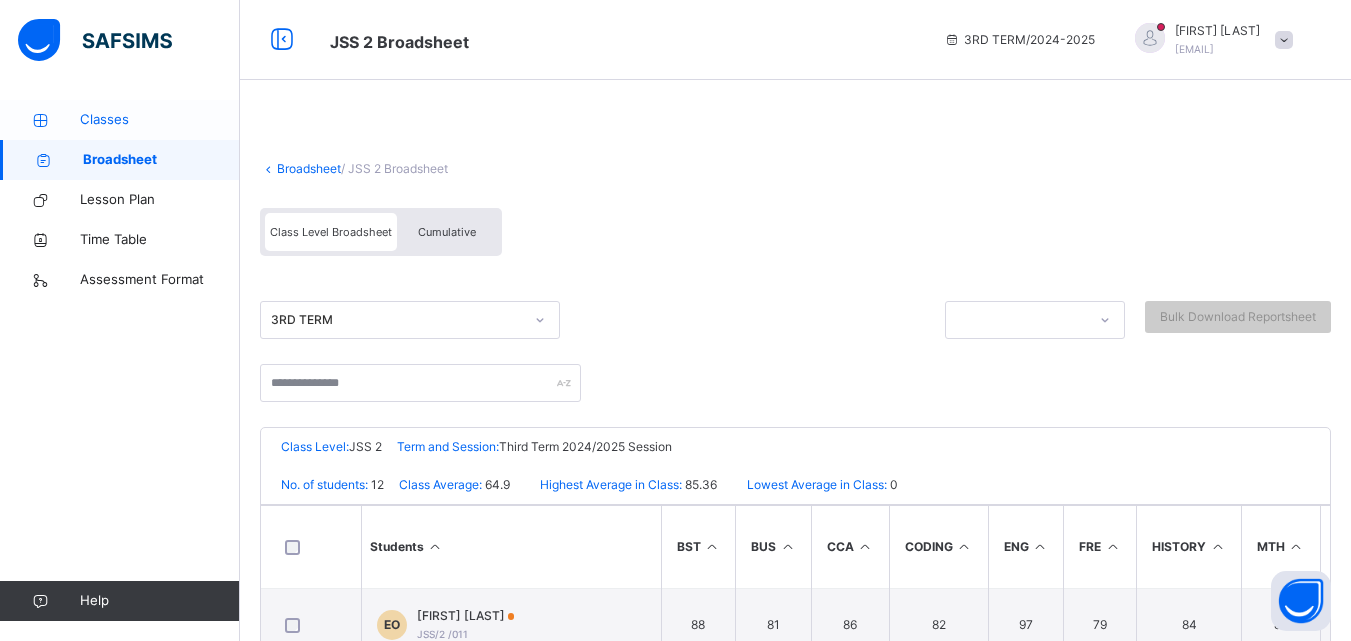 click on "Classes" at bounding box center [160, 120] 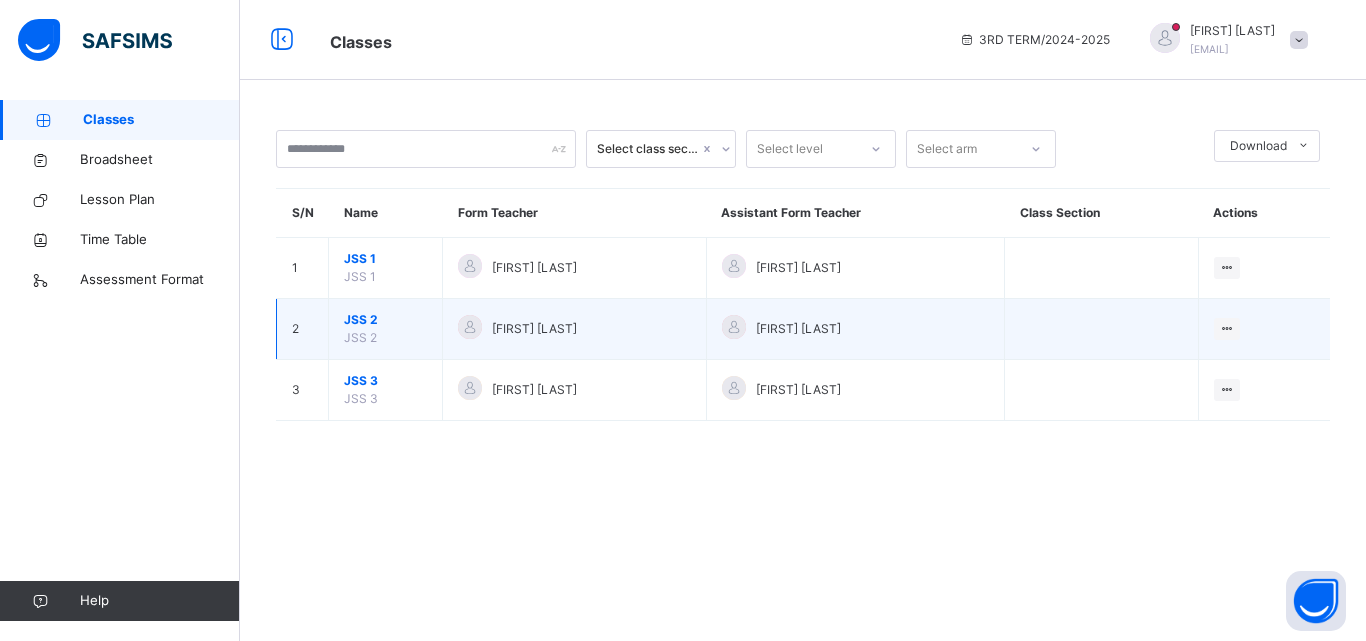 click on "JSS 2" at bounding box center (385, 320) 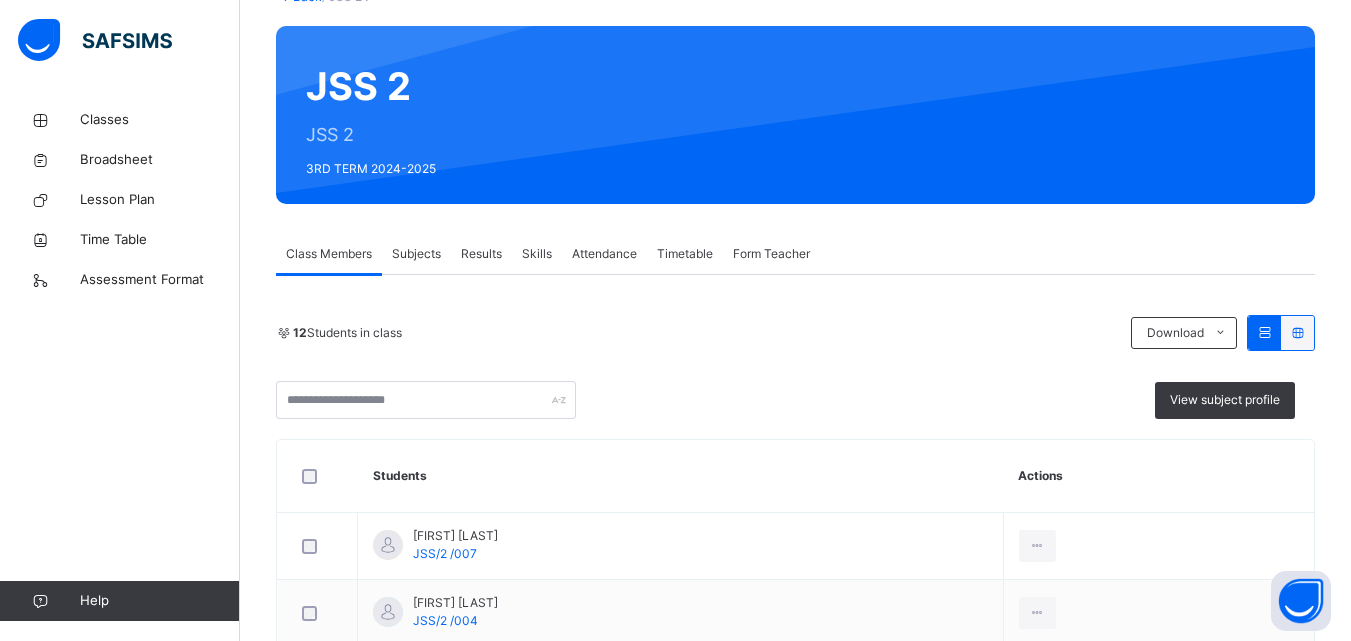 scroll, scrollTop: 28, scrollLeft: 0, axis: vertical 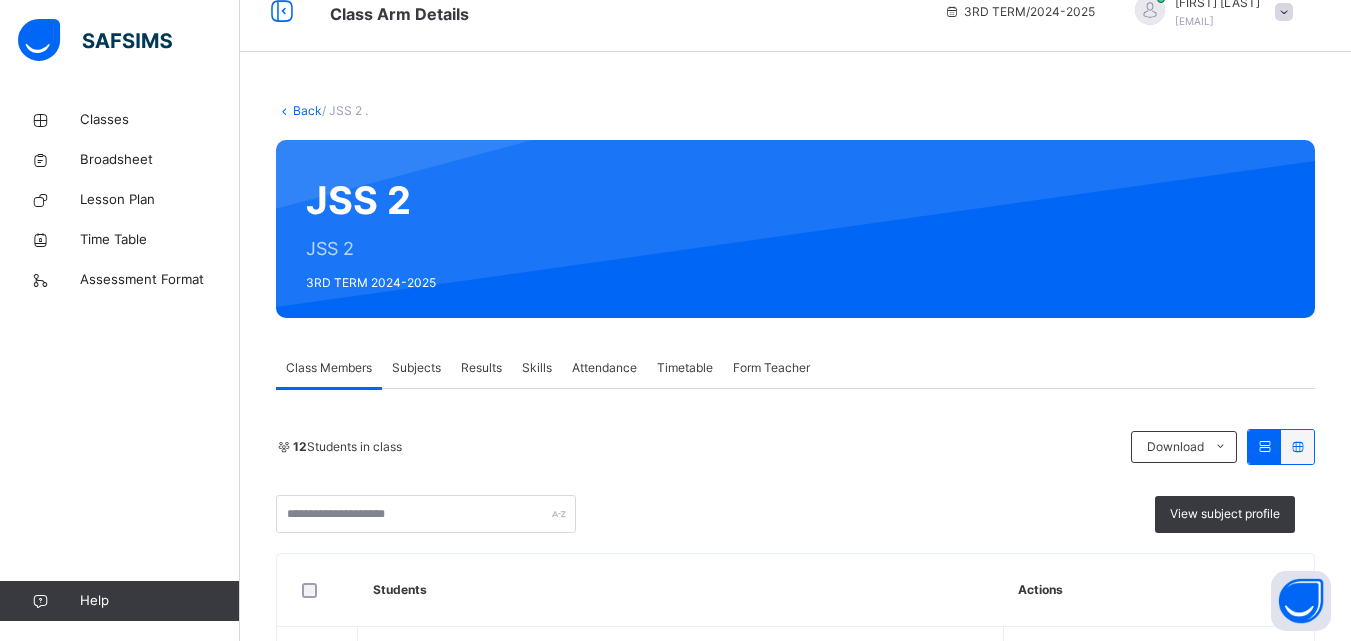click on "Results" at bounding box center (481, 368) 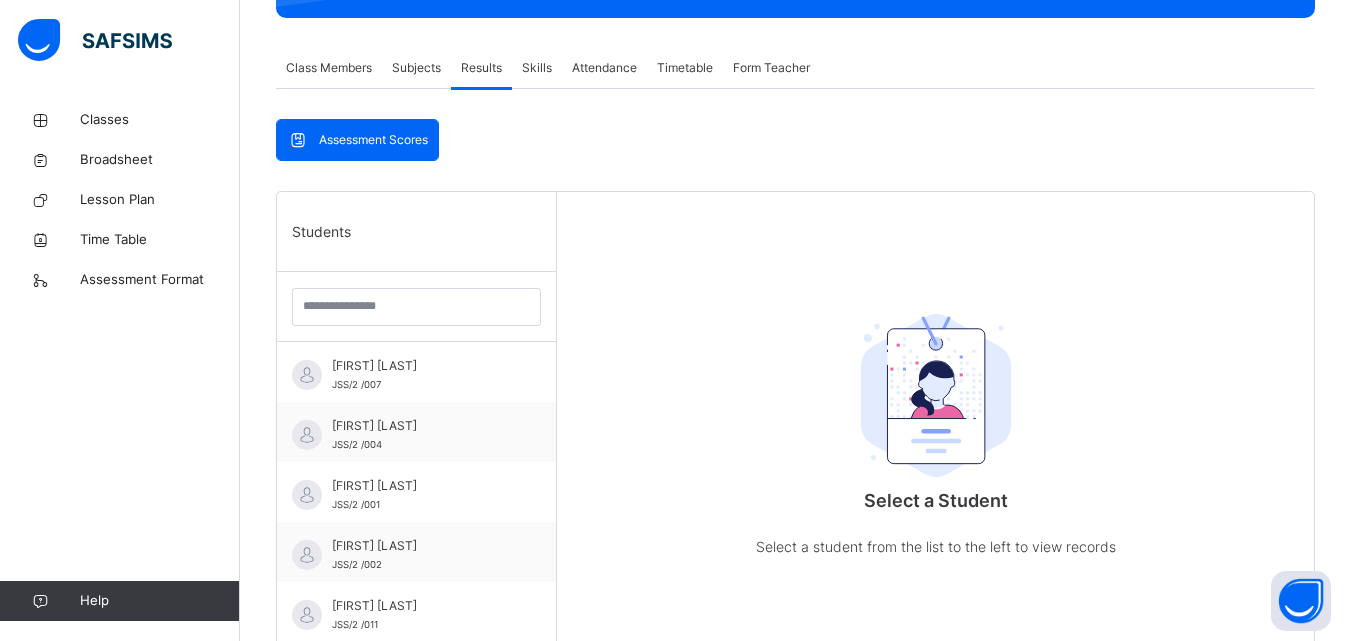 scroll, scrollTop: 428, scrollLeft: 0, axis: vertical 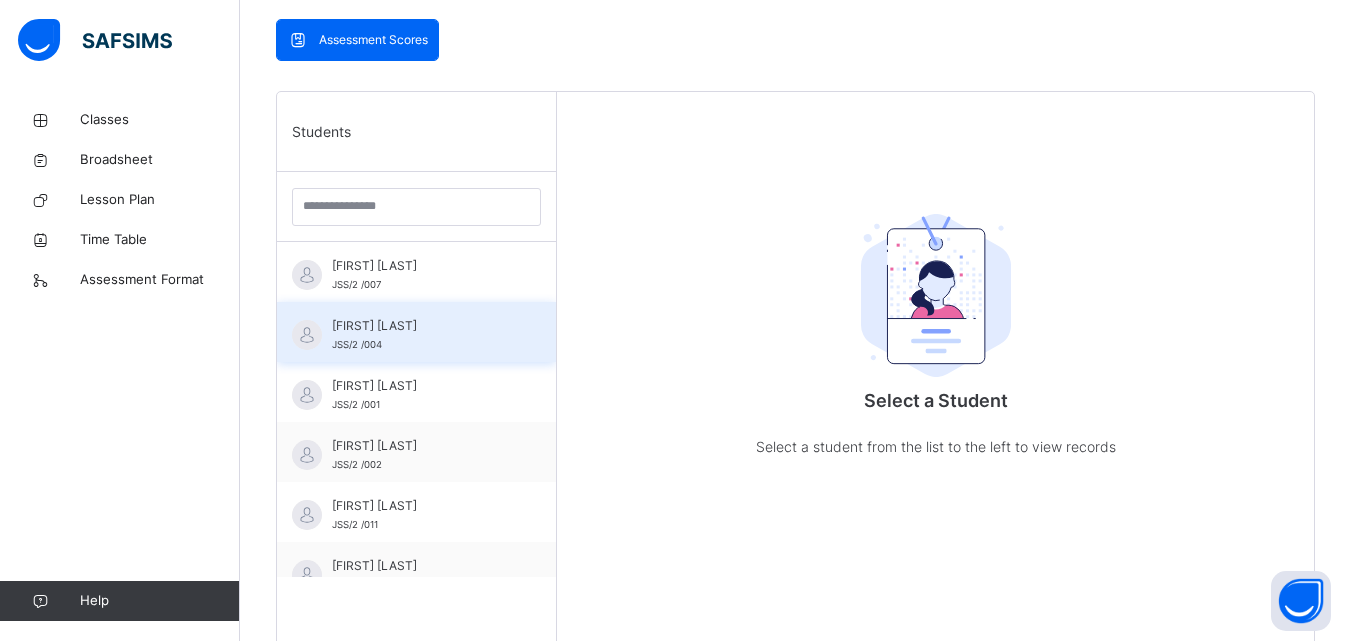 click on "[FIRST] [LAST]" at bounding box center (421, 326) 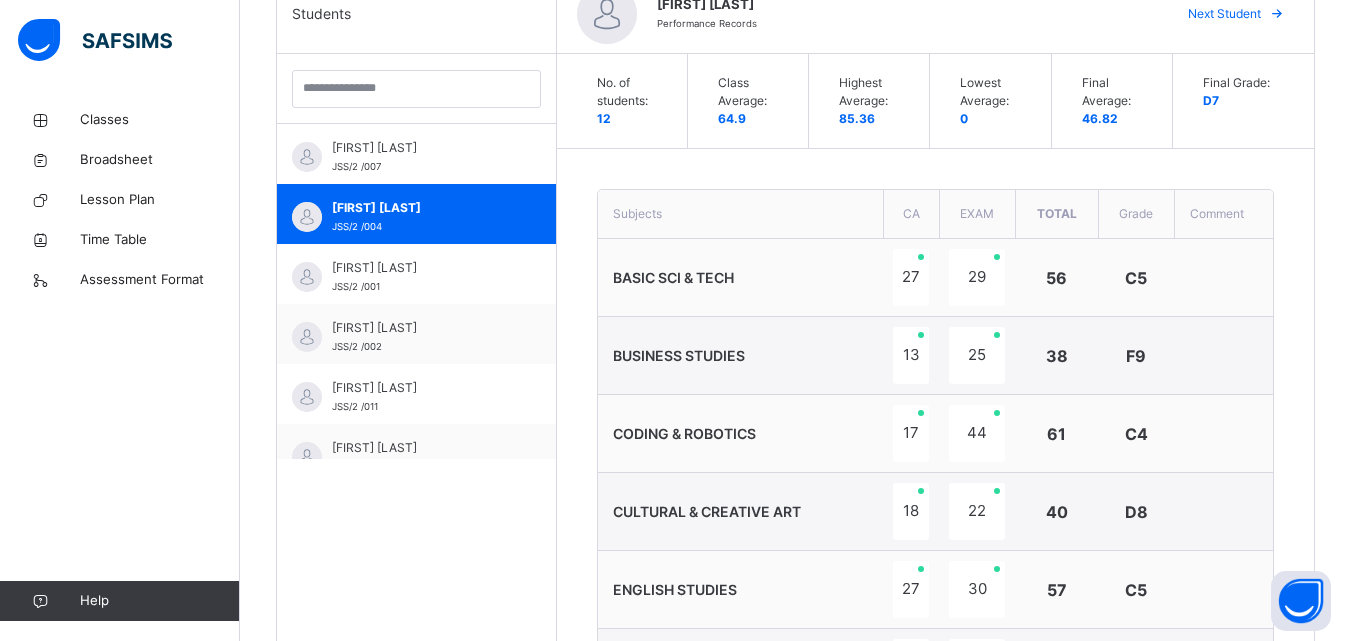 scroll, scrollTop: 528, scrollLeft: 0, axis: vertical 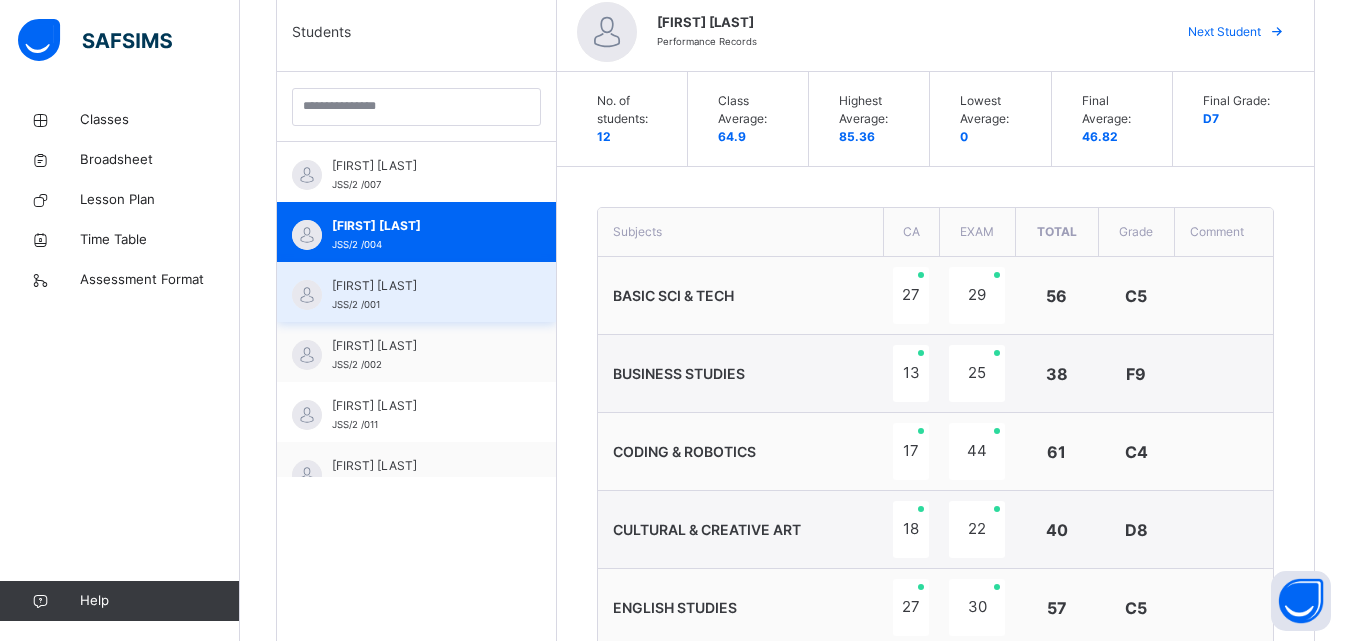click on "[FIRST] [LAST] JSS/2 /001" at bounding box center (421, 295) 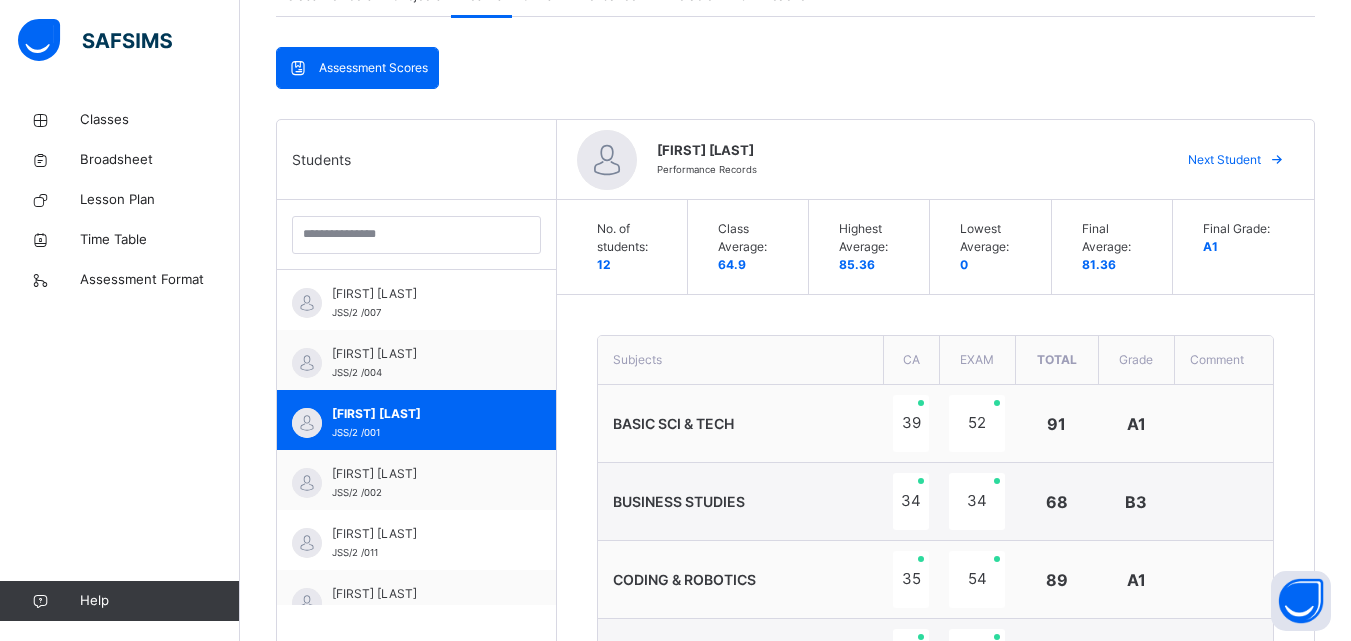 scroll, scrollTop: 528, scrollLeft: 0, axis: vertical 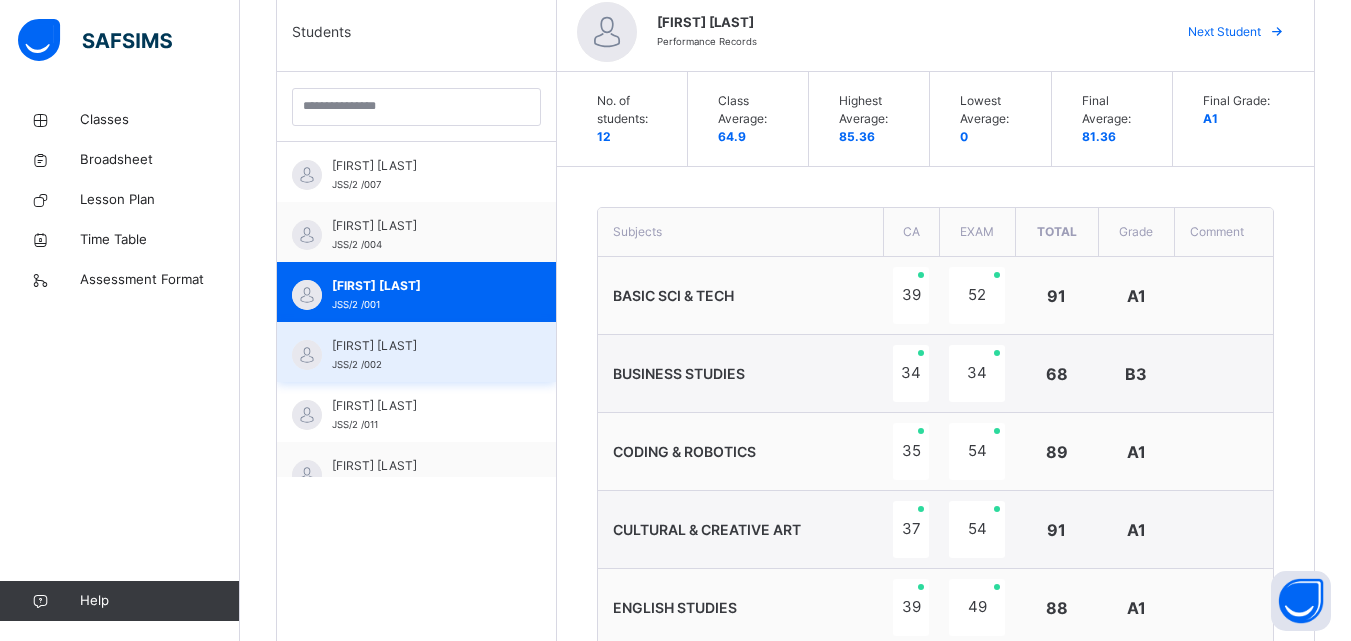 click on "[FIRST] [LAST] JSS/2 /002" at bounding box center [421, 355] 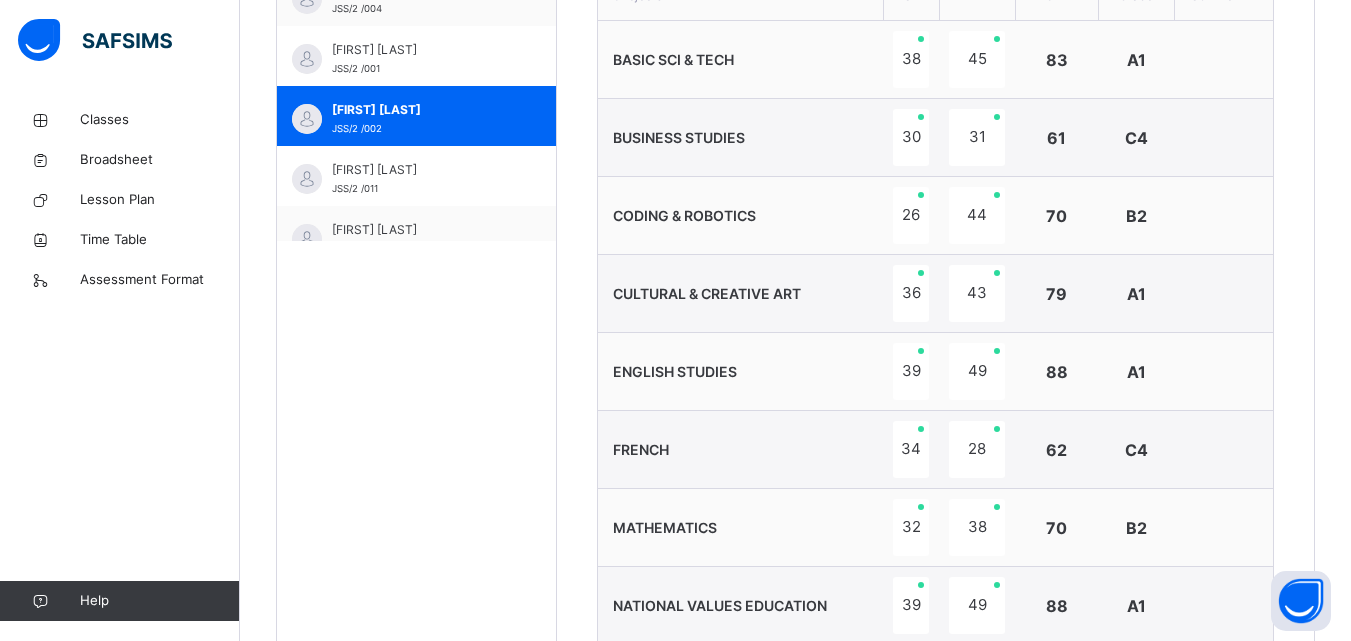 scroll, scrollTop: 728, scrollLeft: 0, axis: vertical 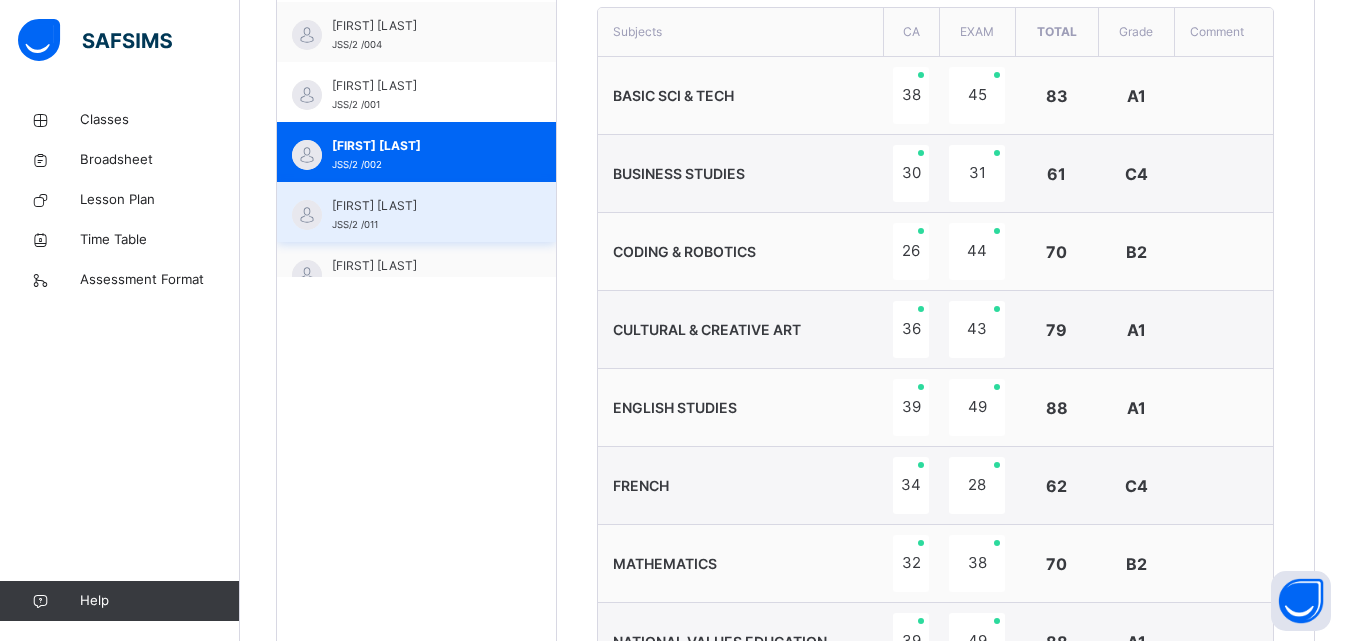 click on "[FIRST] [LAST] JSS/2 /011" at bounding box center (421, 215) 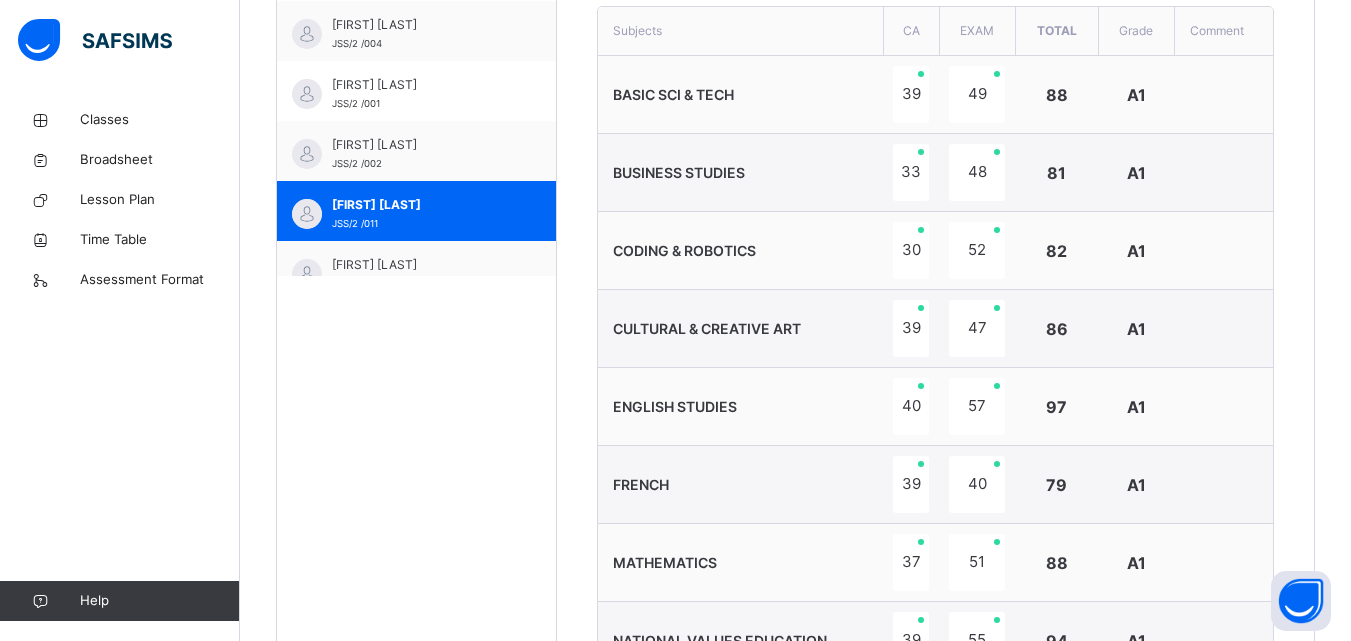 scroll, scrollTop: 728, scrollLeft: 0, axis: vertical 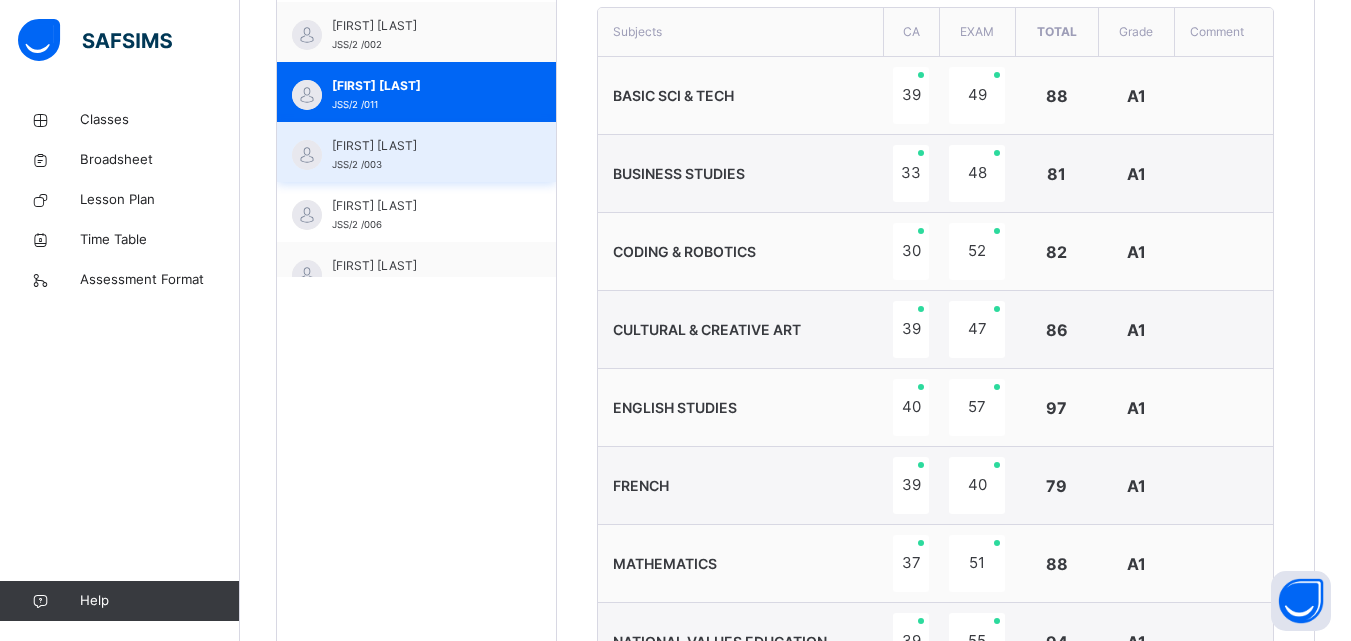 click on "[FIRST] [LAST]" at bounding box center [421, 146] 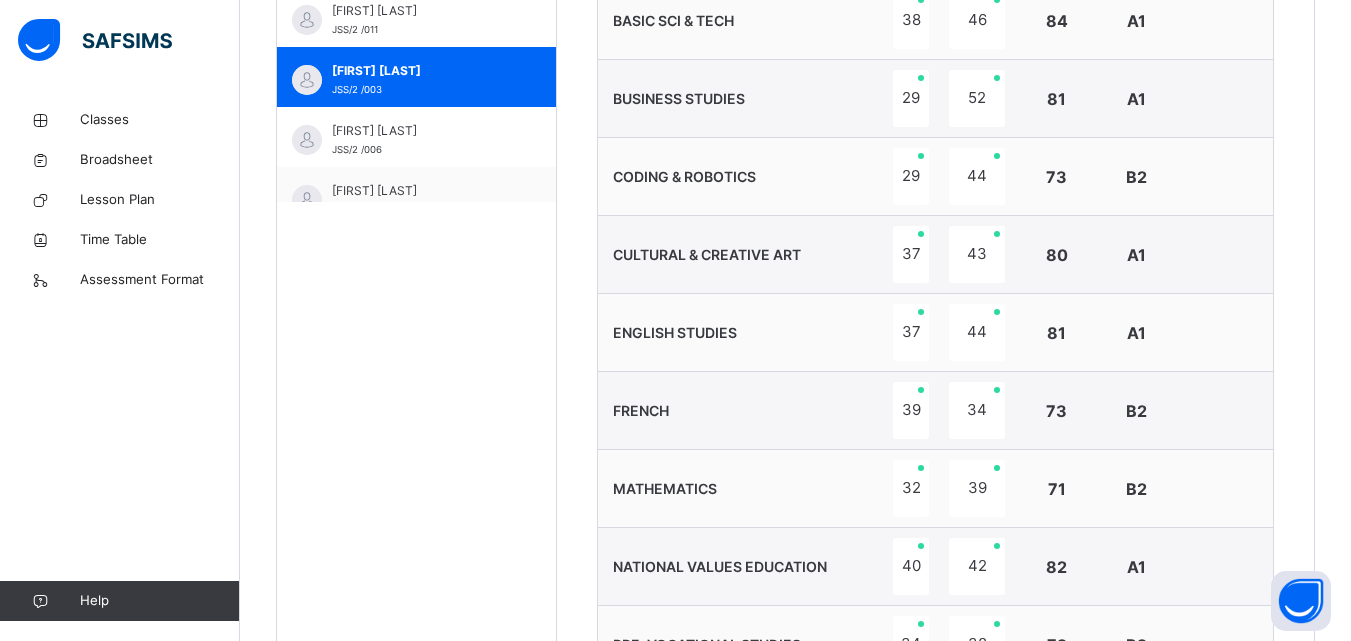 scroll, scrollTop: 728, scrollLeft: 0, axis: vertical 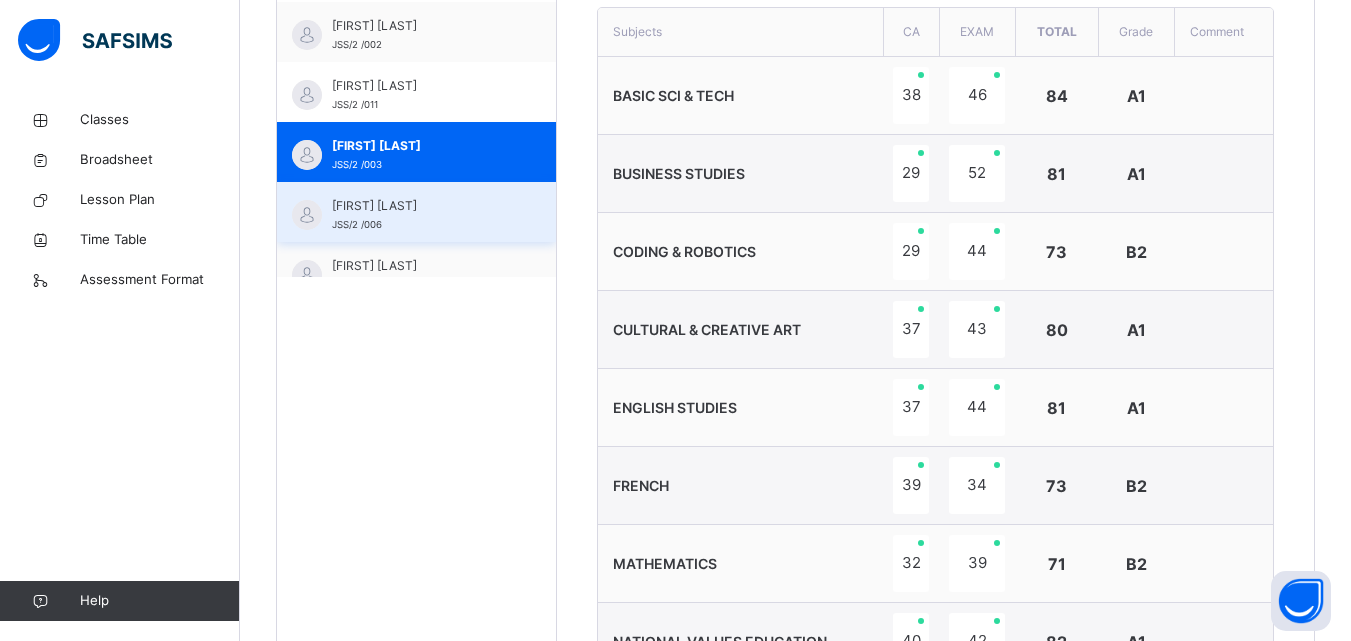 click on "[FIRST] [LAST]" at bounding box center [421, 206] 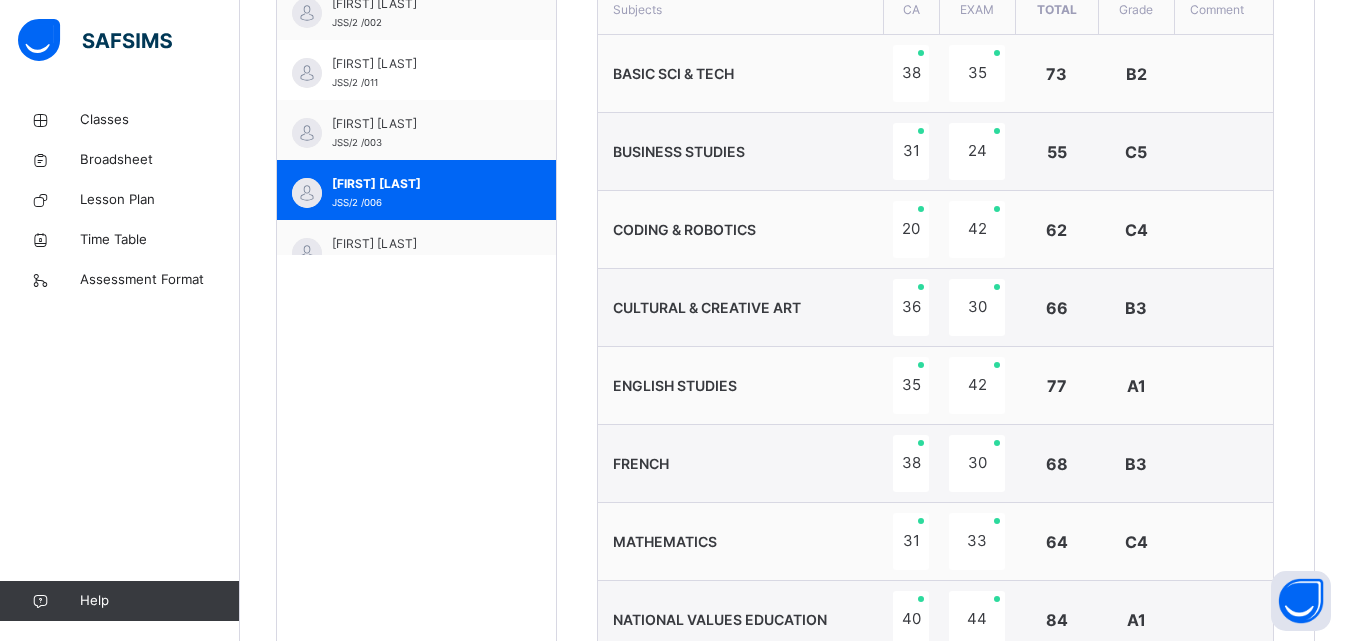 scroll, scrollTop: 728, scrollLeft: 0, axis: vertical 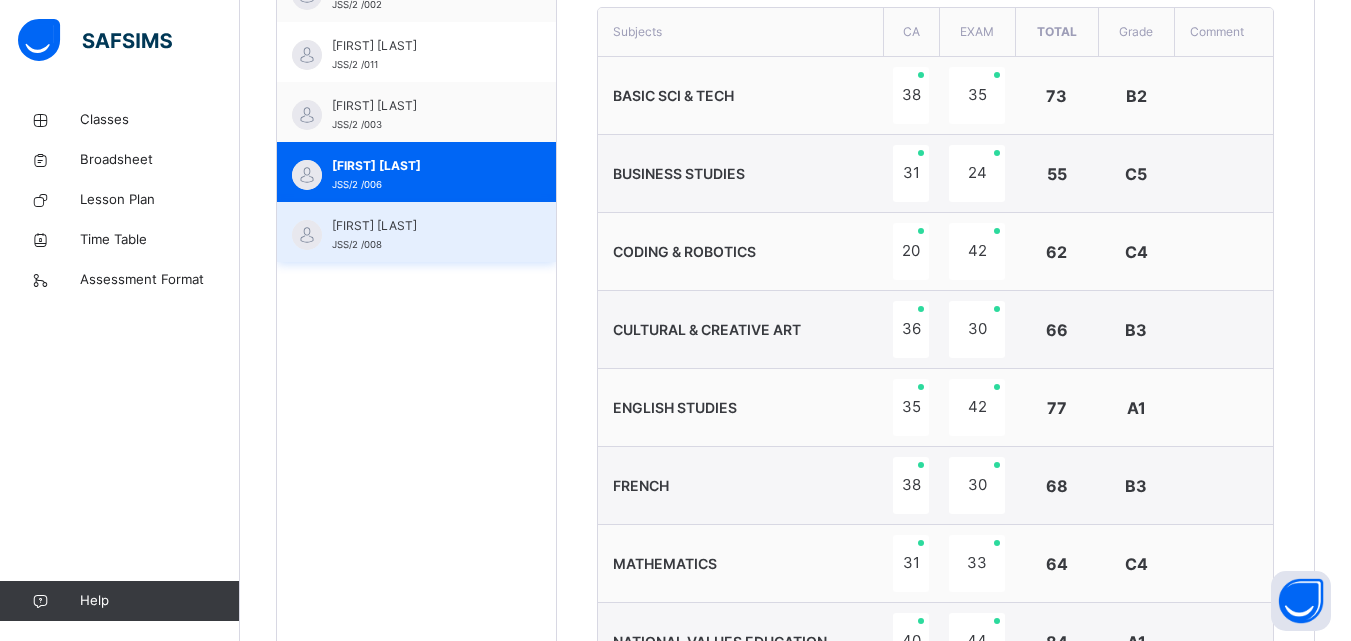 click on "[FIRST] [LAST] JSS/2 /008" at bounding box center [421, 235] 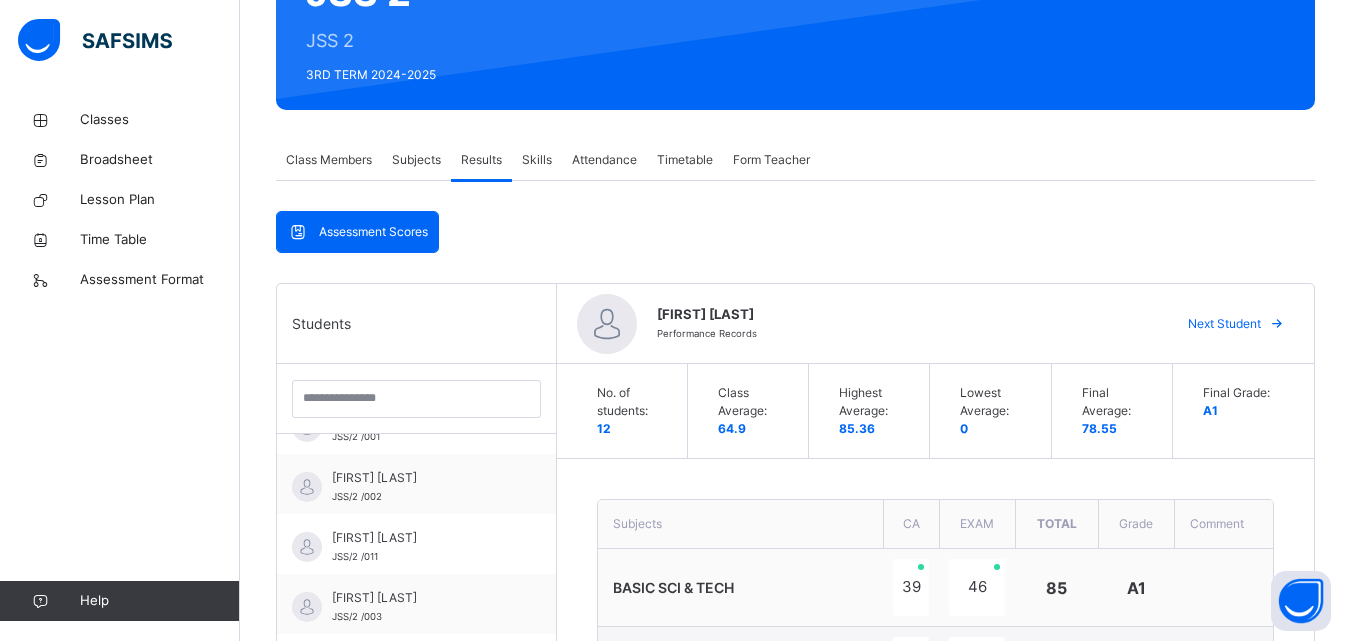 scroll, scrollTop: 228, scrollLeft: 0, axis: vertical 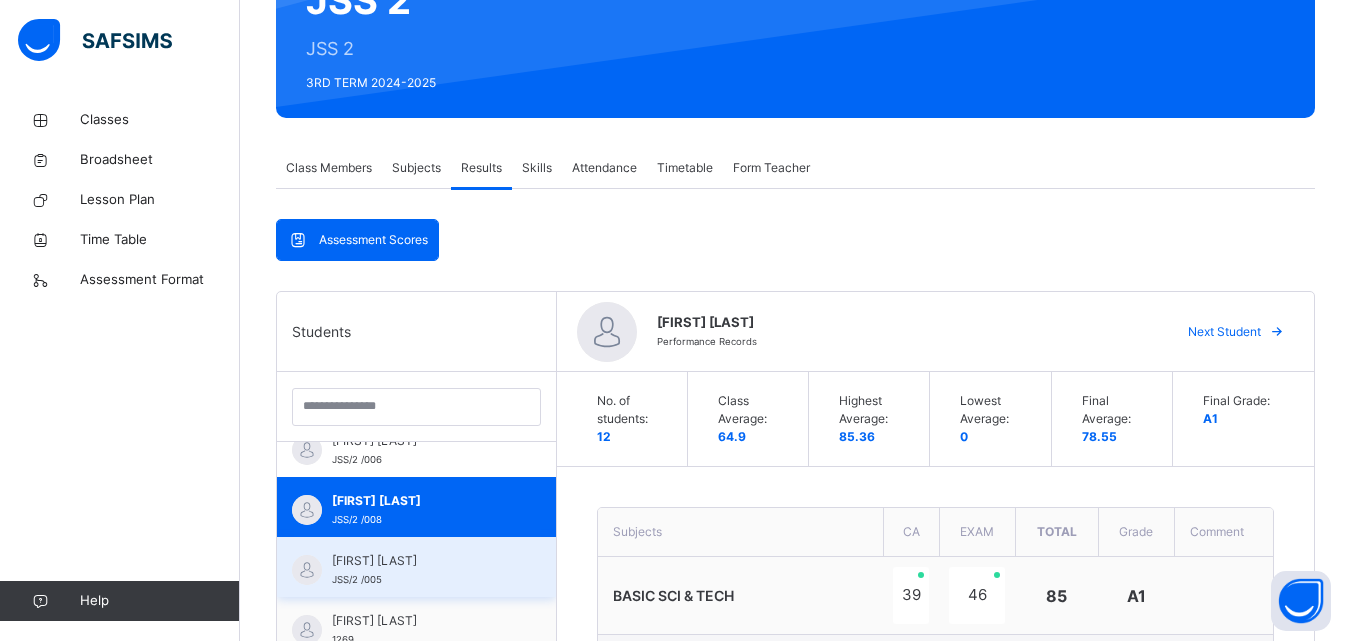 click on "[FIRST] [LAST]" at bounding box center (421, 561) 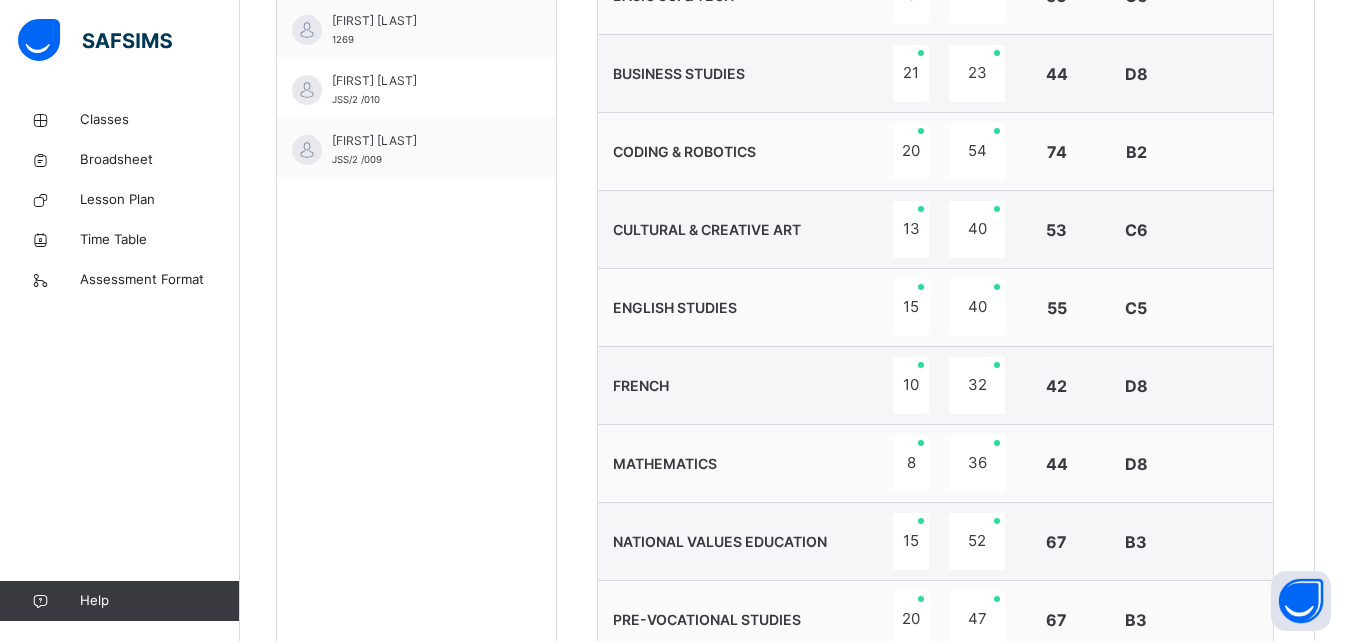 scroll, scrollTop: 528, scrollLeft: 0, axis: vertical 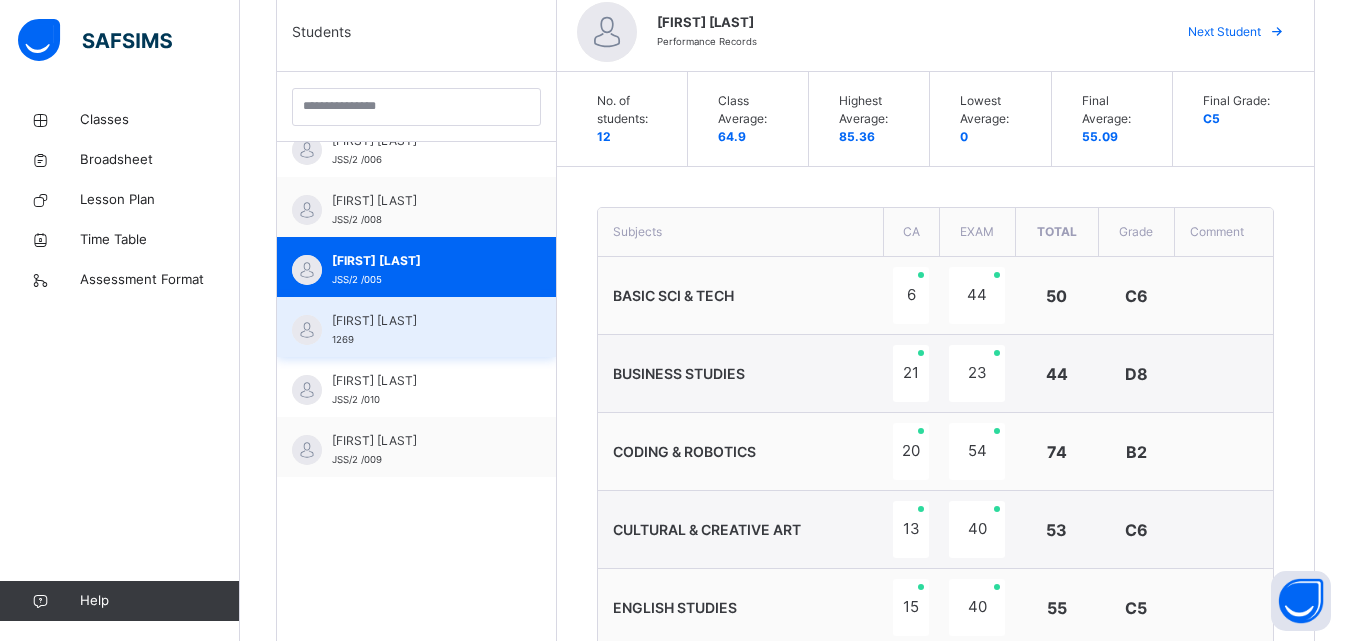 click on "[FIRST] [LAST]" at bounding box center [421, 321] 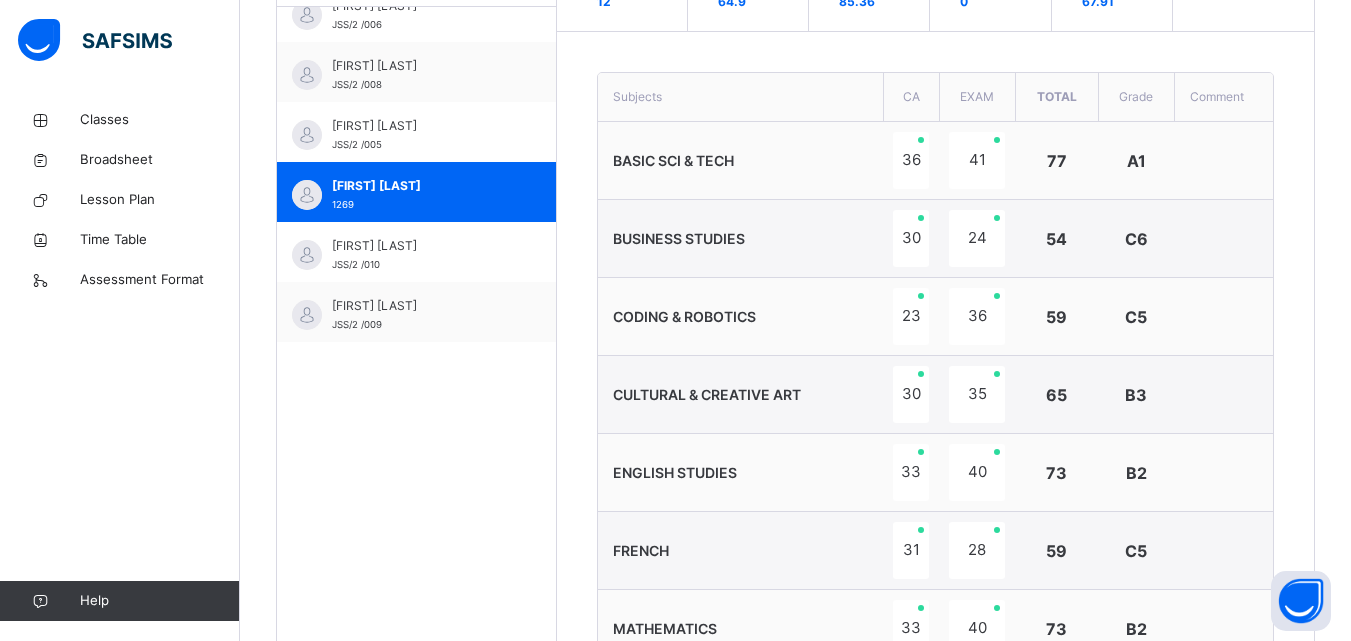 scroll, scrollTop: 628, scrollLeft: 0, axis: vertical 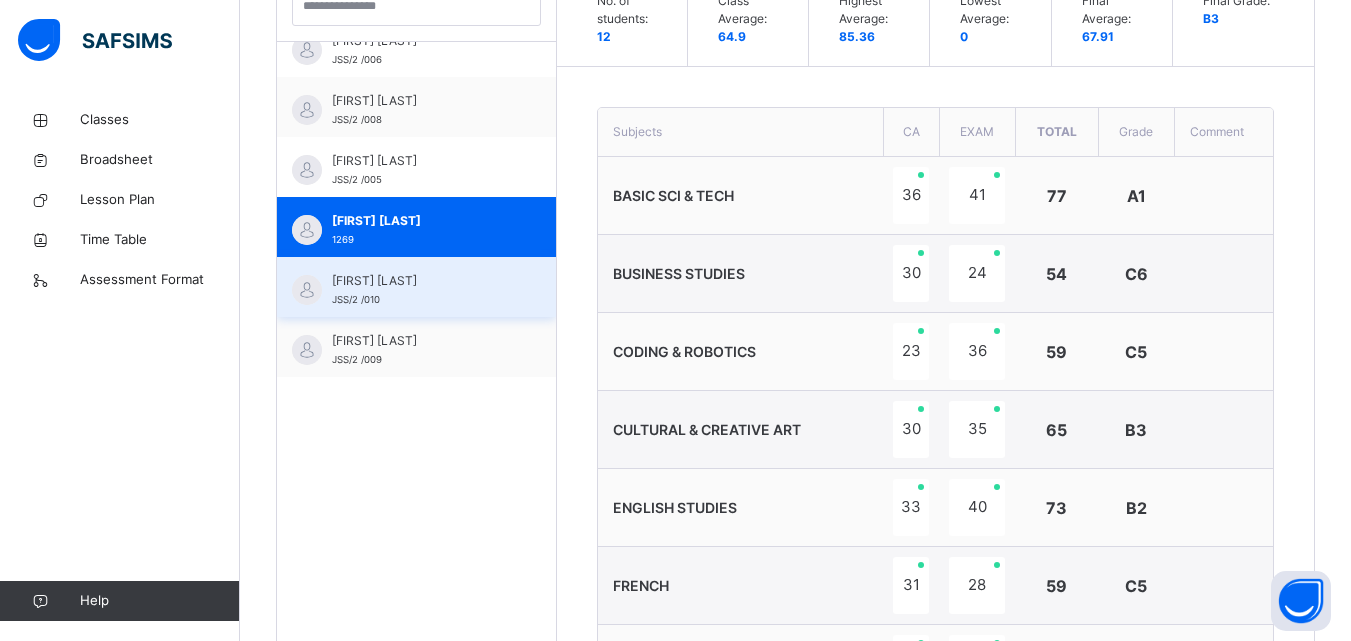 click on "[FIRST] [LAST]" at bounding box center (421, 281) 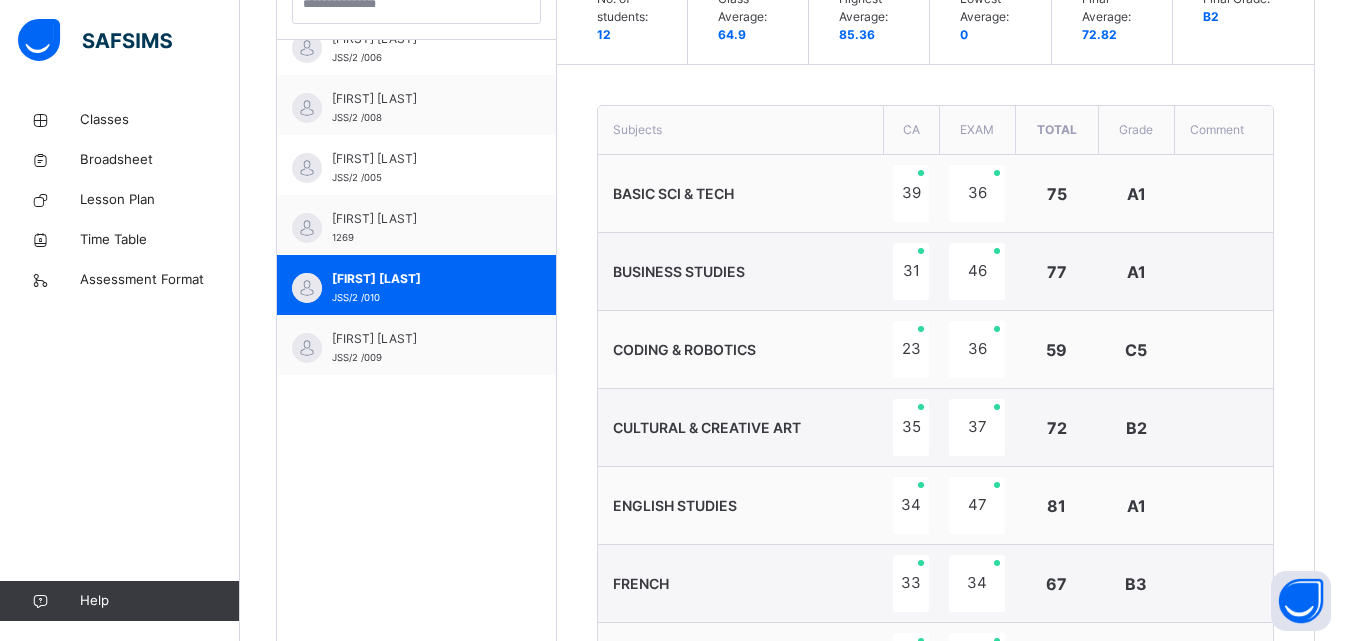 scroll, scrollTop: 628, scrollLeft: 0, axis: vertical 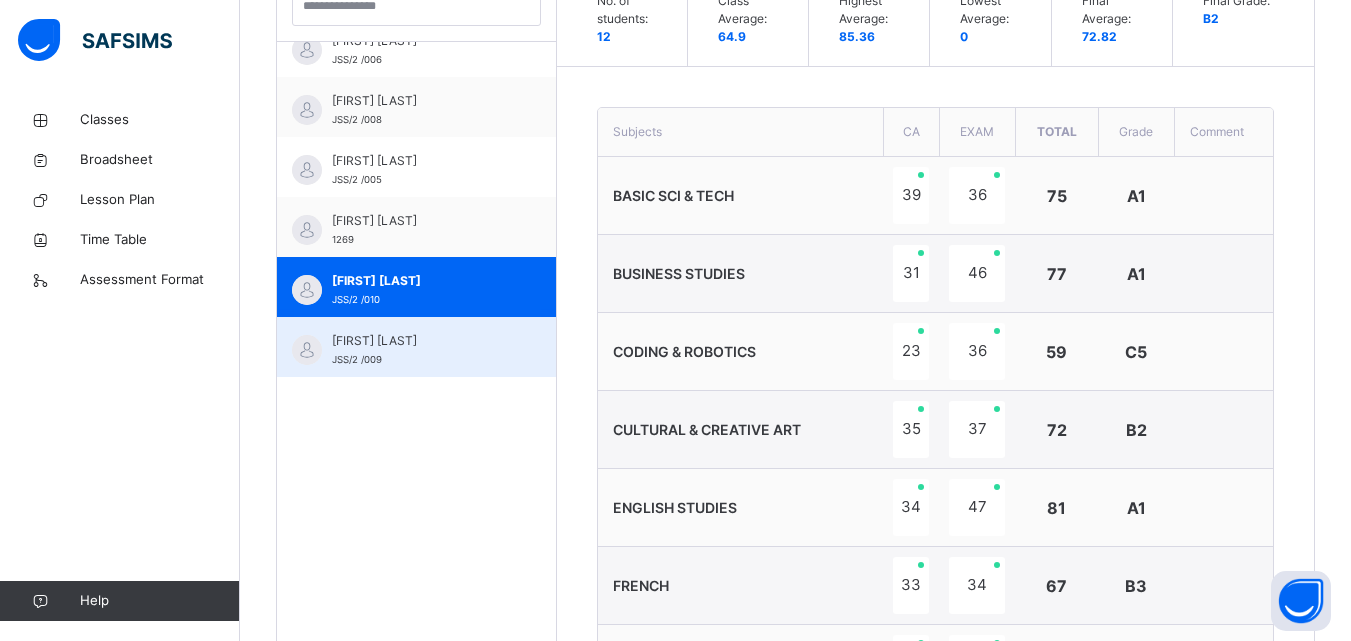 click on "[FIRST] [LAST] JSS/2 /009" at bounding box center (421, 350) 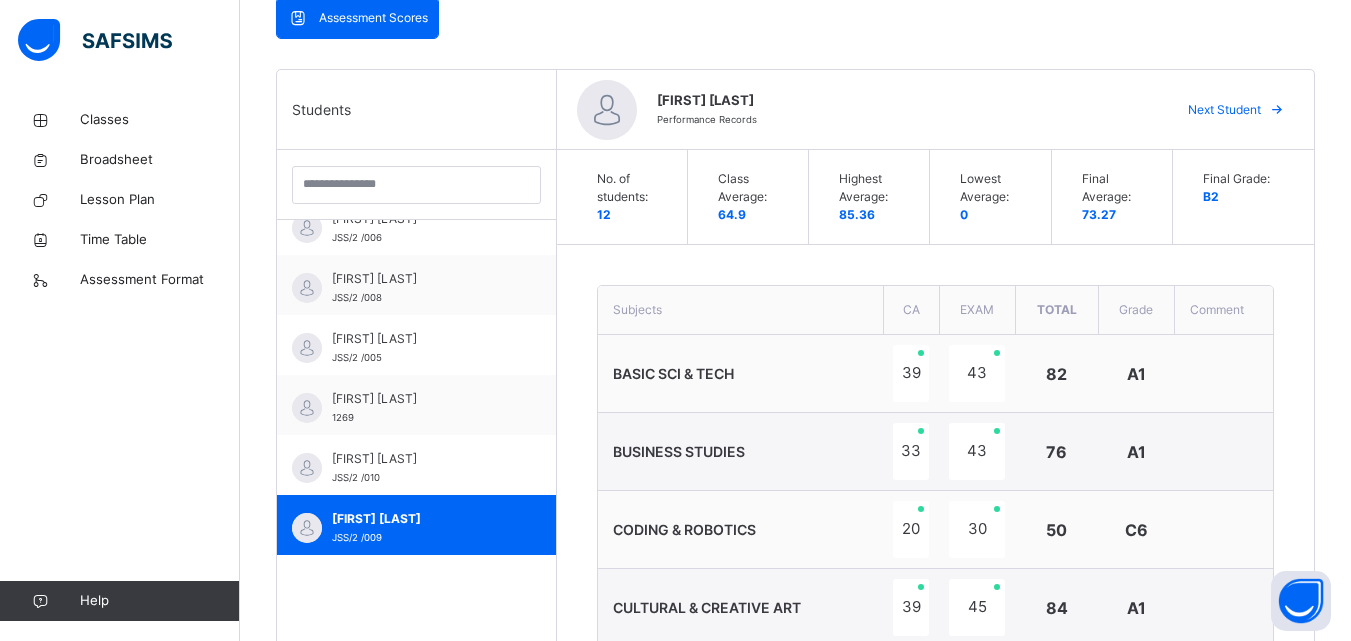 scroll, scrollTop: 428, scrollLeft: 0, axis: vertical 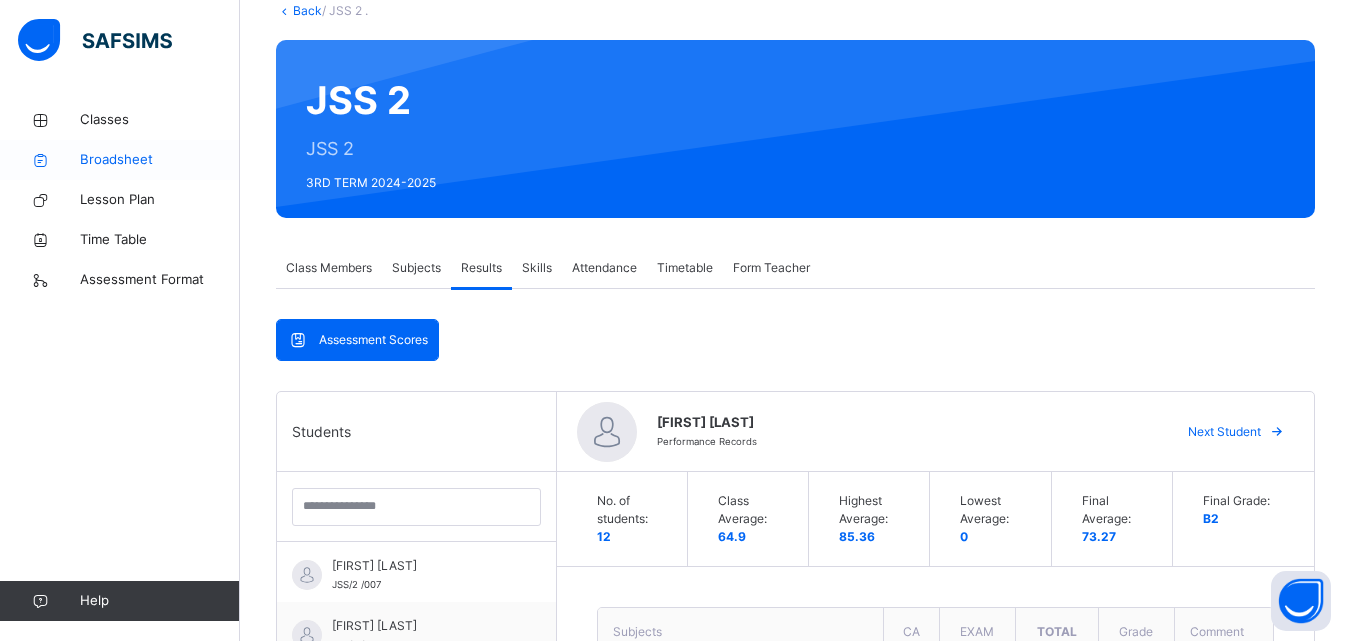 click on "Broadsheet" at bounding box center [160, 160] 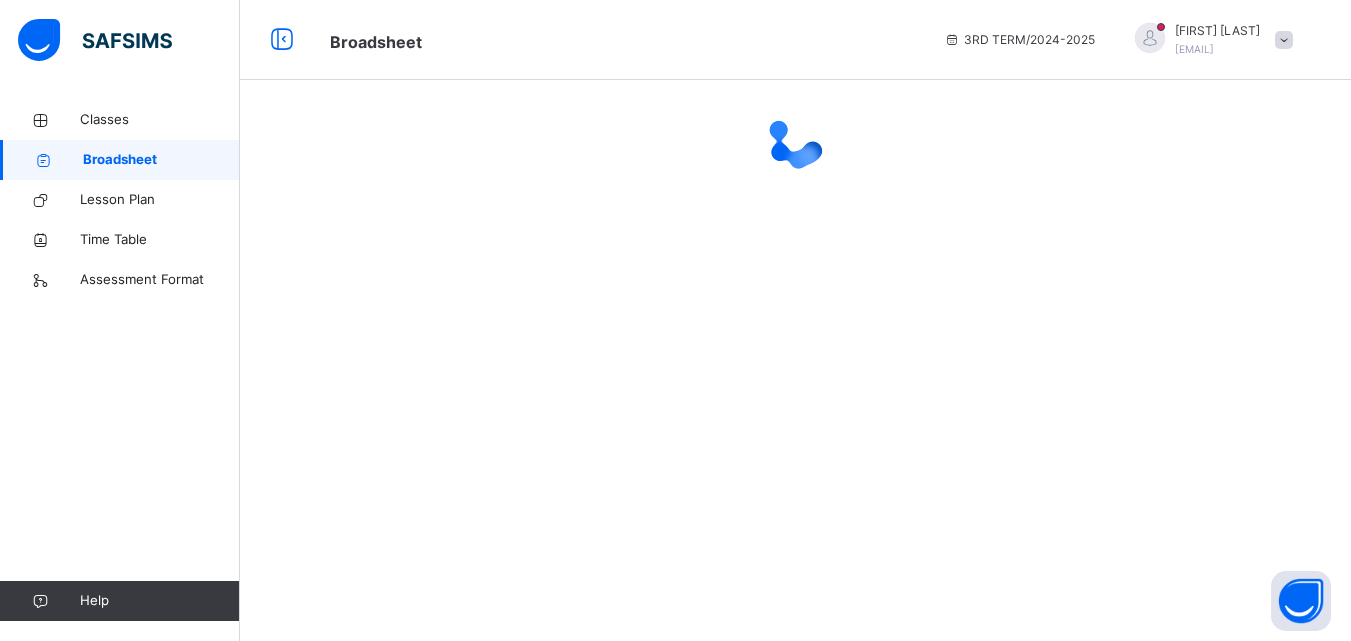 scroll, scrollTop: 0, scrollLeft: 0, axis: both 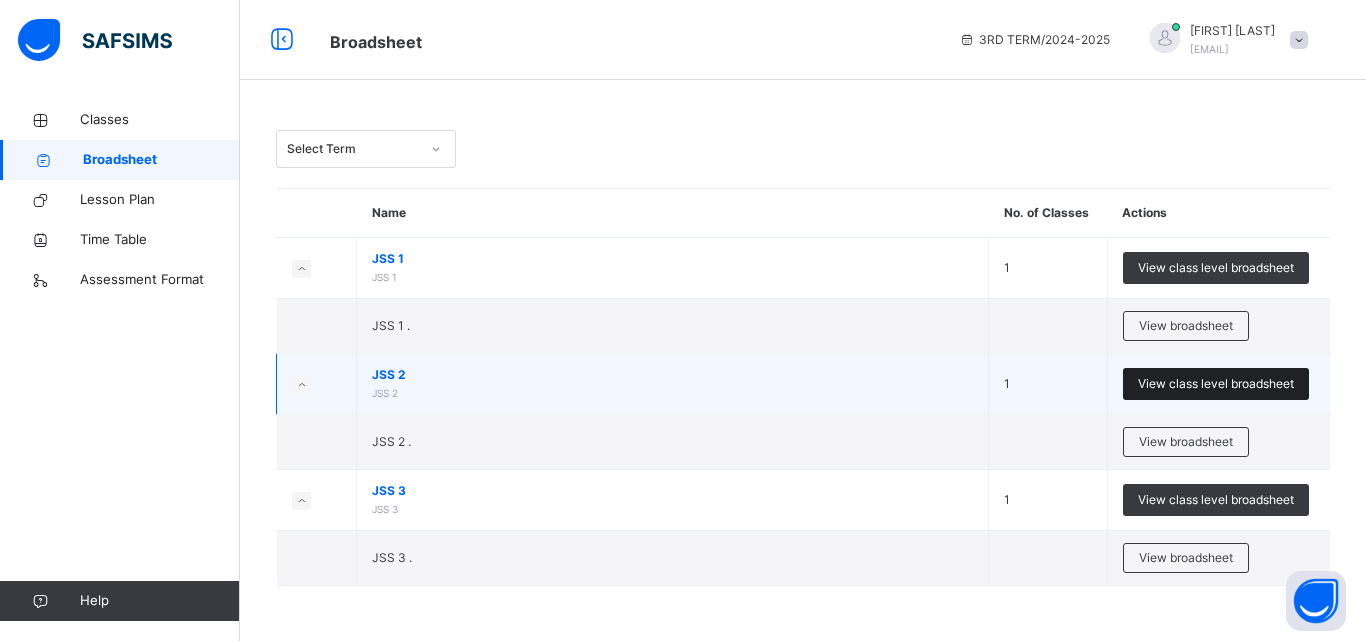 click on "View class level broadsheet" at bounding box center (1216, 384) 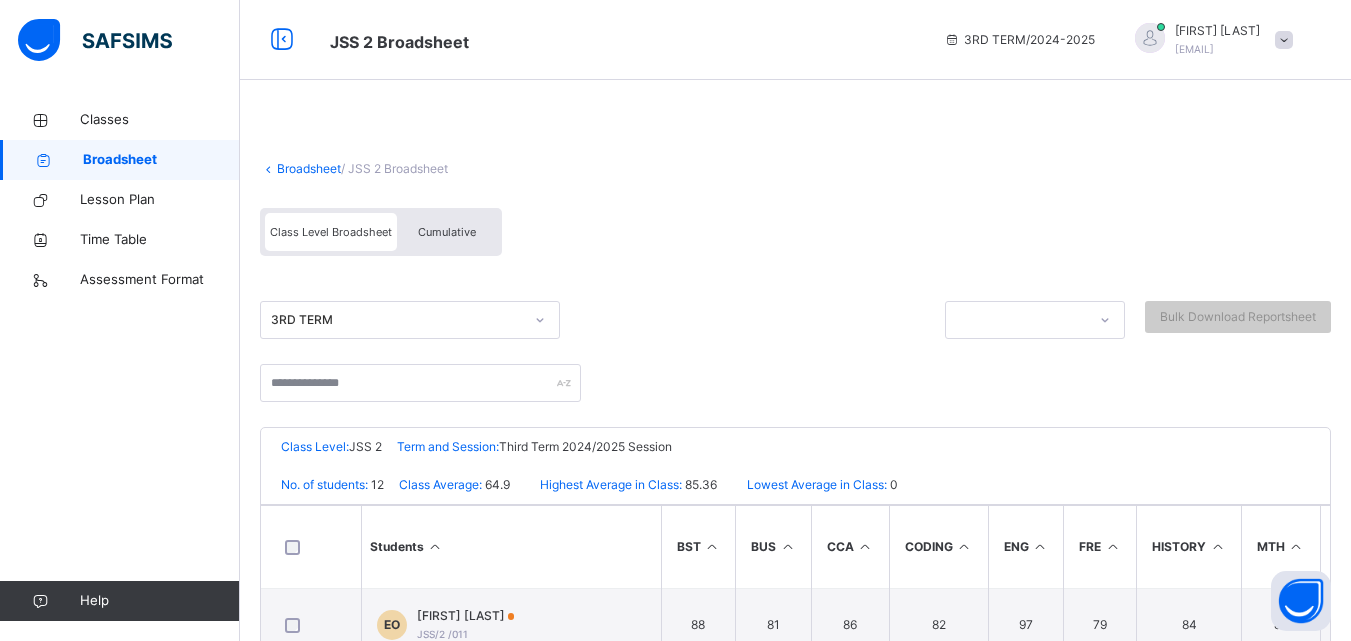scroll, scrollTop: 404, scrollLeft: 0, axis: vertical 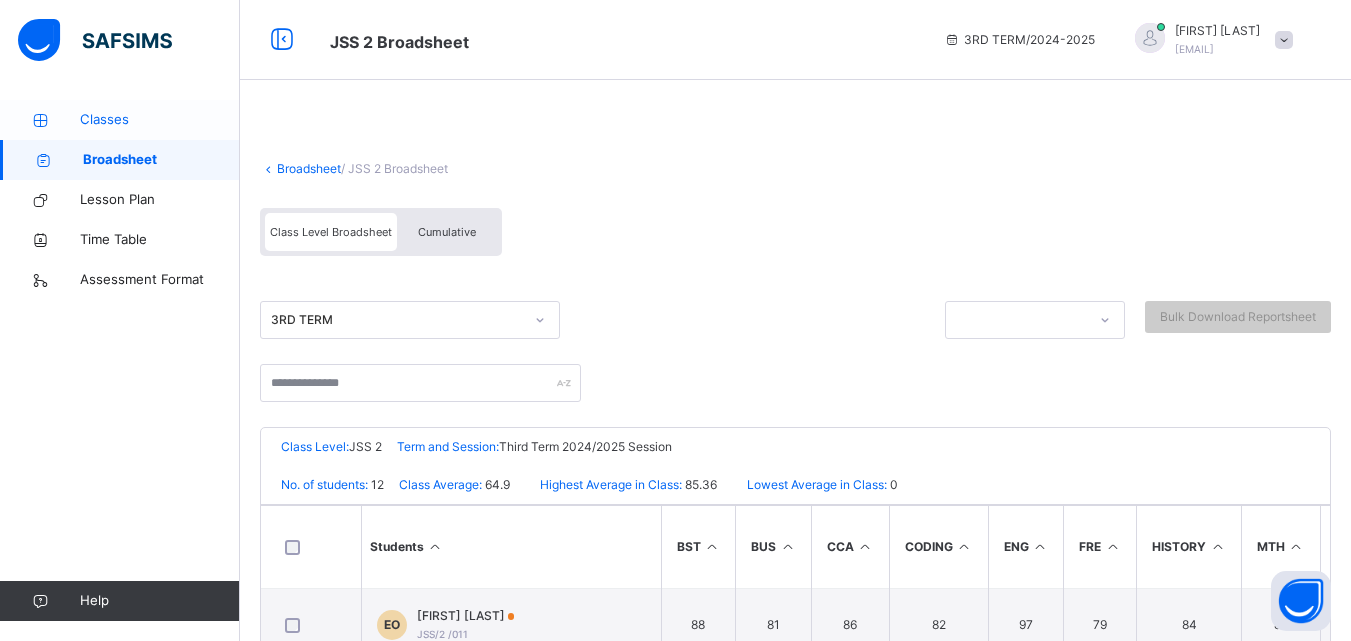 click on "Classes" at bounding box center [160, 120] 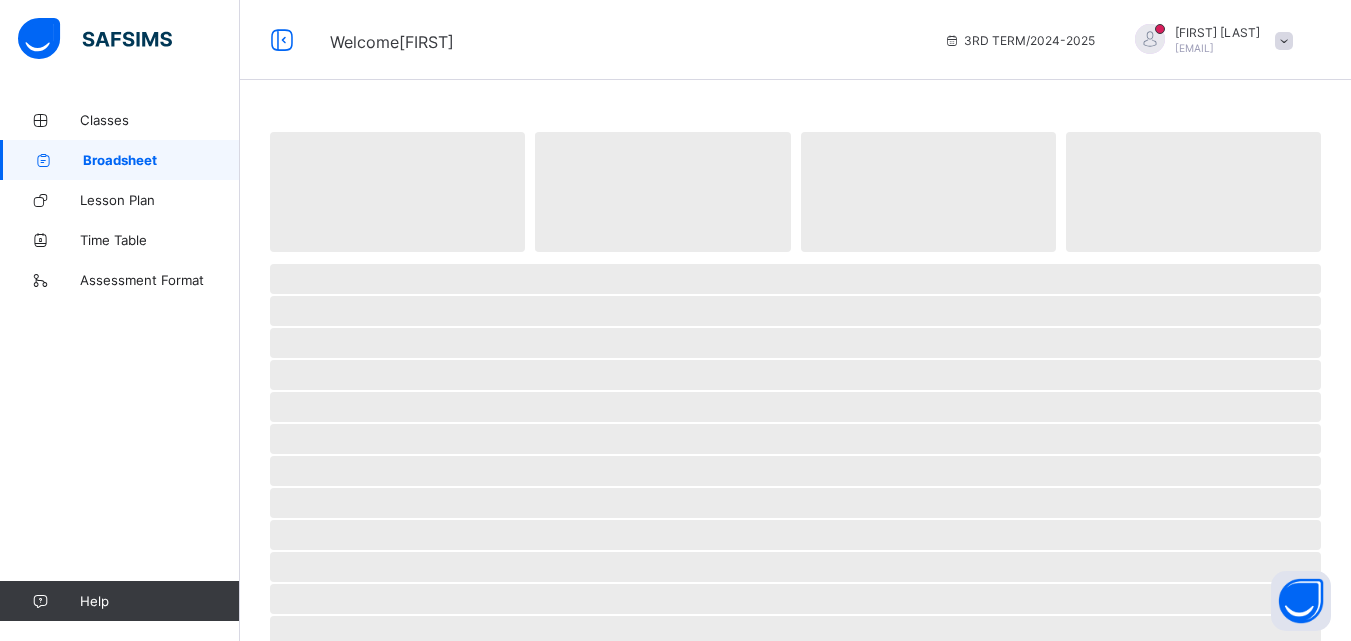 scroll, scrollTop: 0, scrollLeft: 0, axis: both 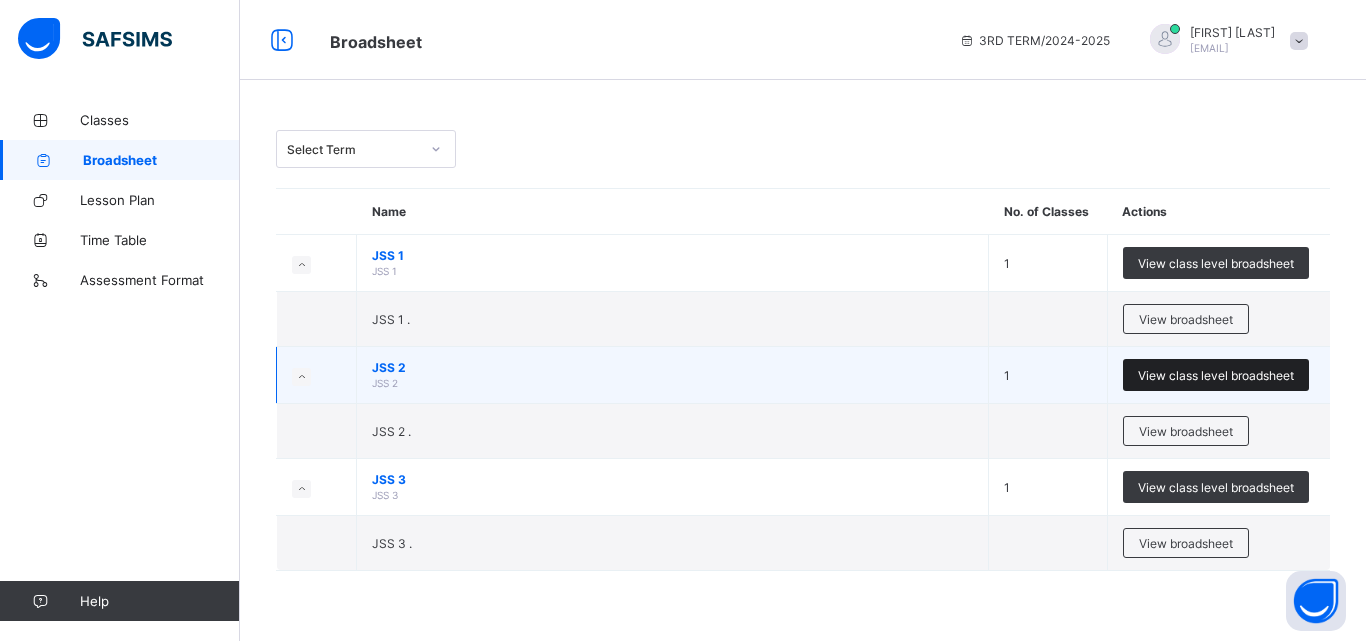 click on "View class level broadsheet" at bounding box center [1216, 375] 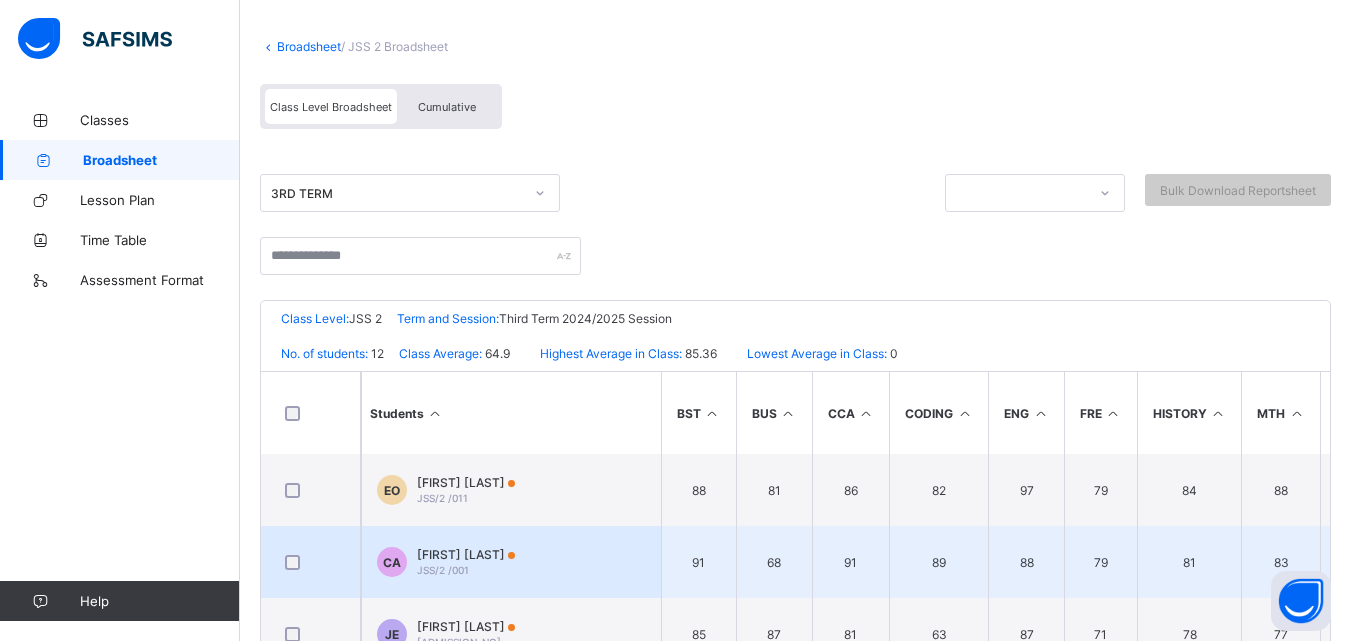scroll, scrollTop: 300, scrollLeft: 0, axis: vertical 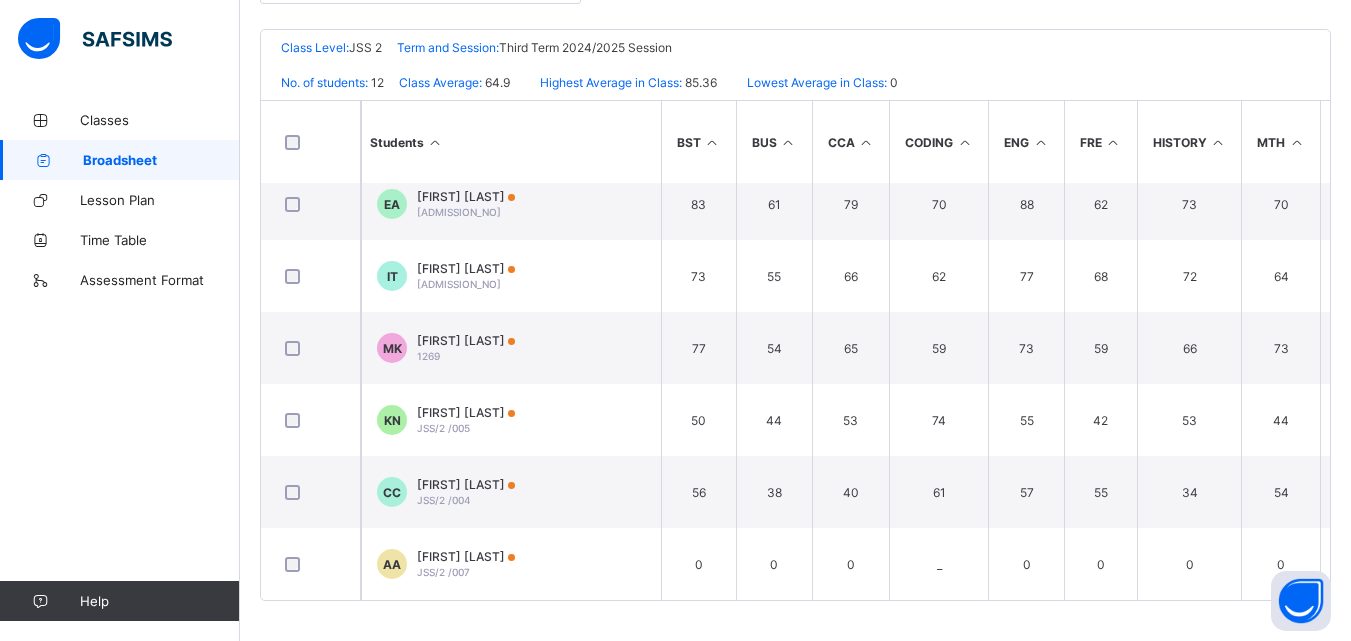 click on "Star Learners Nursery & Primary School Date: 6th Aug 2025, 3:40:57 pm  Class Level:  JSS 2  Term and Session:  Third Term 2024/2025 Session  No. of students:    12    Class Average:    64.9    Highest Average in Class:    85.36    Lowest Average in Class:    0   S/NO Admission No. Full Name BST BUS CCA CODING ENG FRE HISTORY MTH NVE PVS YOR No. of Subjects TOTAL Average Position  Grade 1 JSS/2 /011 Esther  Oyetoro 88 81 86 82 97 79 84 88 94 80 80 11 939 85.36 1st A1 2 JSS/2 /001 Collins  Anene 91 68 91 89 88 79 81 83 94 75 56 11 895 81.36 2nd A1 3 JSS/2 /008 Joy  Eze-collins 85 87 81 63 87 71 78 77 90 71 74 11 864 78.55 3rd A1 4 JSS/2 /003 Ifeanyi  Bieleonwu 84 81 80 73 81 73 78 71 82 72 65 11 840 76.36 4th A1 5 JSS/2 /009 Victoria  obiegbulem 82 76 84 50 85 68 68 74 90 72 57 11 806 73.27 5th B2 6 JSS/2 /010 Oreoluwa  Ogundeko 75 77 72 59 81 67 66 78 84 66 76 11 801 72.82 6th B2 7 JSS/2 /002 Emmanuel  Ayodele 83 61 79 70 88 62 73 70 88 66 57 11 797 72.45 7th B2 8 JSS/2 /006 Isaac  Timothy 73 55 66 62 77 68 72" at bounding box center [795, 315] 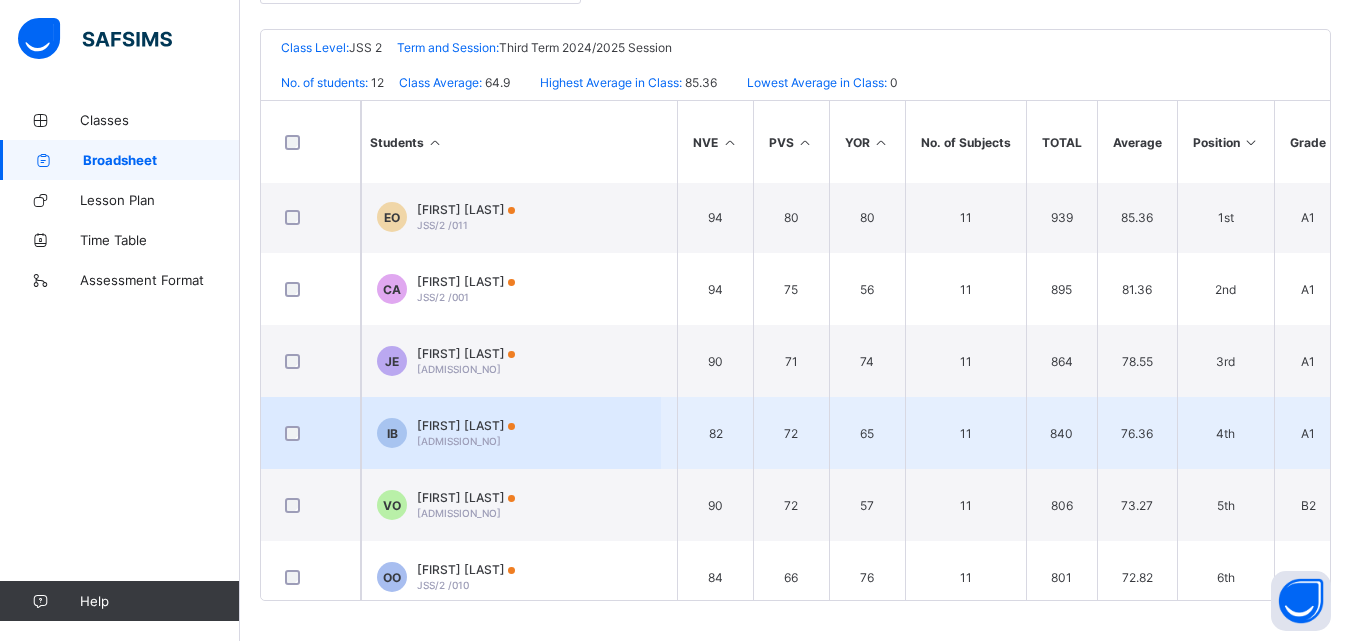 scroll, scrollTop: 0, scrollLeft: 643, axis: horizontal 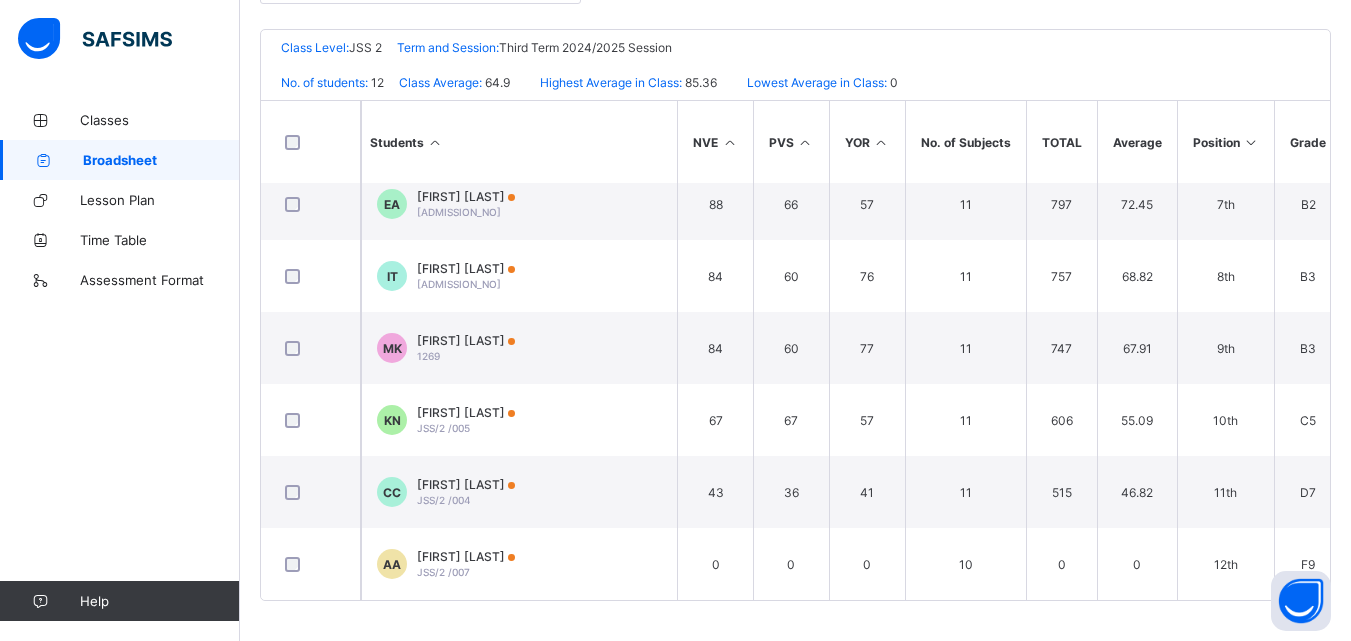 click on "Star Learners Nursery & Primary School Date: 6th Aug 2025, 3:40:57 pm  Class Level:  JSS 2  Term and Session:  Third Term 2024/2025 Session  No. of students:    12    Class Average:    64.9    Highest Average in Class:    85.36    Lowest Average in Class:    0   S/NO Admission No. Full Name BST BUS CCA CODING ENG FRE HISTORY MTH NVE PVS YOR No. of Subjects TOTAL Average Position  Grade 1 JSS/2 /011 Esther  Oyetoro 88 81 86 82 97 79 84 88 94 80 80 11 939 85.36 1st A1 2 JSS/2 /001 Collins  Anene 91 68 91 89 88 79 81 83 94 75 56 11 895 81.36 2nd A1 3 JSS/2 /008 Joy  Eze-collins 85 87 81 63 87 71 78 77 90 71 74 11 864 78.55 3rd A1 4 JSS/2 /003 Ifeanyi  Bieleonwu 84 81 80 73 81 73 78 71 82 72 65 11 840 76.36 4th A1 5 JSS/2 /009 Victoria  obiegbulem 82 76 84 50 85 68 68 74 90 72 57 11 806 73.27 5th B2 6 JSS/2 /010 Oreoluwa  Ogundeko 75 77 72 59 81 67 66 78 84 66 76 11 801 72.82 6th B2 7 JSS/2 /002 Emmanuel  Ayodele 83 61 79 70 88 62 73 70 88 66 57 11 797 72.45 7th B2 8 JSS/2 /006 Isaac  Timothy 73 55 66 62 77 68 72" at bounding box center (795, 315) 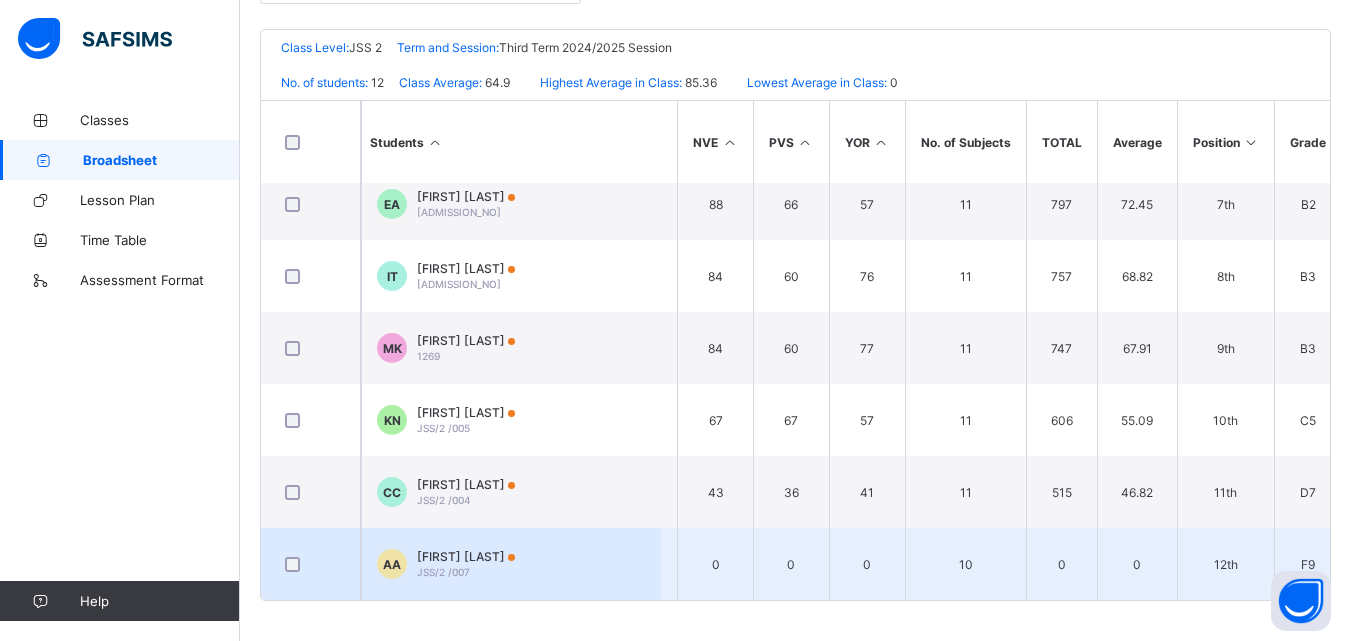 click on "AA   Aminat  Akogun     JSS/2 /007" at bounding box center (511, 564) 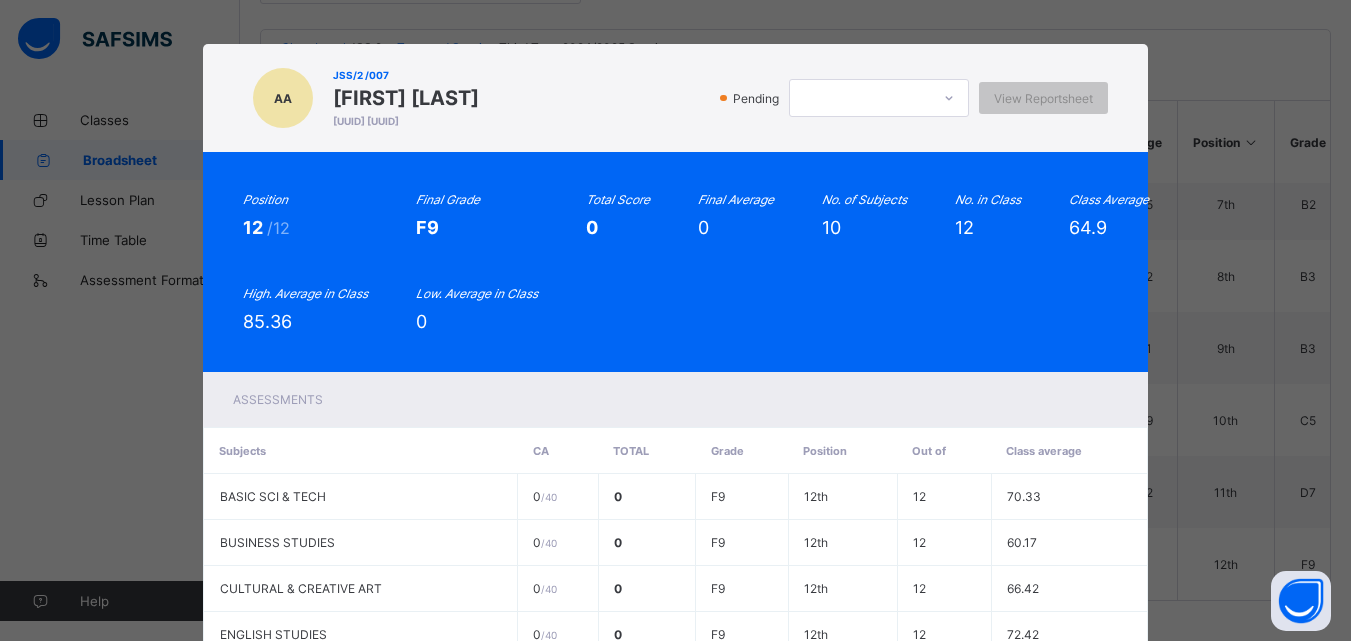 scroll, scrollTop: 0, scrollLeft: 0, axis: both 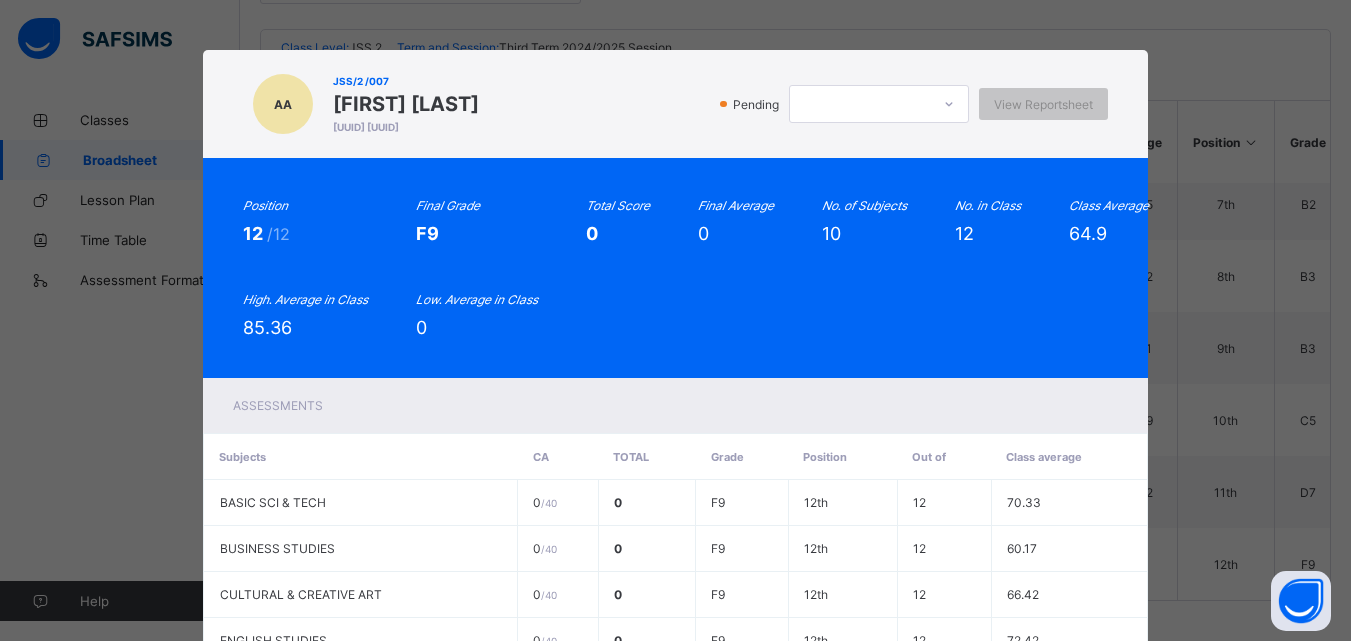 click on "AA   JSS/2 /007     Aminat  Akogun     8f918841-20dc-4ff2-8c47-65092a9ed738 bf8eed8d-275e-4cd0-9da4-e2529e0c030e   Pending View Reportsheet     Position         12       /12         Final Grade         F9         Total Score         0         Final Average         0         No. of Subjects         10         No. in Class         12         Class Average         64.9         High. Average in Class         85.36         Low. Average in Class         0     Assessments     Subjects       CA       Total         Grade         Position         Out of         Class average       BASIC SCI & TECH     0 / 40     0     F9     12th     12     70.33     BUSINESS STUDIES     0 / 40     0     F9     12th     12     60.17     CULTURAL & CREATIVE ART     0 / 40     0     F9     12th     12     66.42     ENGLISH STUDIES     0 / 40     0     F9     12th     12     72.42     FRENCH     0 / 40     0     F9     12th     12     60.25     MATHEMATICS     0 / 40     0     F9     12th     12     64.67     NATIONAL VALUES EDUCATION" at bounding box center (675, 320) 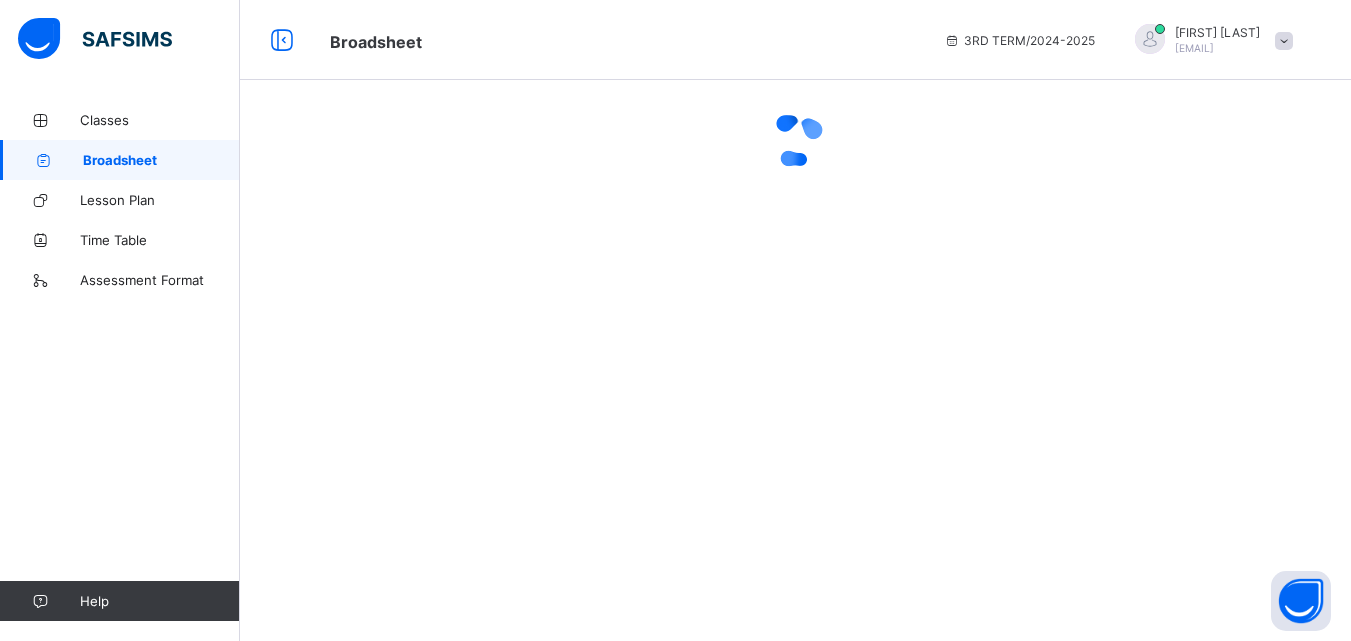 scroll, scrollTop: 0, scrollLeft: 0, axis: both 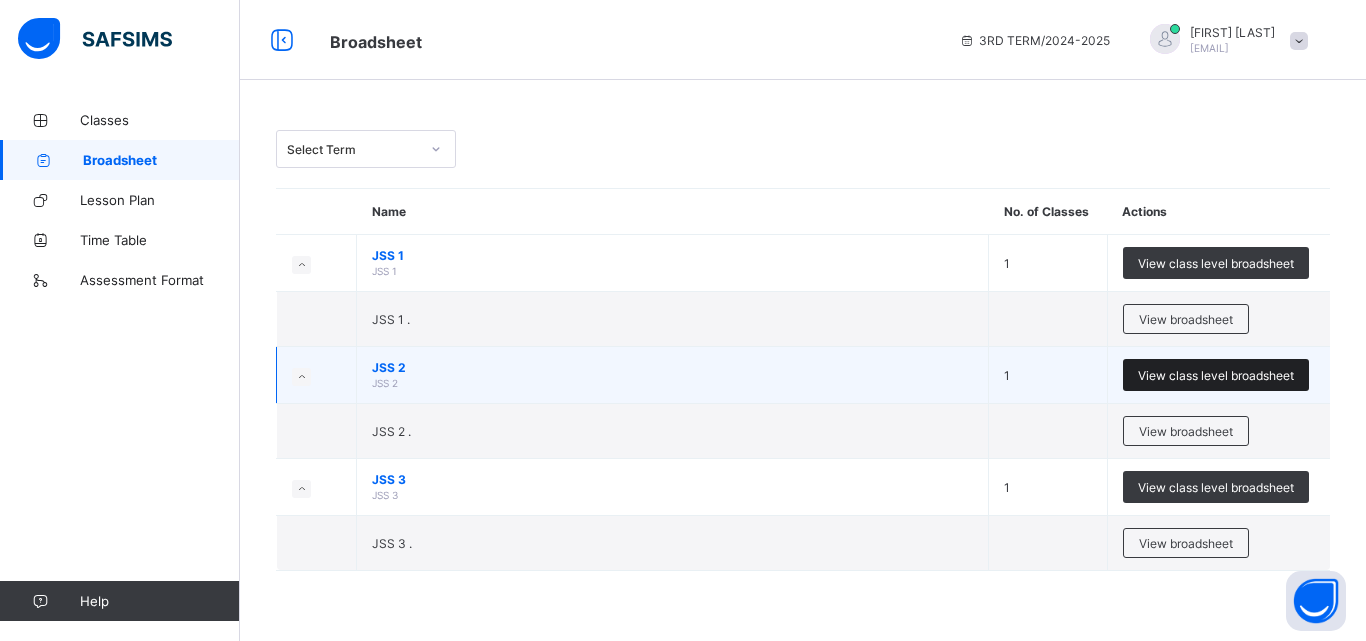 click on "View class level broadsheet" at bounding box center [1216, 375] 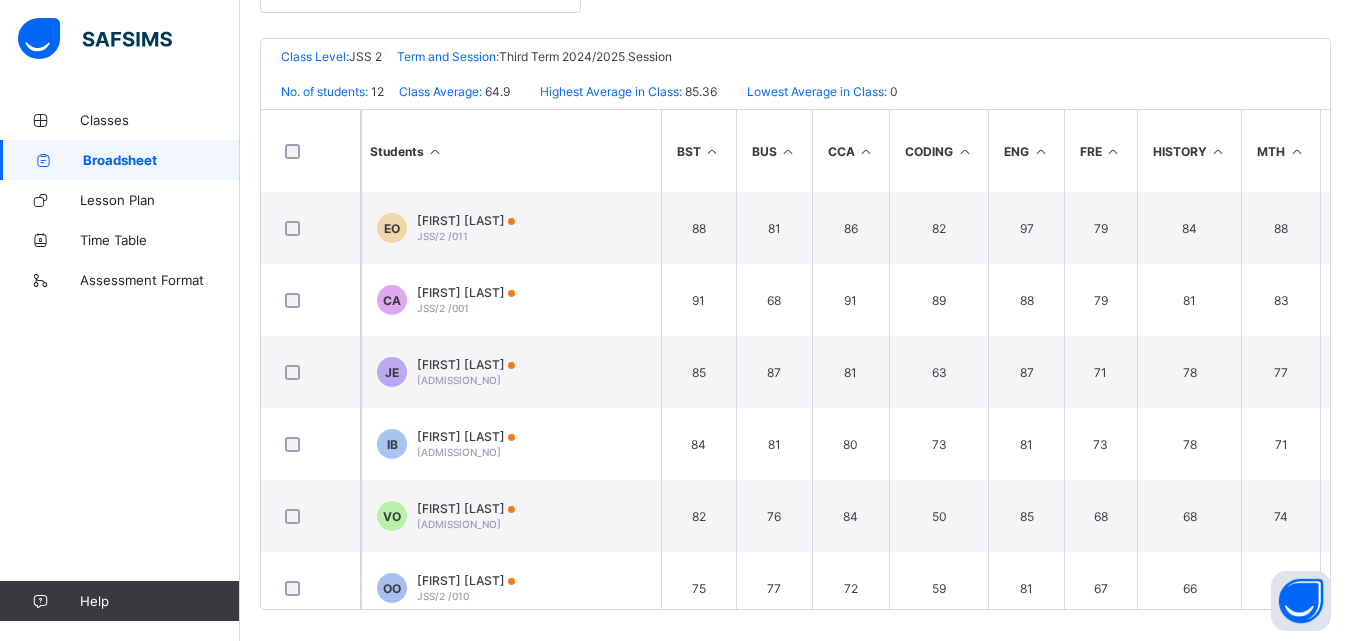 scroll, scrollTop: 392, scrollLeft: 0, axis: vertical 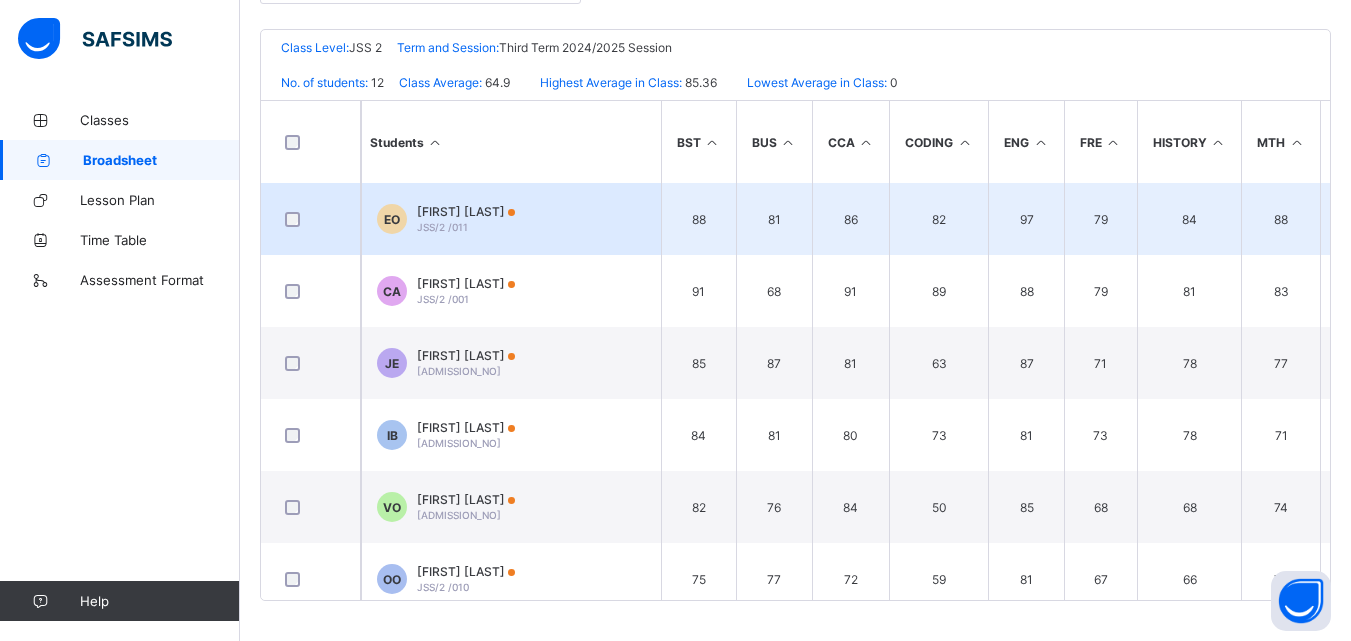 click on "82" at bounding box center [938, 219] 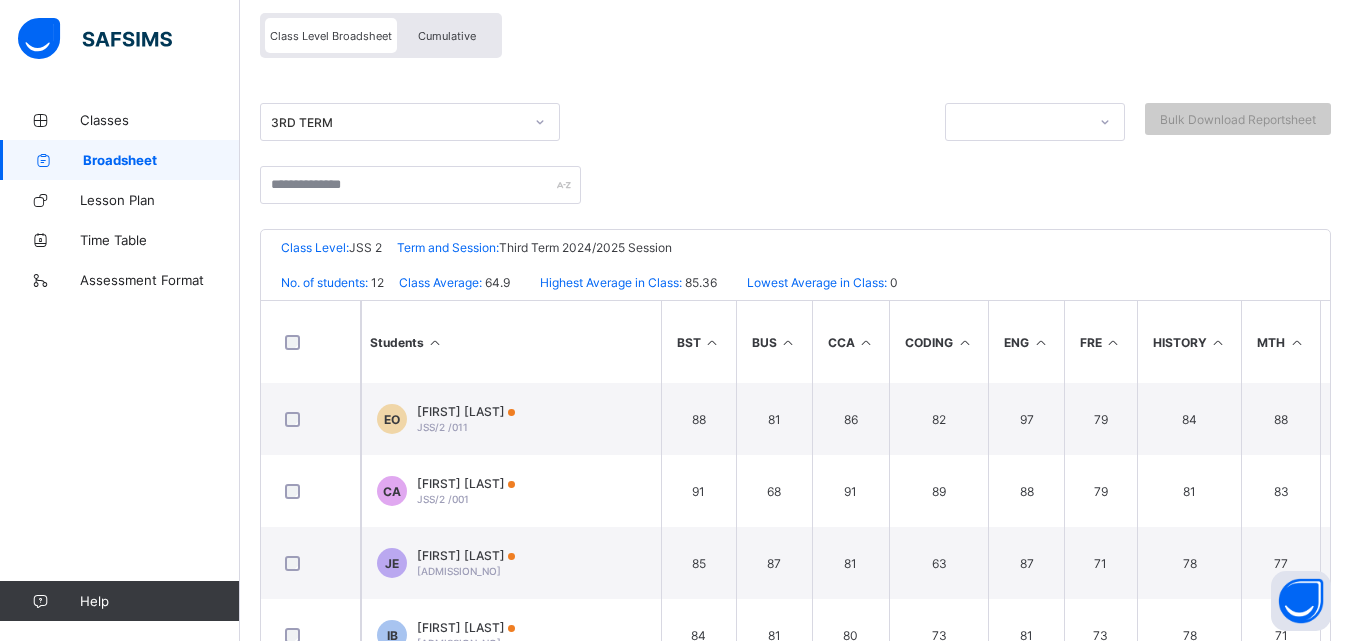 scroll, scrollTop: 92, scrollLeft: 0, axis: vertical 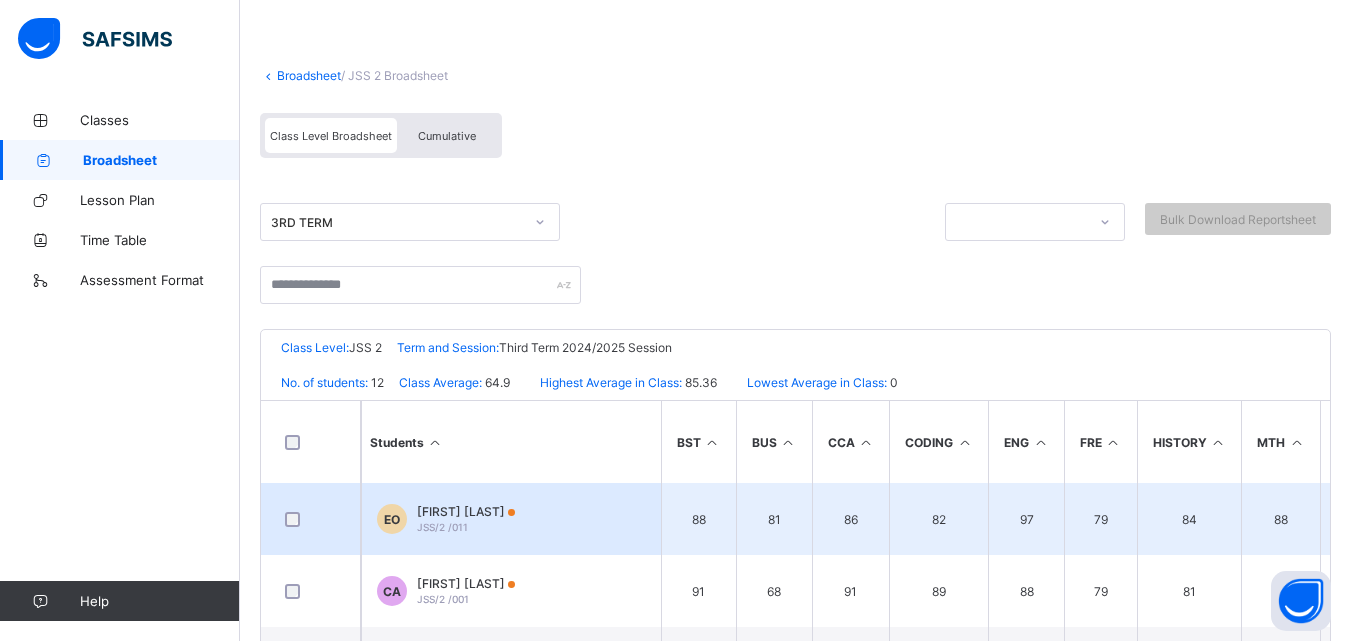 click on "81" at bounding box center [774, 519] 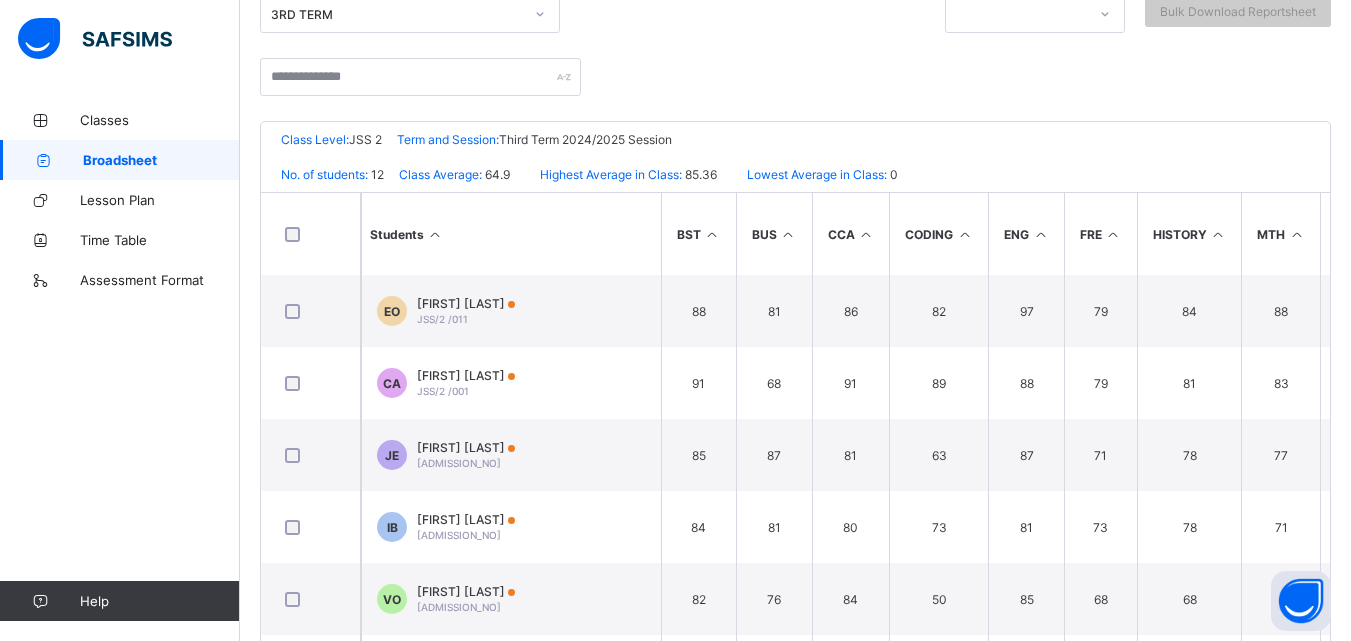 scroll, scrollTop: 392, scrollLeft: 0, axis: vertical 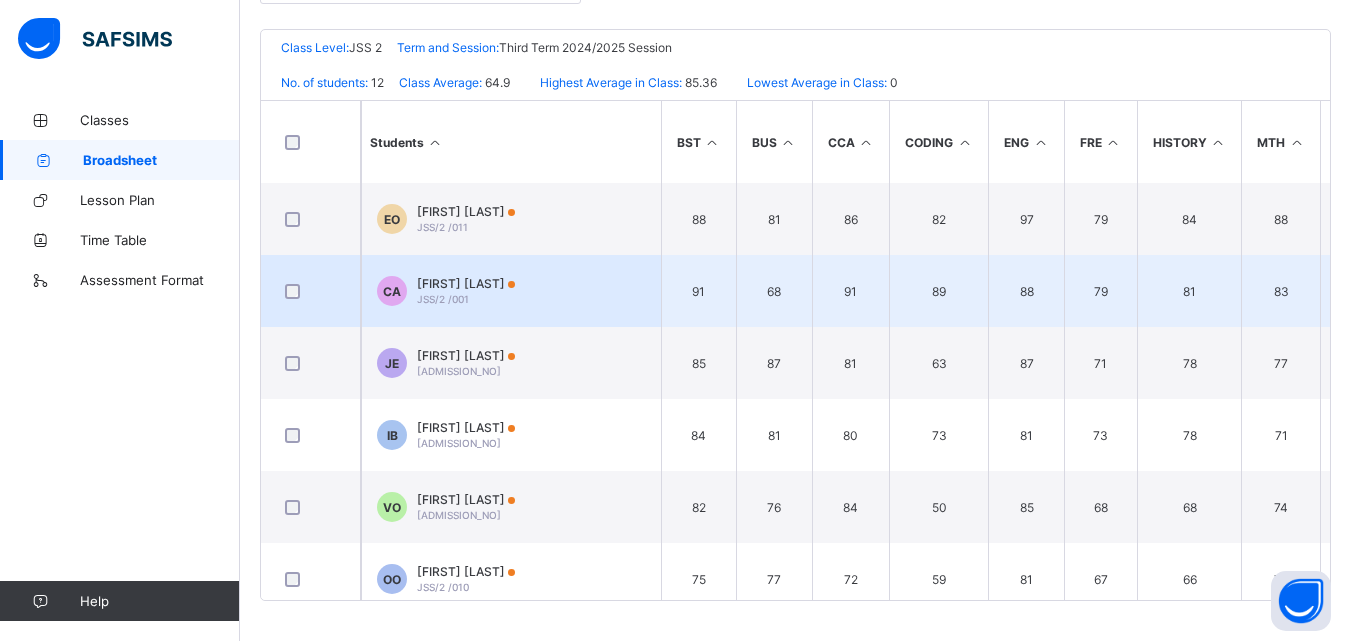 click on "89" at bounding box center [938, 291] 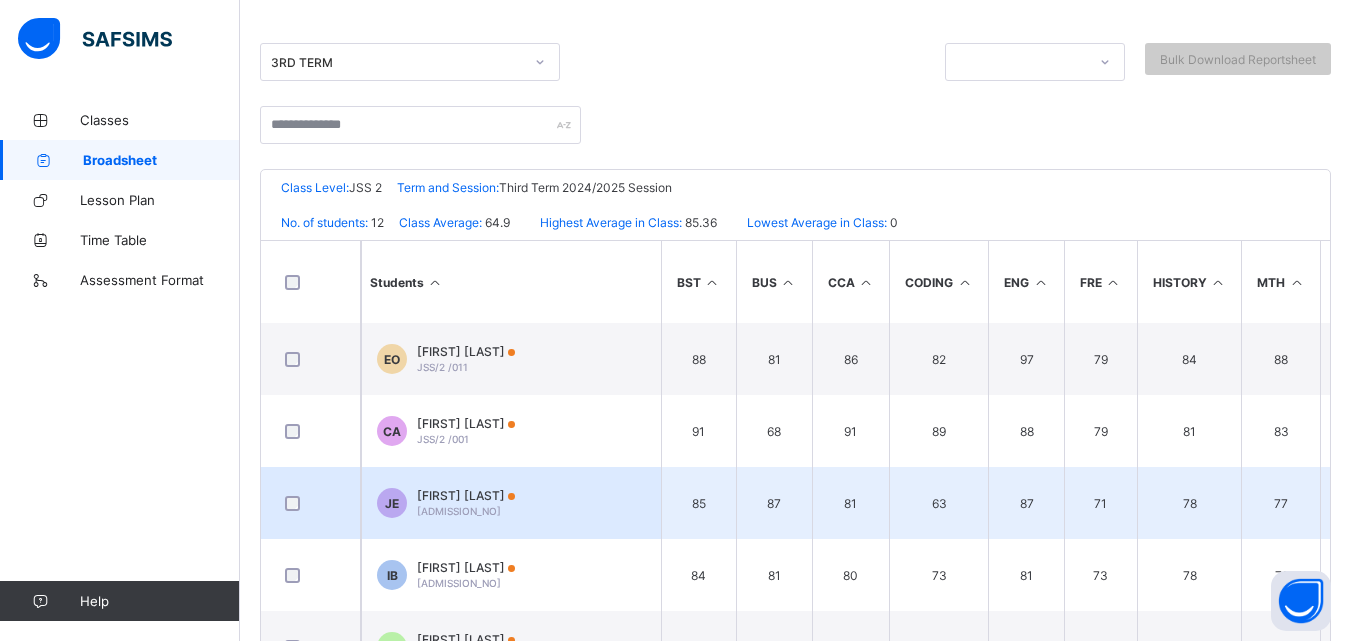 scroll, scrollTop: 192, scrollLeft: 0, axis: vertical 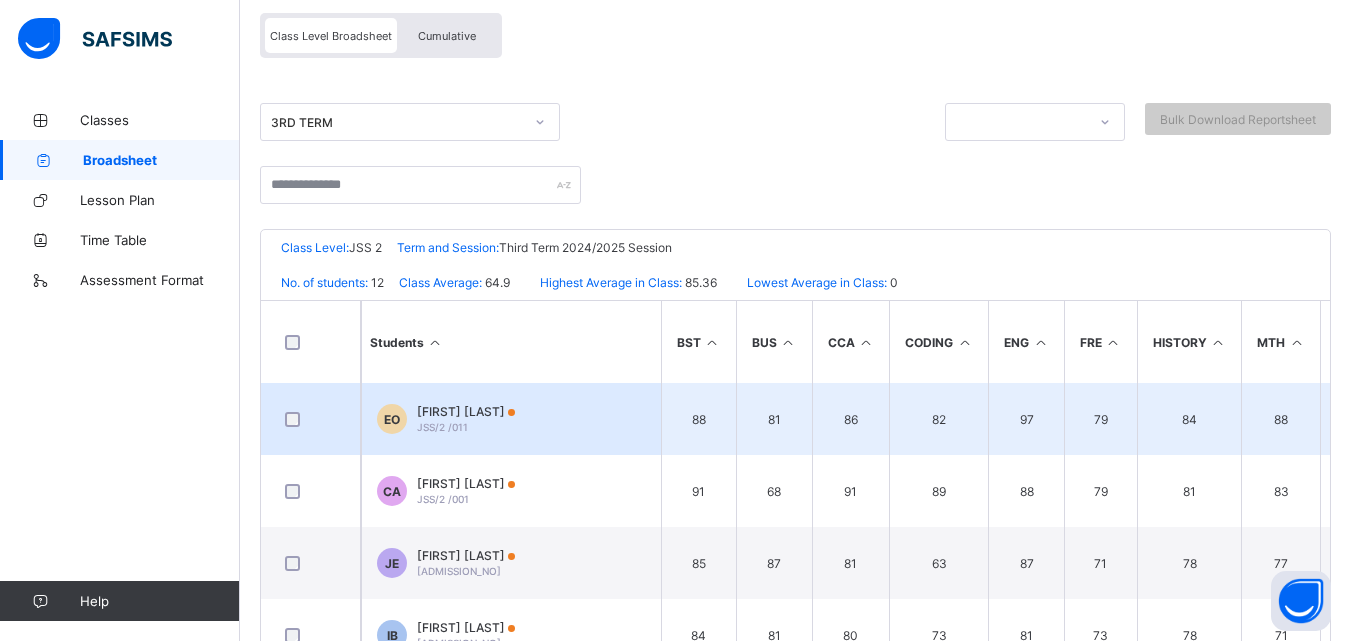 click on "88" at bounding box center [698, 419] 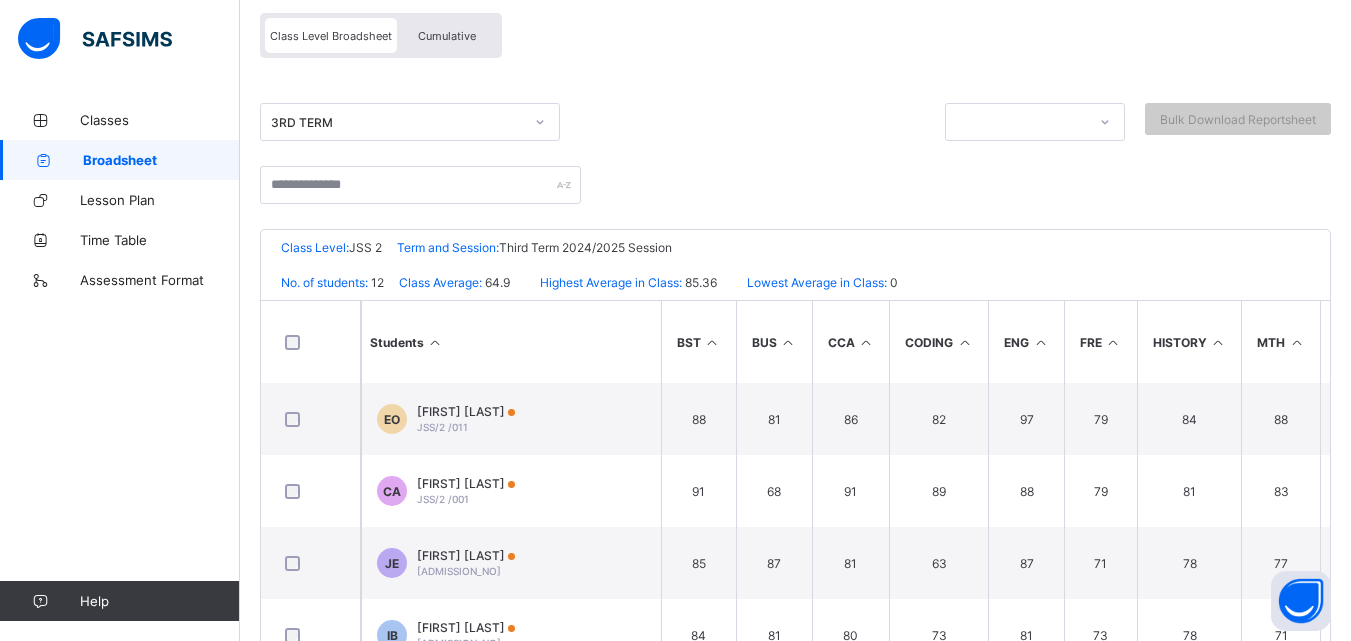 scroll, scrollTop: 0, scrollLeft: 0, axis: both 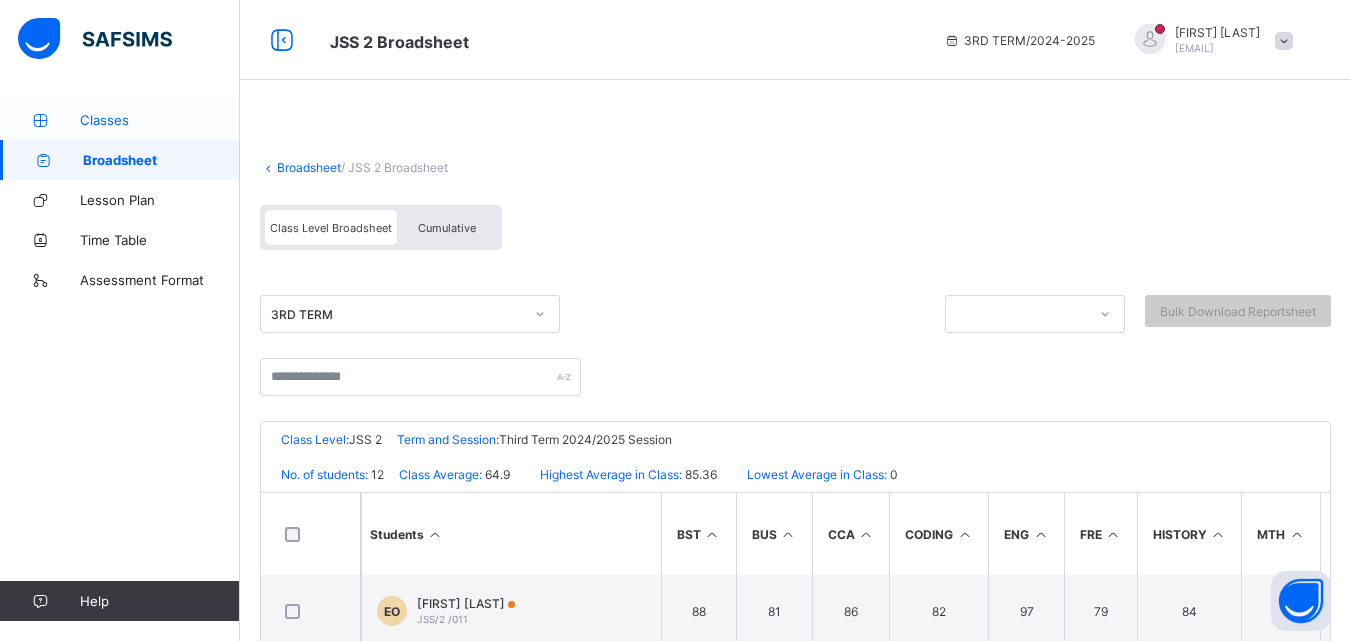 click on "Classes" at bounding box center [160, 120] 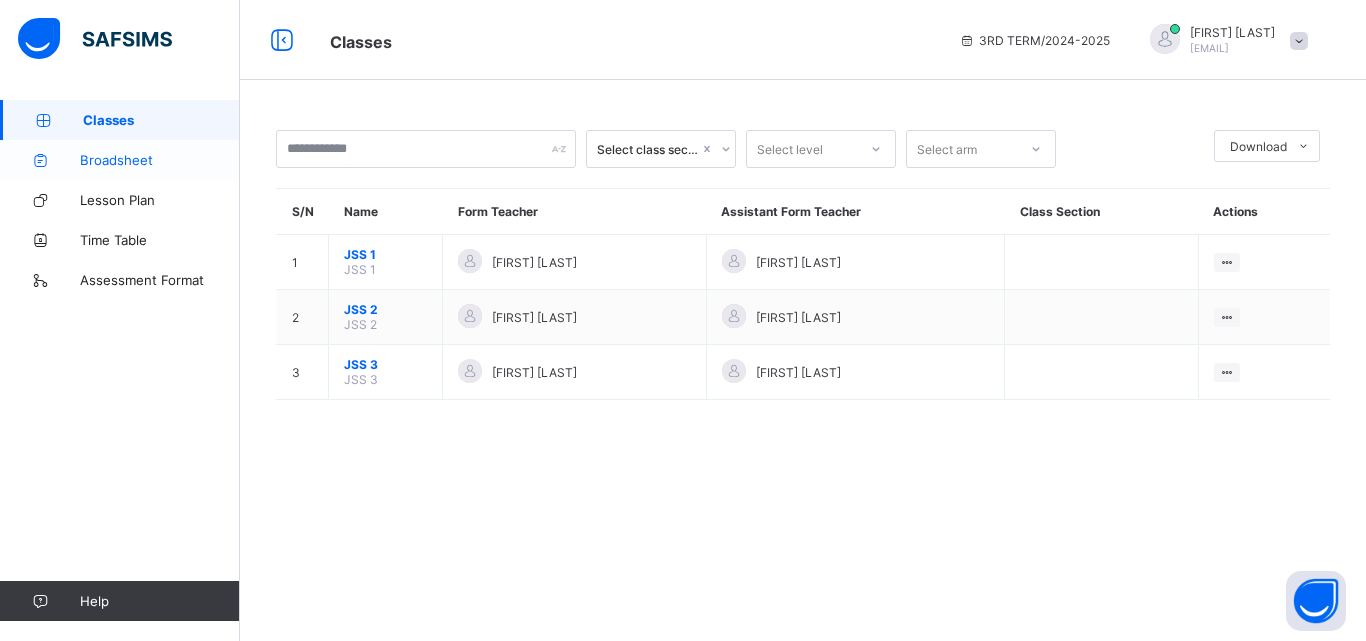 drag, startPoint x: 117, startPoint y: 165, endPoint x: 138, endPoint y: 179, distance: 25.23886 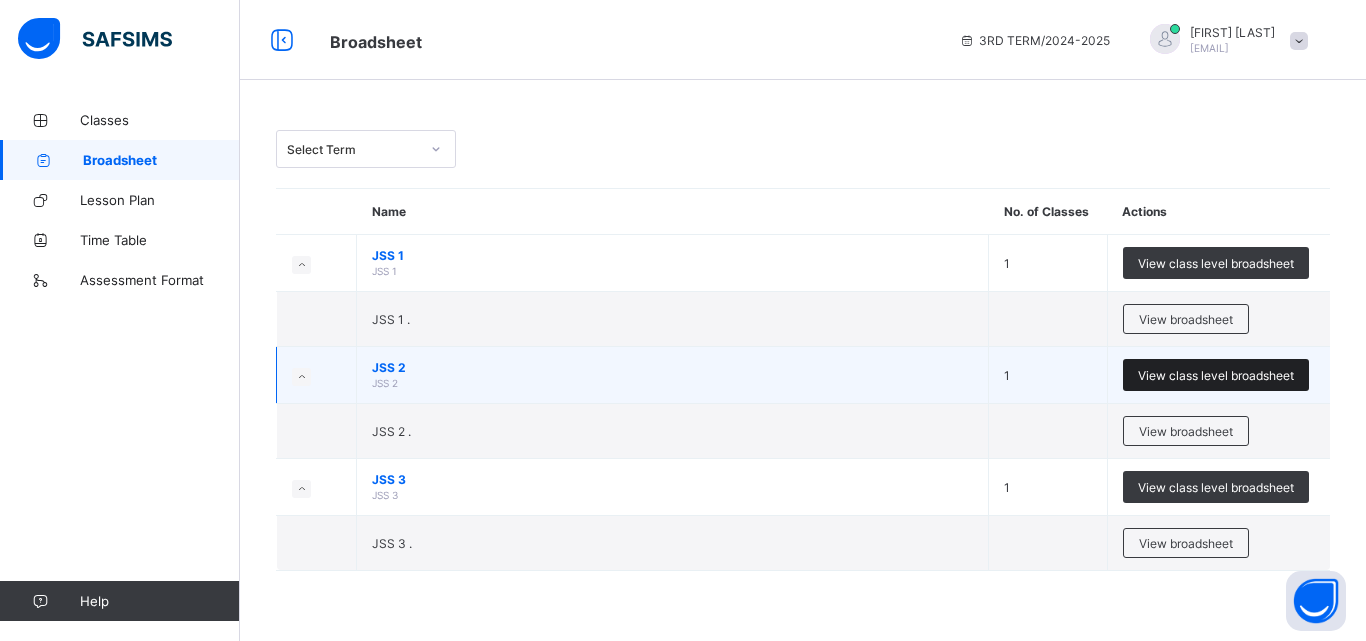 click on "View class level broadsheet" at bounding box center (1216, 375) 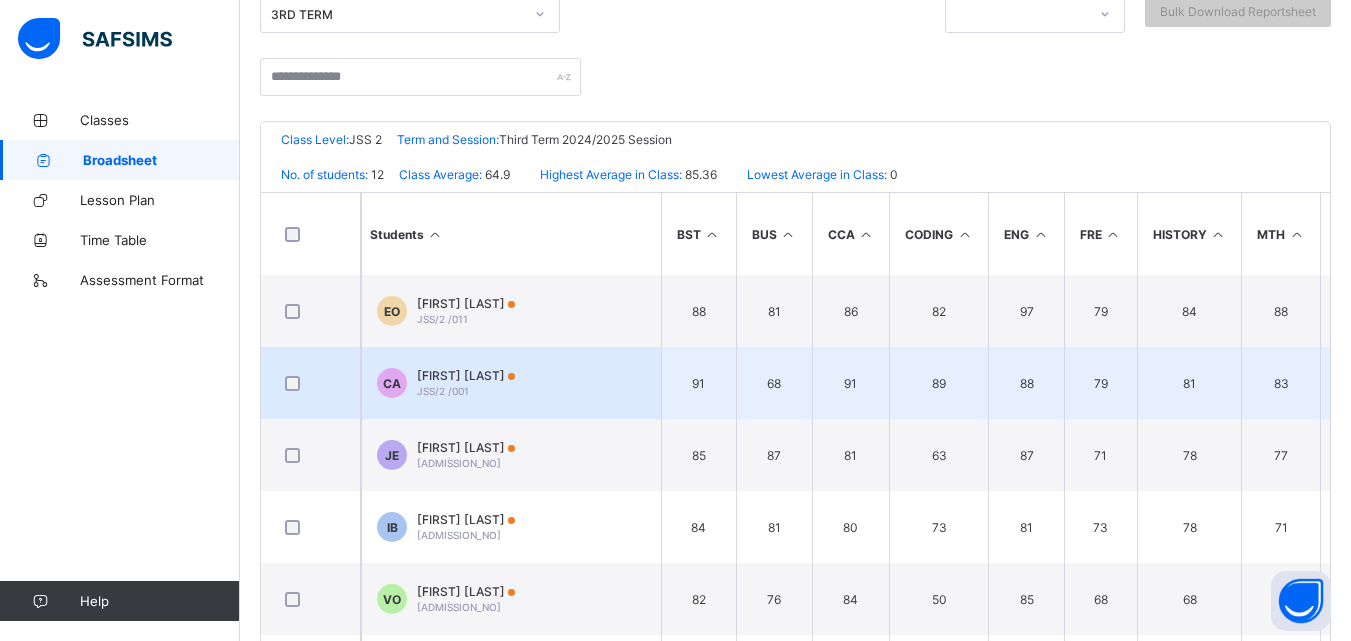 scroll, scrollTop: 392, scrollLeft: 0, axis: vertical 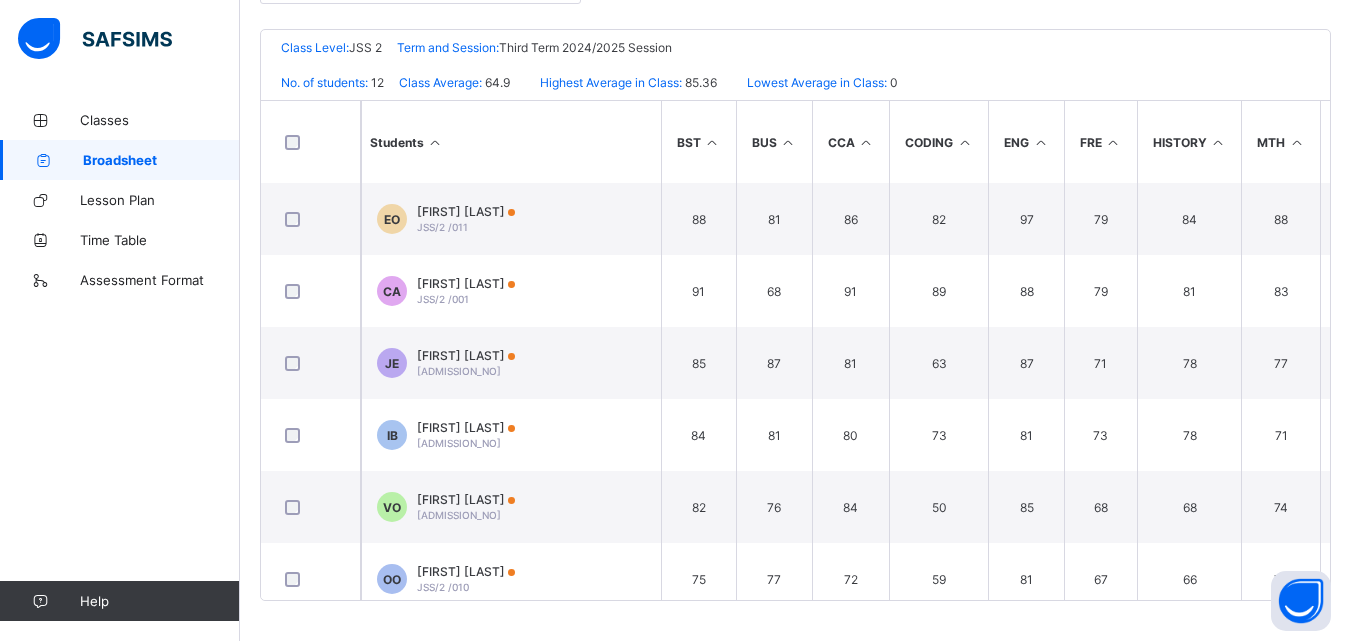 click on "Star Learners Nursery & Primary School Date: 6th Aug 2025, 3:45:19 pm  Class Level:  JSS 2  Term and Session:  Third Term 2024/2025 Session  No. of students:    12    Class Average:    64.9    Highest Average in Class:    85.36    Lowest Average in Class:    0   S/NO Admission No. Full Name BST BUS CCA CODING ENG FRE HISTORY MTH NVE PVS YOR No. of Subjects TOTAL Average Position  Grade 1 JSS/2 /011 Esther  Oyetoro 88 81 86 82 97 79 84 88 94 80 80 11 939 85.36 1st A1 2 JSS/2 /001 Collins  Anene 91 68 91 89 88 79 81 83 94 75 56 11 895 81.36 2nd A1 3 JSS/2 /008 Joy  Eze-collins 85 87 81 63 87 71 78 77 90 71 74 11 864 78.55 3rd A1 4 JSS/2 /003 Ifeanyi  Bieleonwu 84 81 80 73 81 73 78 71 82 72 65 11 840 76.36 4th A1 5 JSS/2 /009 Victoria  obiegbulem 82 76 84 50 85 68 68 74 90 72 57 11 806 73.27 5th B2 6 JSS/2 /010 Oreoluwa  Ogundeko 75 77 72 59 81 67 66 78 84 66 76 11 801 72.82 6th B2 7 JSS/2 /002 Emmanuel  Ayodele 83 61 79 70 88 62 73 70 88 66 57 11 797 72.45 7th B2 8 JSS/2 /006 Isaac  Timothy 73 55 66 62 77 68 72" at bounding box center [795, 315] 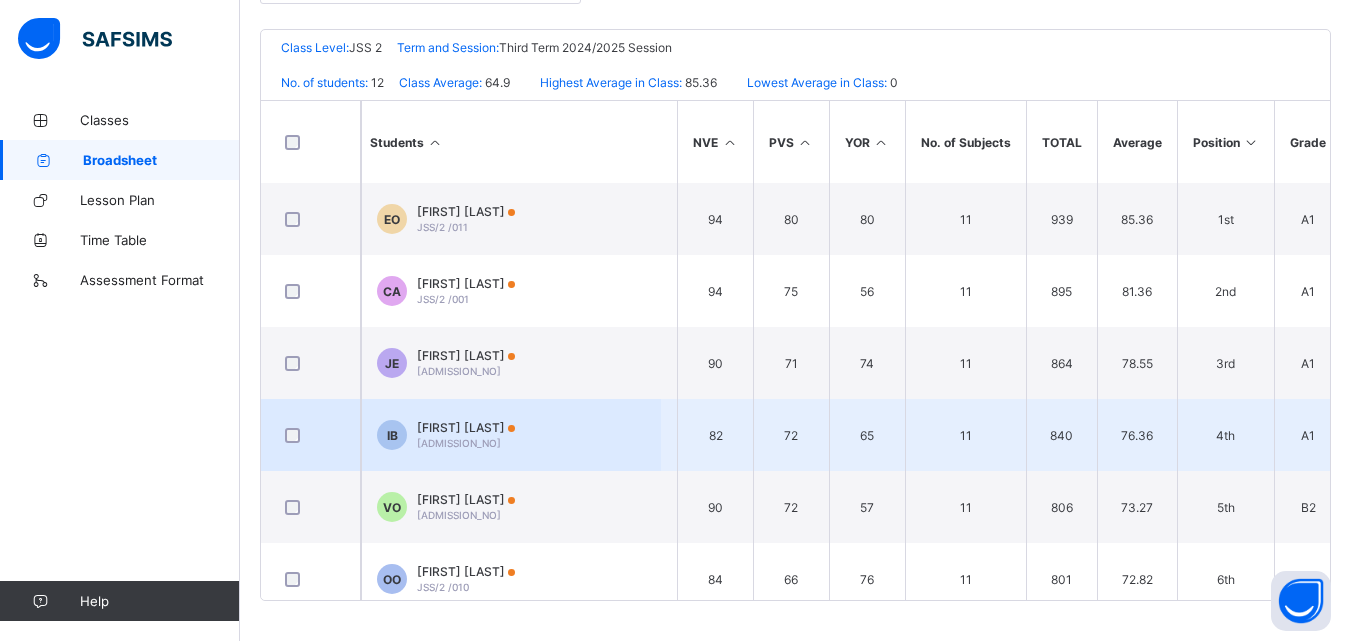 drag, startPoint x: 894, startPoint y: 444, endPoint x: 886, endPoint y: 453, distance: 12.0415945 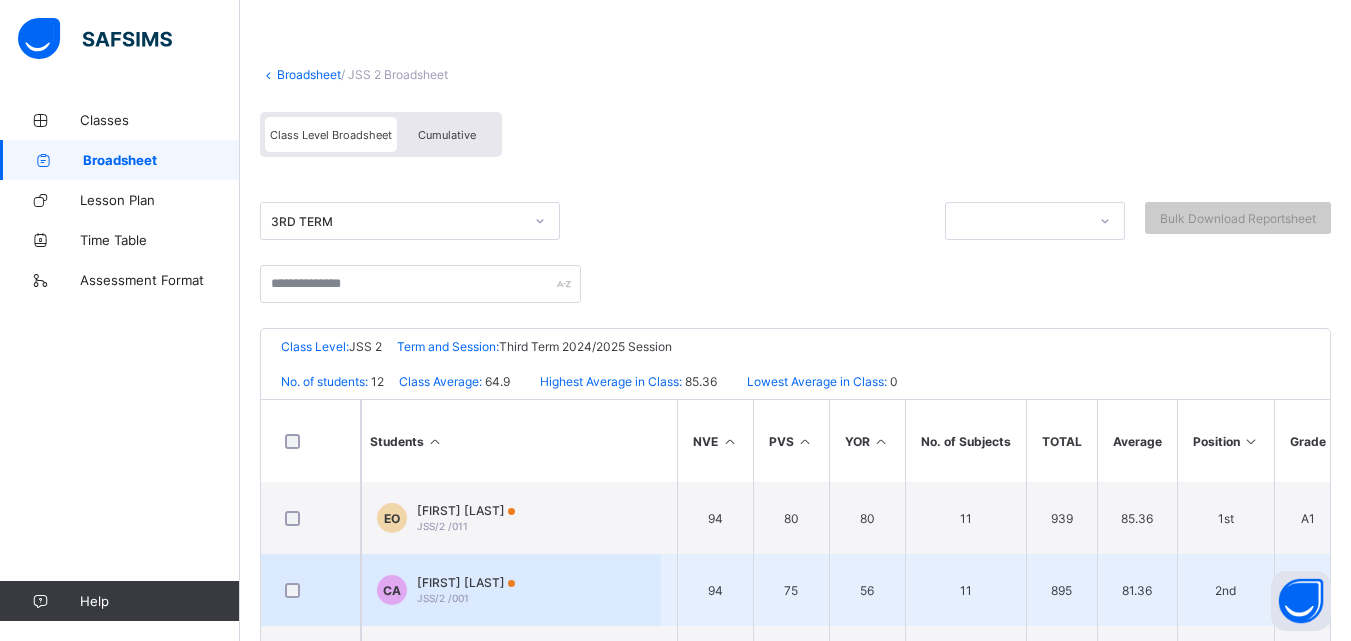 scroll, scrollTop: 92, scrollLeft: 0, axis: vertical 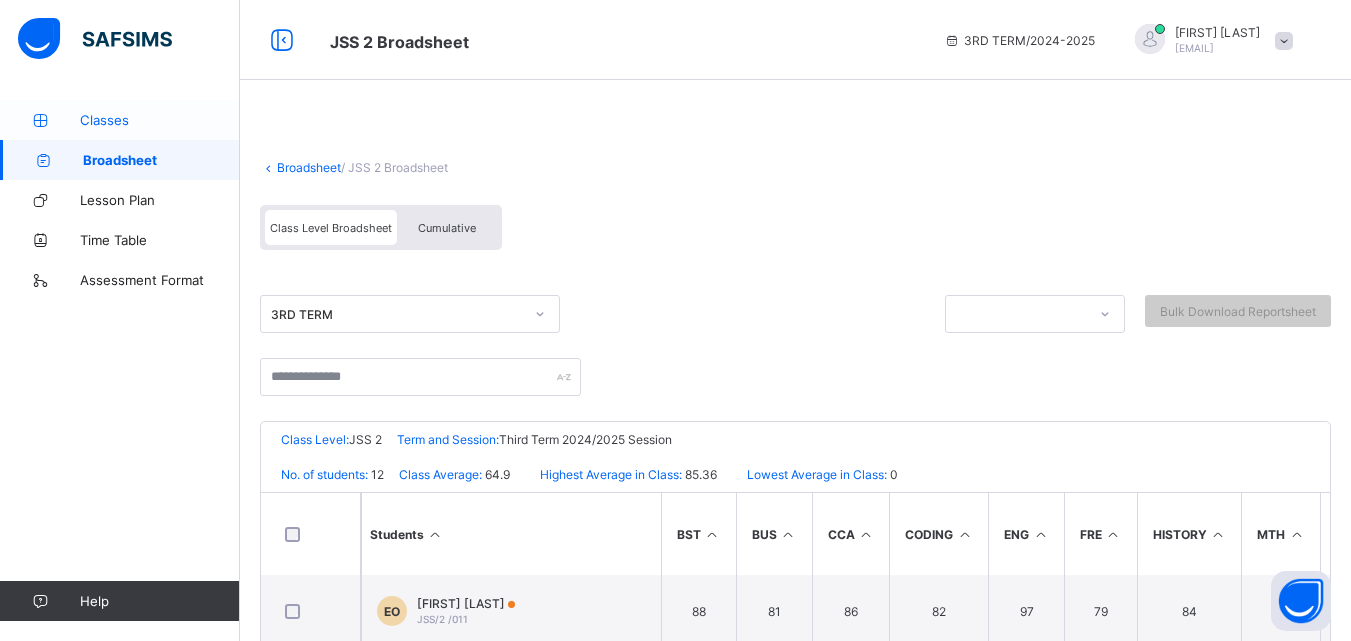 click on "Classes" at bounding box center [160, 120] 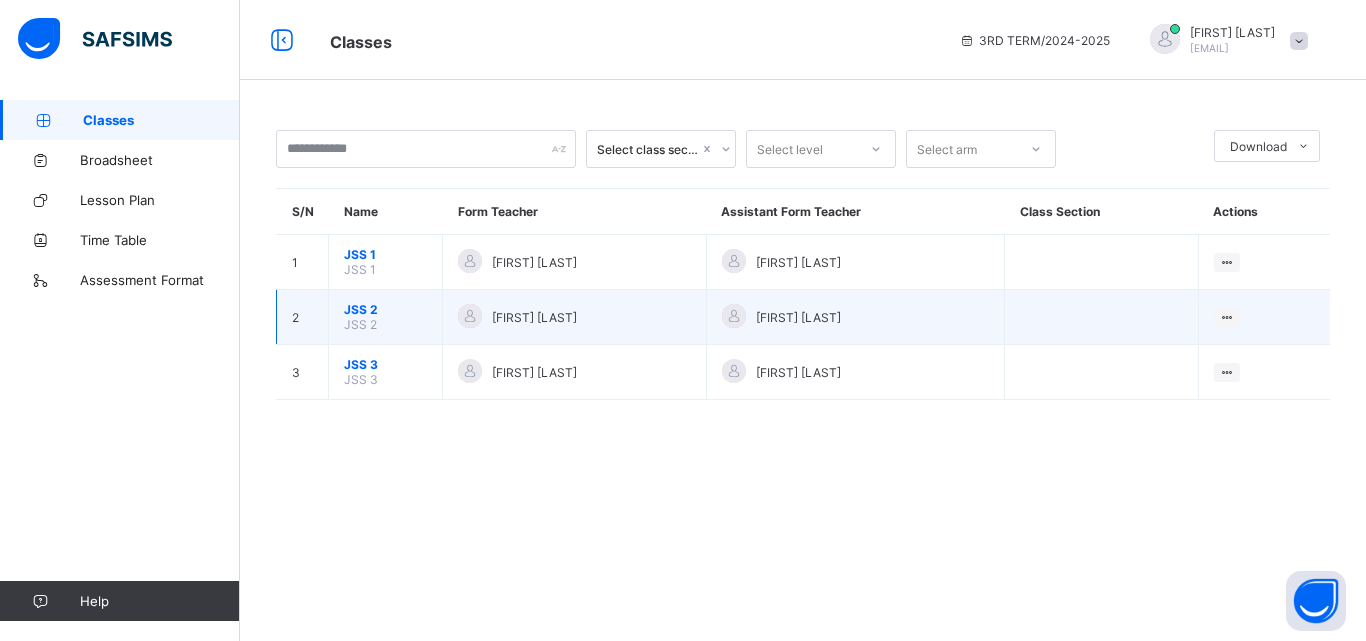 click on "JSS 2" at bounding box center (385, 309) 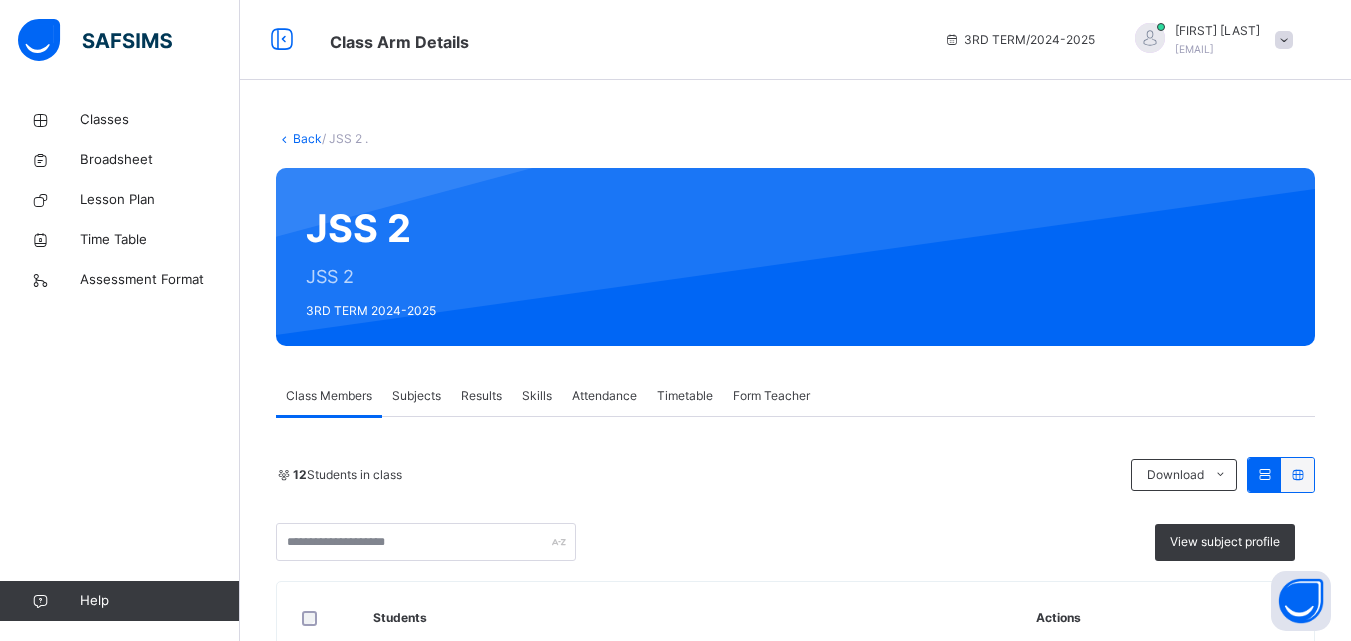 click on "Results" at bounding box center (481, 396) 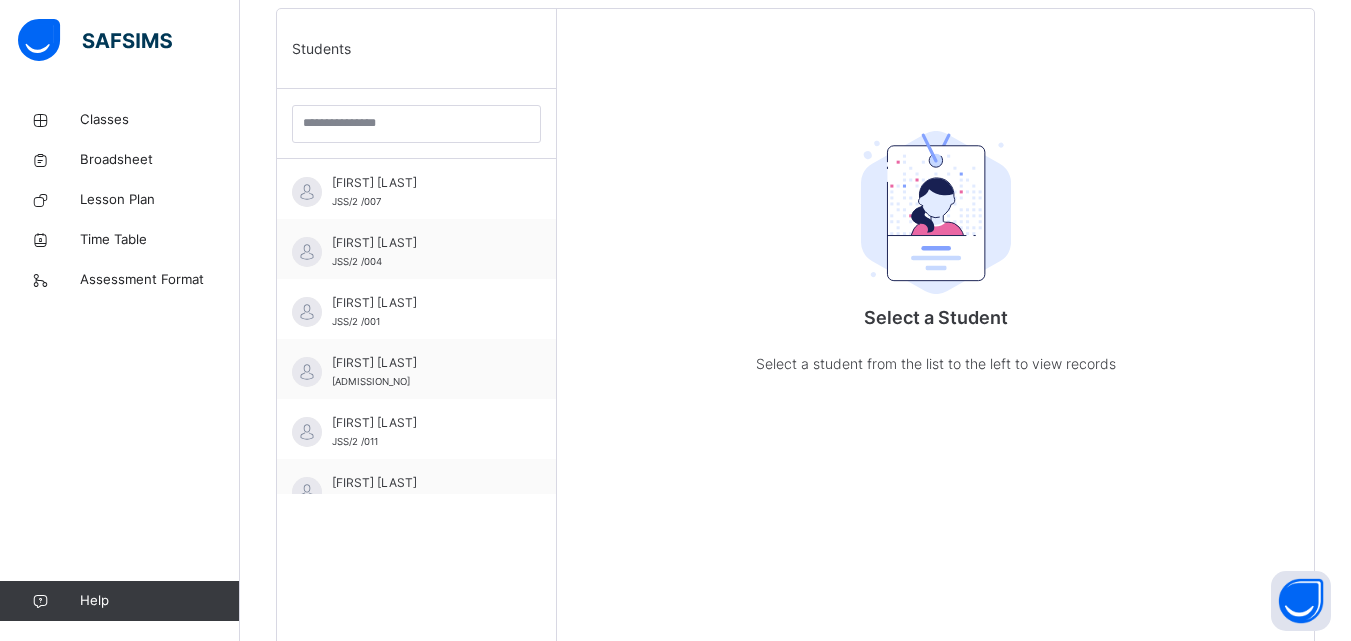 scroll, scrollTop: 481, scrollLeft: 0, axis: vertical 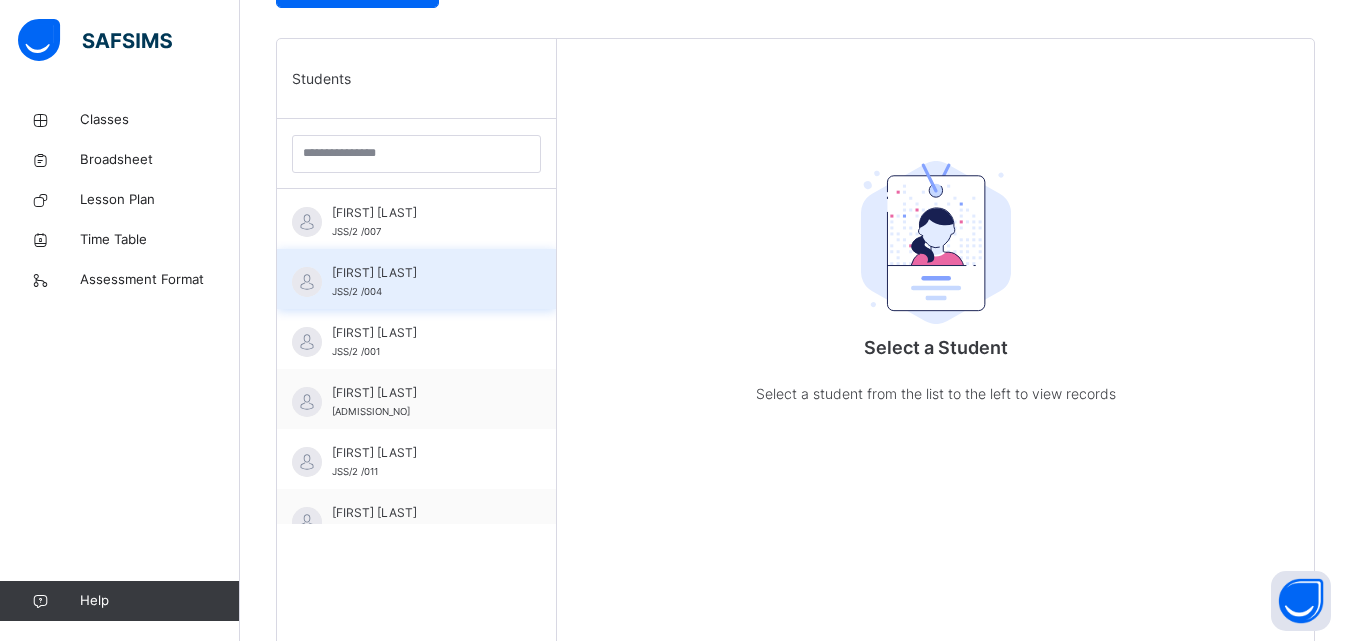 click on "[FIRST] [LAST]" at bounding box center (421, 273) 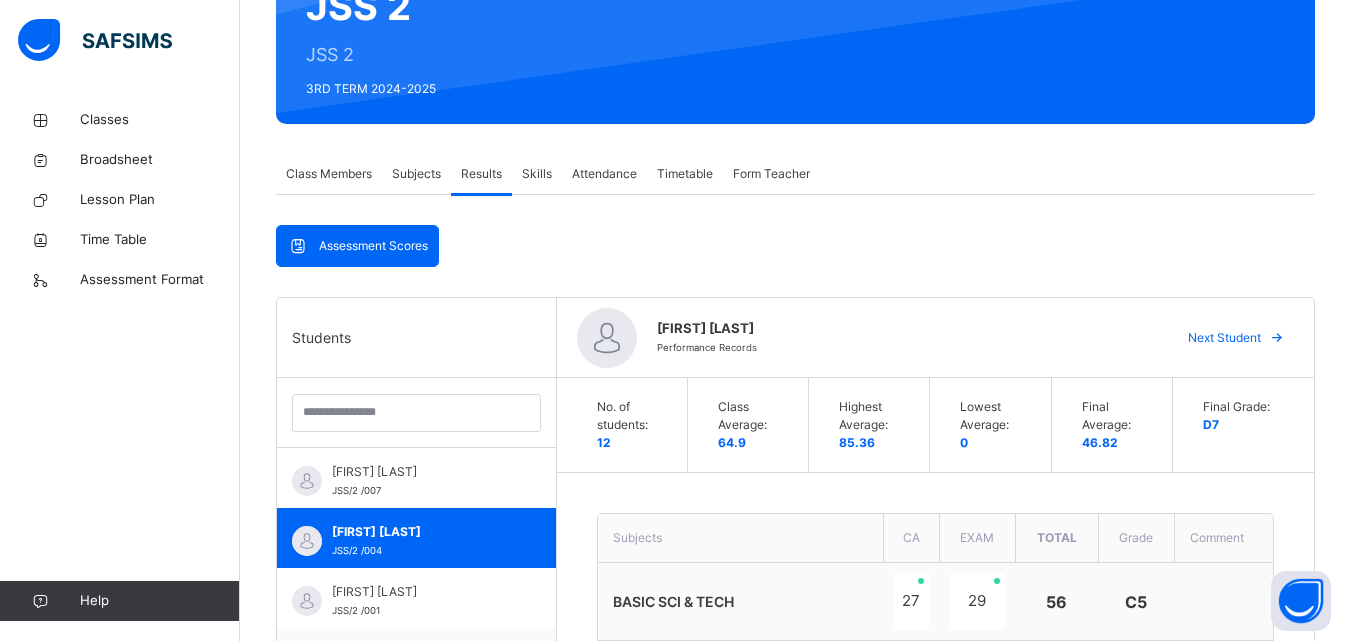 scroll, scrollTop: 207, scrollLeft: 0, axis: vertical 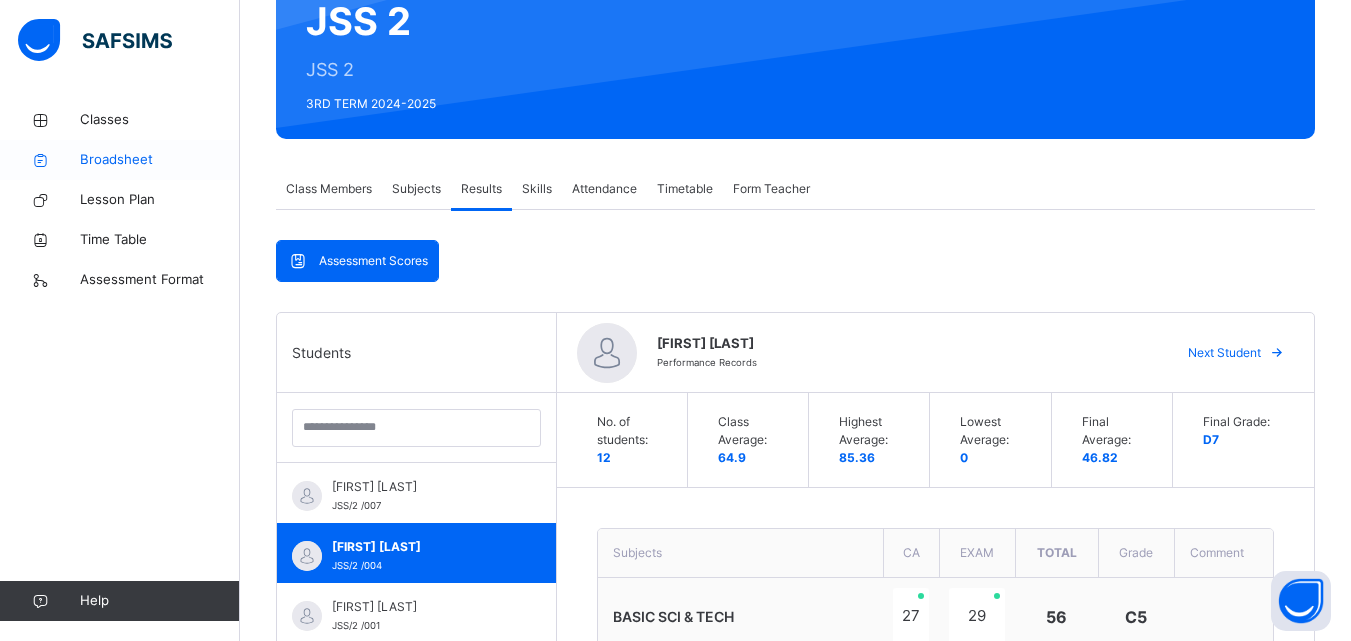 click on "Broadsheet" at bounding box center [160, 160] 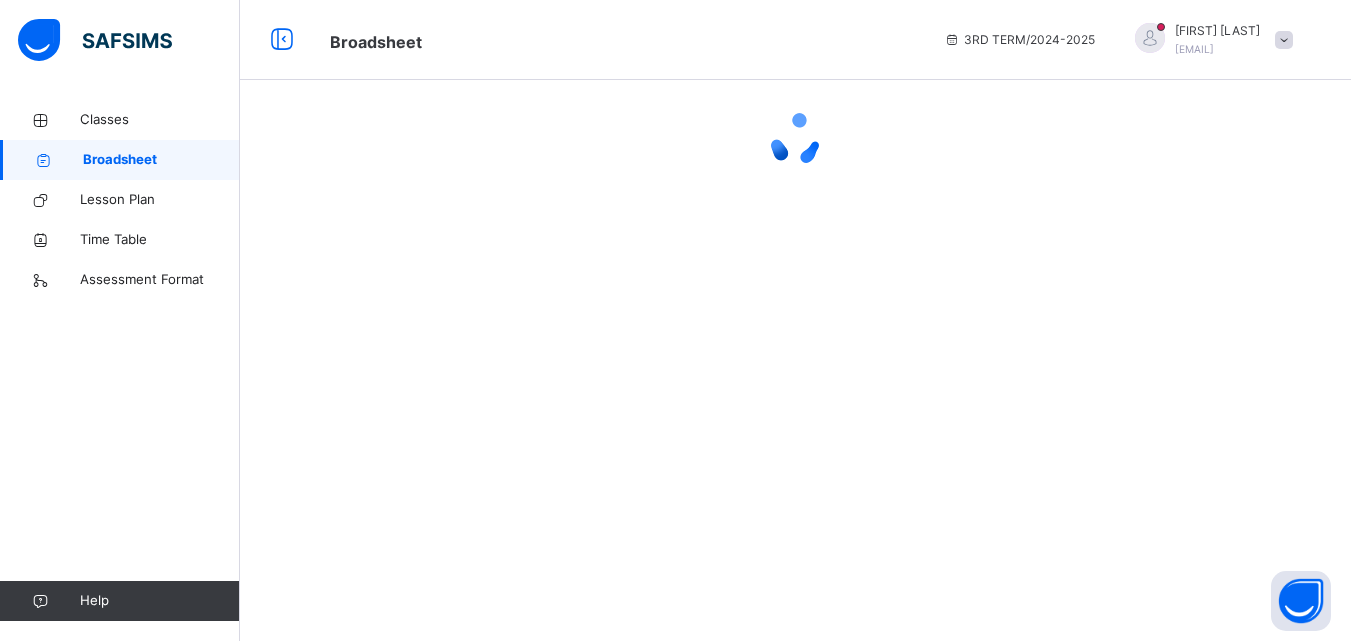 scroll, scrollTop: 0, scrollLeft: 0, axis: both 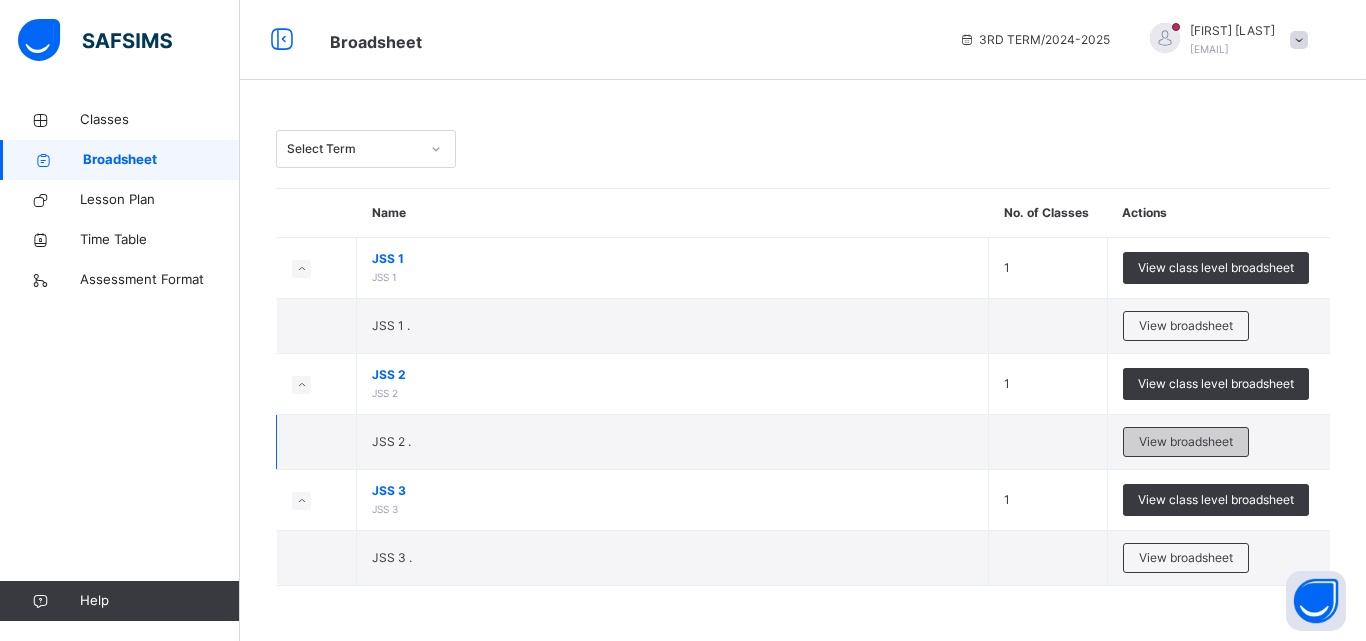 click on "View broadsheet" at bounding box center [1186, 442] 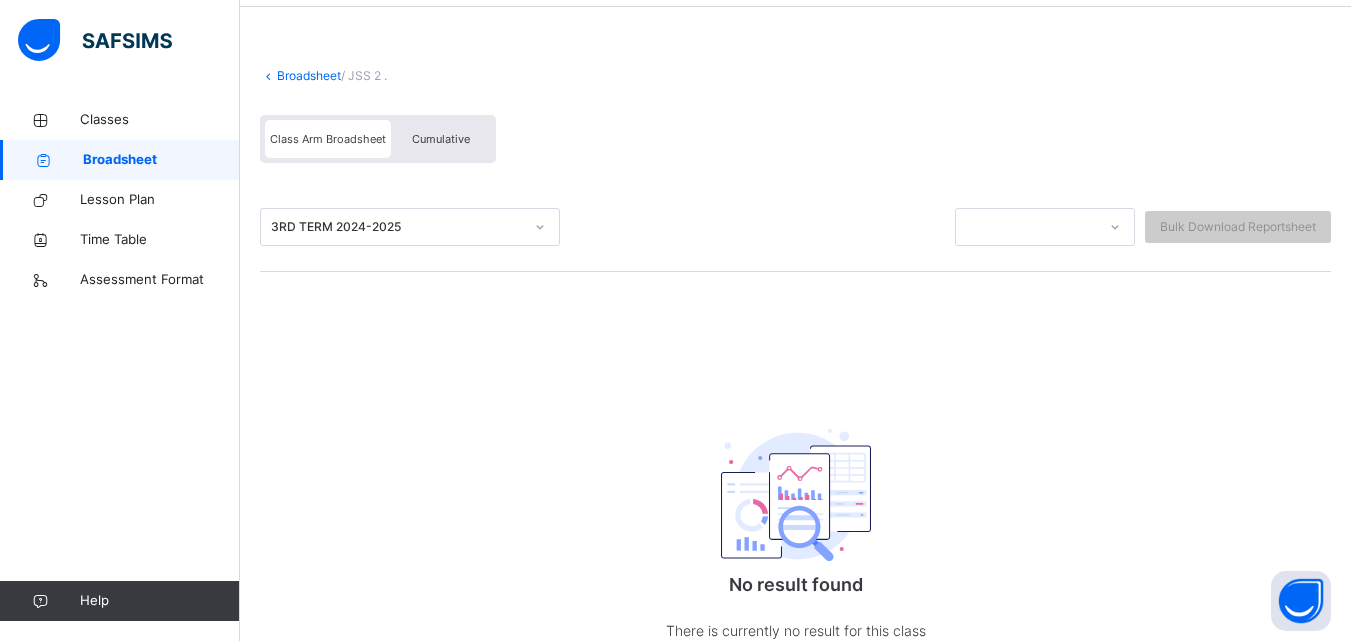 scroll, scrollTop: 0, scrollLeft: 0, axis: both 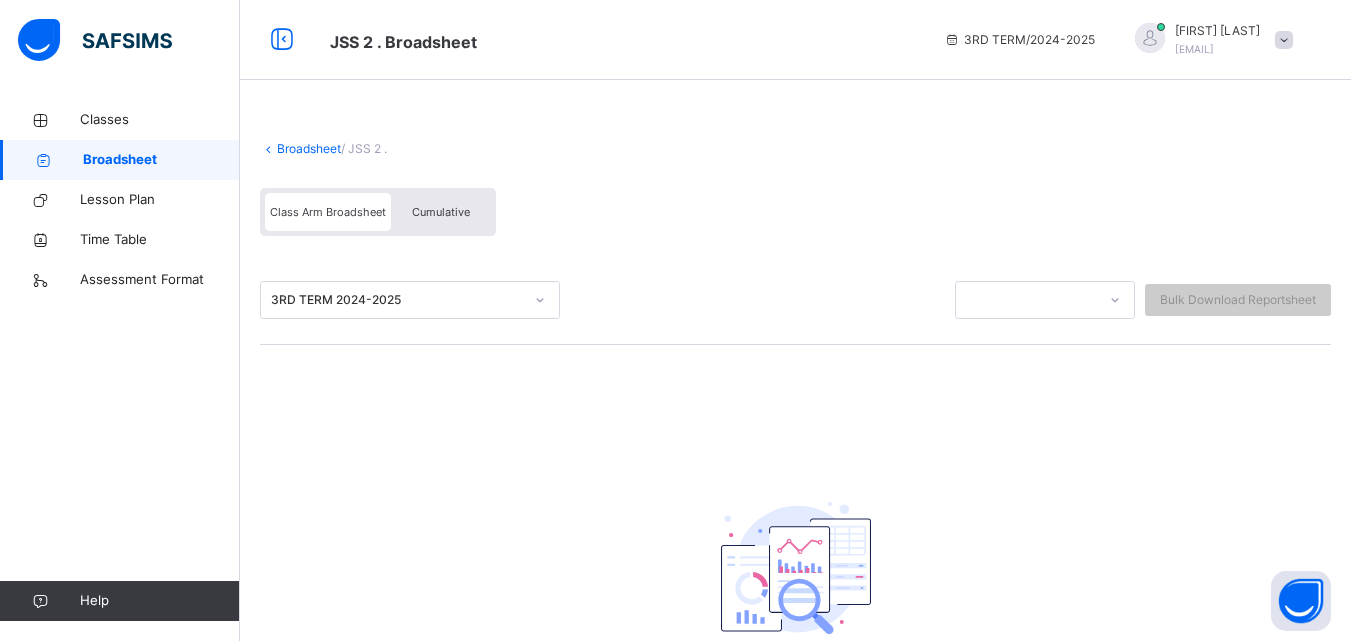 click on "Class Arm Broadsheet" at bounding box center [328, 212] 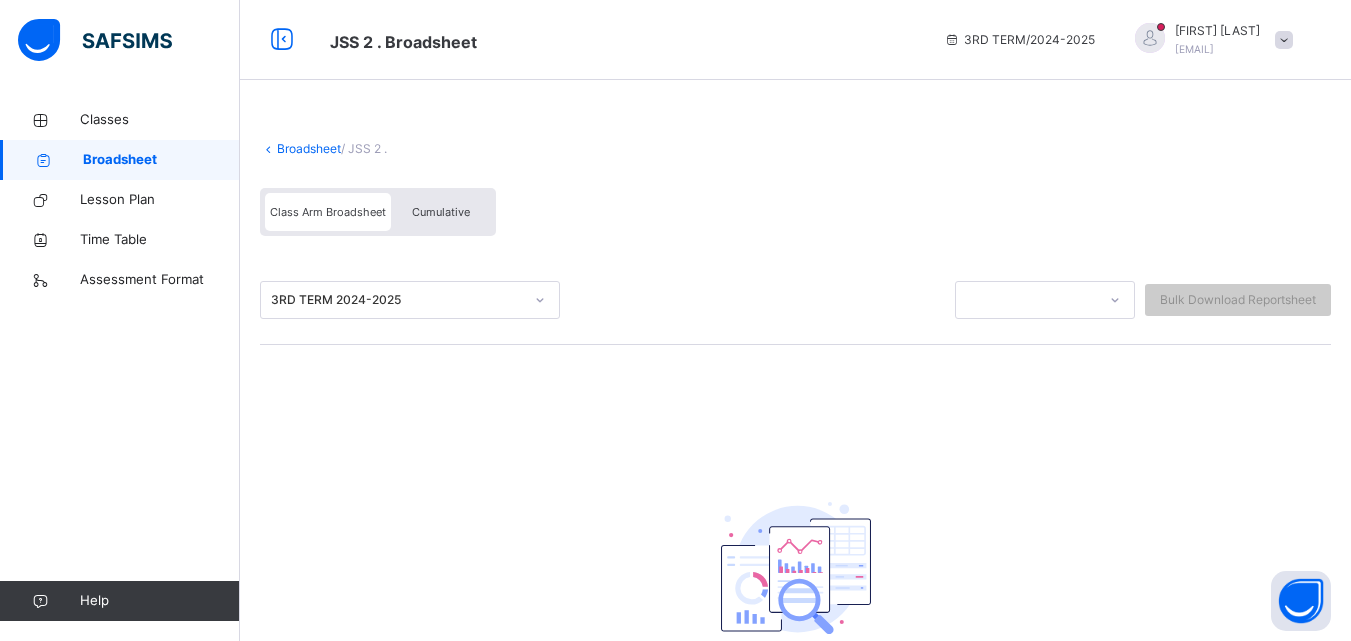 click on "Broadsheet" at bounding box center [161, 160] 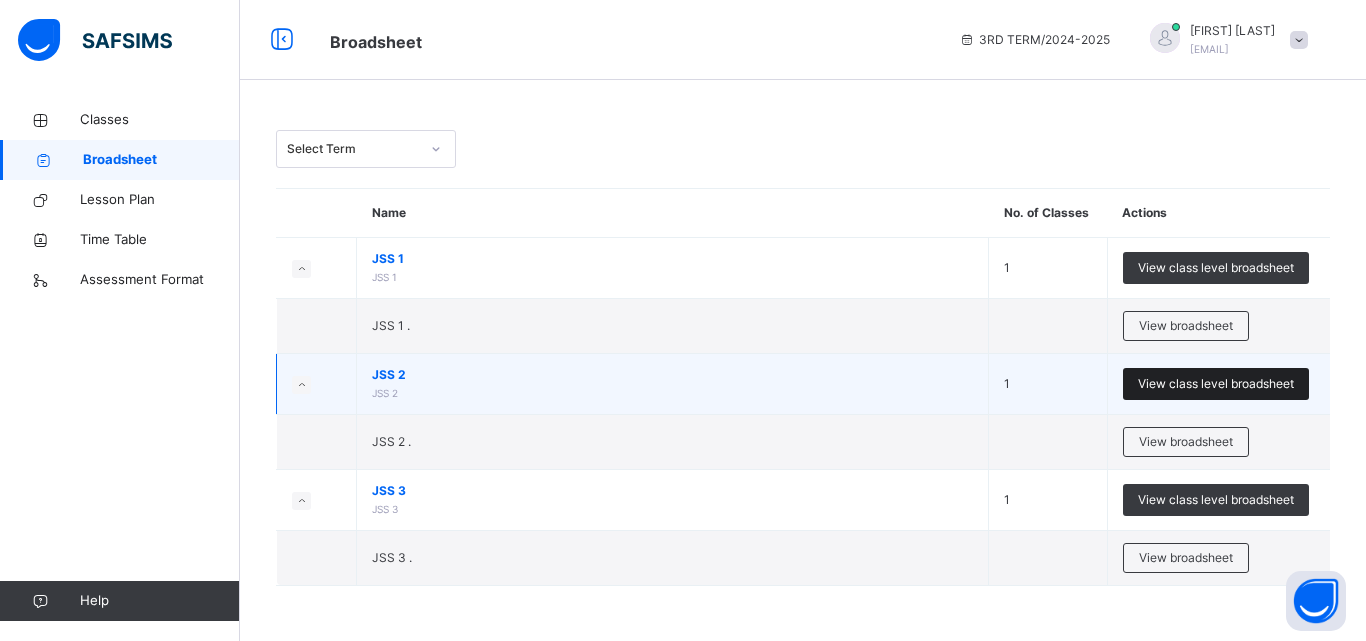 click on "View class level broadsheet" at bounding box center [1216, 384] 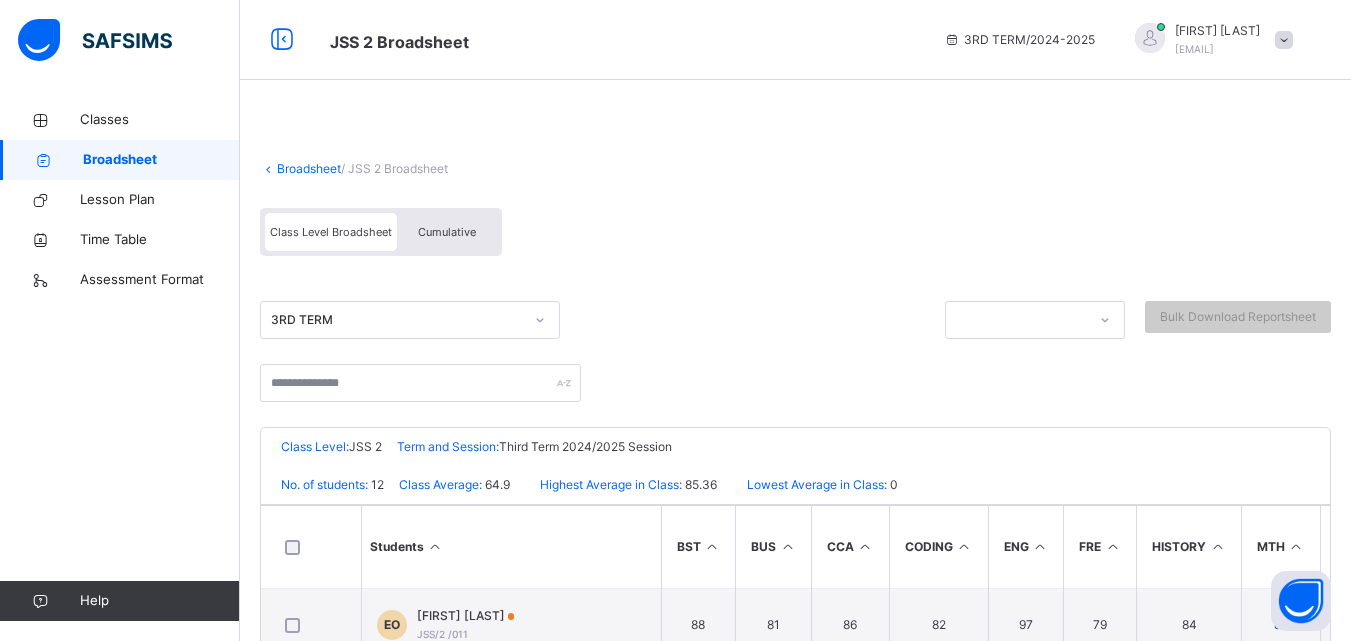 scroll, scrollTop: 300, scrollLeft: 0, axis: vertical 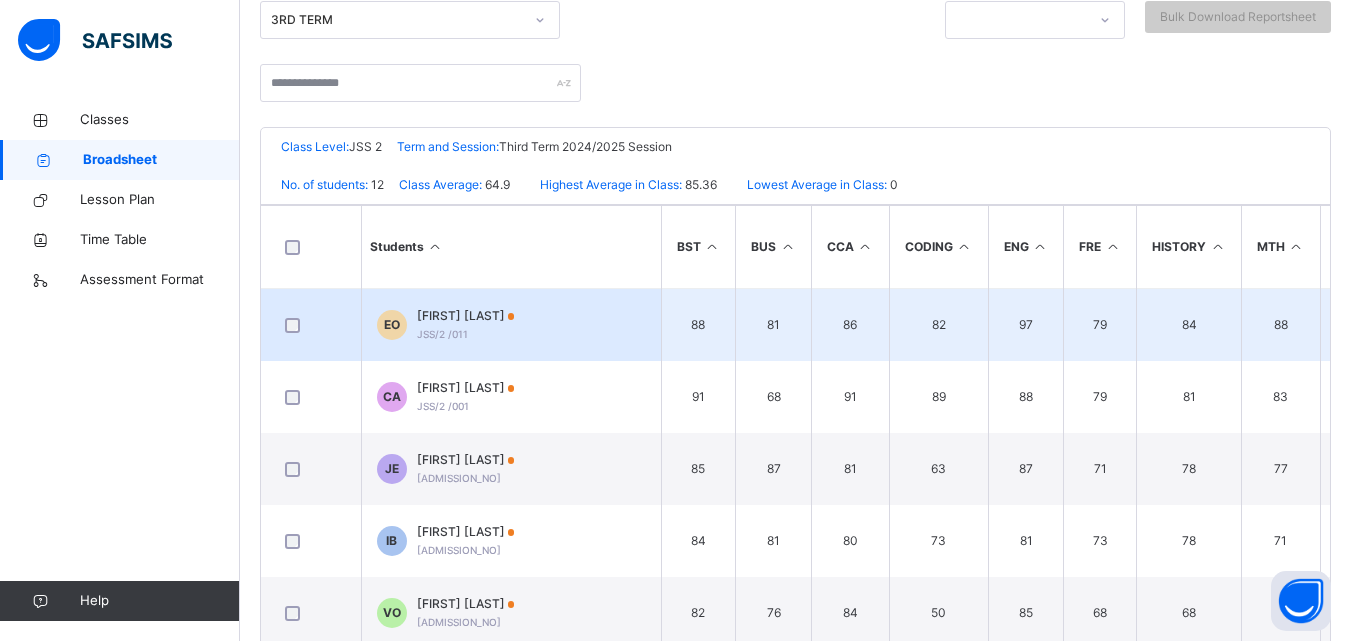 click on "88" at bounding box center (698, 325) 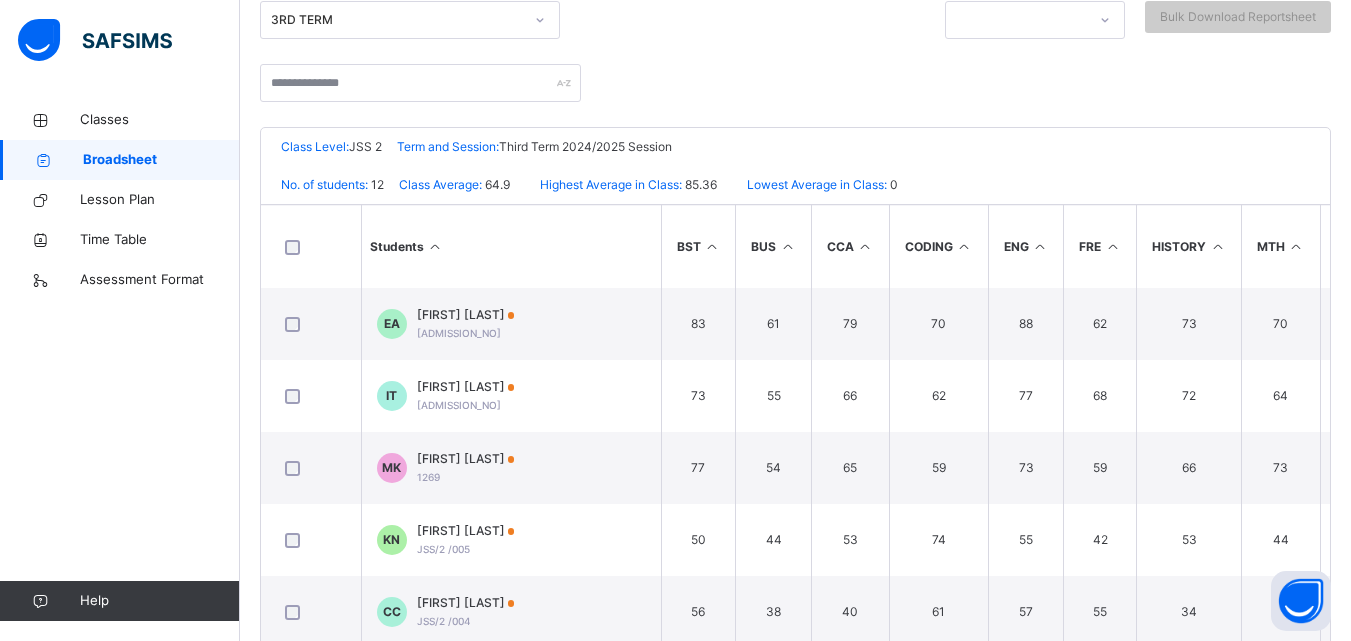 scroll, scrollTop: 457, scrollLeft: 0, axis: vertical 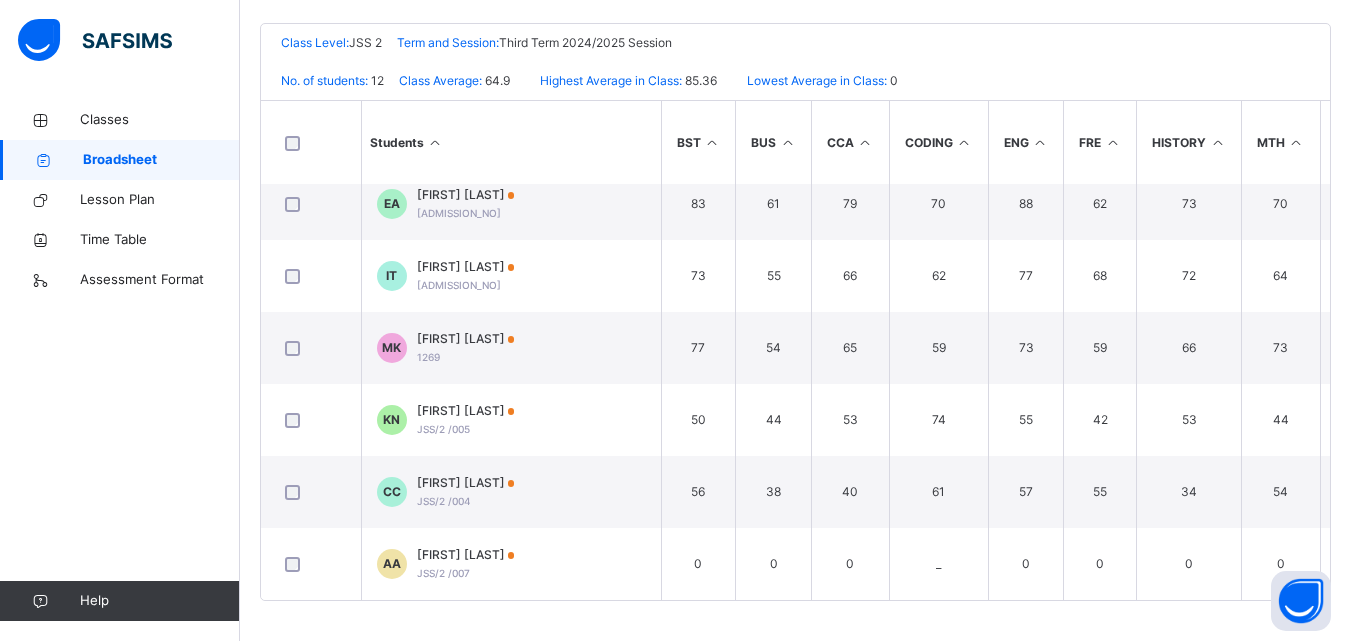 click on "Broadsheet  / JSS 2 Broadsheet Class Level Broadsheet Cumulative 3RD TERM Bulk Download Reportsheet Star Learners Nursery & Primary School Date: 6th Aug 2025, 3:48:04 pm  Class Level:  JSS 2  Term and Session:  Third Term 2024/2025 Session  No. of students:    12    Class Average:    64.9    Highest Average in Class:    85.36    Lowest Average in Class:    0   S/NO Admission No. Full Name BST BUS CCA CODING ENG FRE HISTORY MTH NVE PVS YOR No. of Subjects TOTAL Average Position  Grade 1 JSS/2 /011 Esther  Oyetoro 88 81 86 82 97 79 84 88 94 80 80 11 939 85.36 1st A1 2 JSS/2 /001 Collins  Anene 91 68 91 89 88 79 81 83 94 75 56 11 895 81.36 2nd A1 3 JSS/2 /008 Joy  Eze-collins 85 87 81 63 87 71 78 77 90 71 74 11 864 78.55 3rd A1 4 JSS/2 /003 Ifeanyi  Bieleonwu 84 81 80 73 81 73 78 71 82 72 65 11 840 76.36 4th A1 5 JSS/2 /009 Victoria  obiegbulem 82 76 84 50 85 68 68 74 90 72 57 11 806 73.27 5th B2 6 JSS/2 /010 Oreoluwa  Ogundeko 75 77 72 59 81 67 66 78 84 66 76 11 801 72.82 6th B2 7 JSS/2 /002 Emmanuel  Ayodele 8" at bounding box center [795, 168] 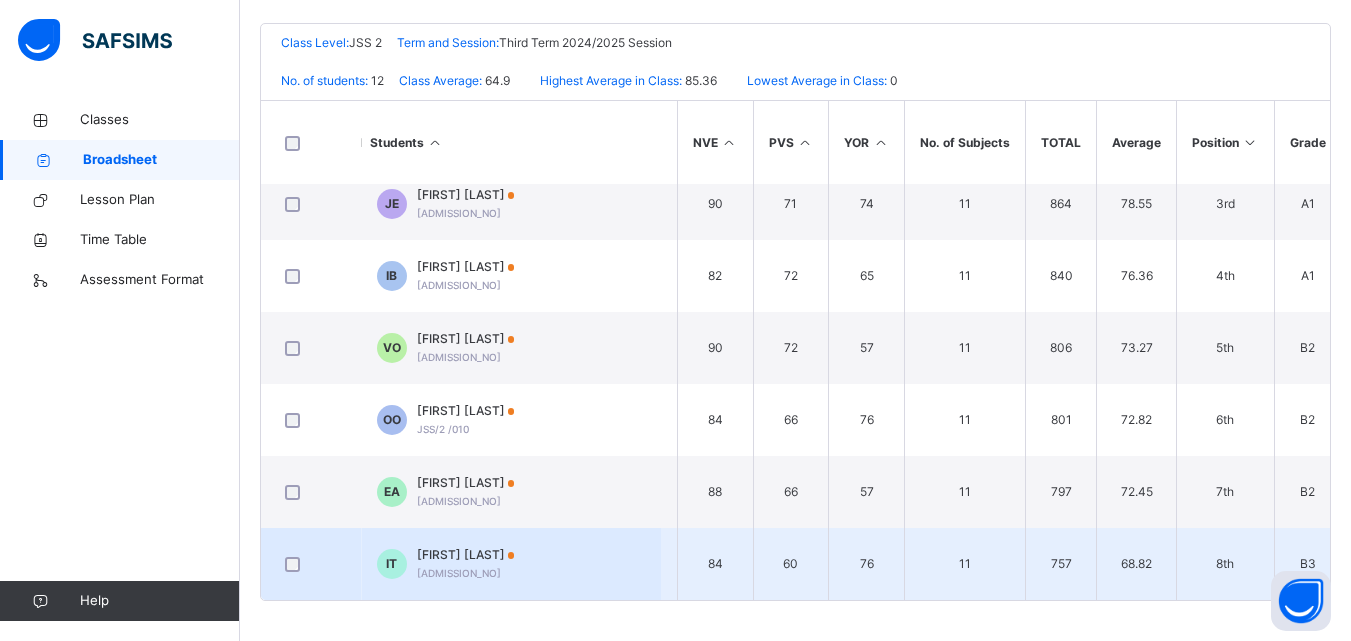 scroll, scrollTop: 0, scrollLeft: 643, axis: horizontal 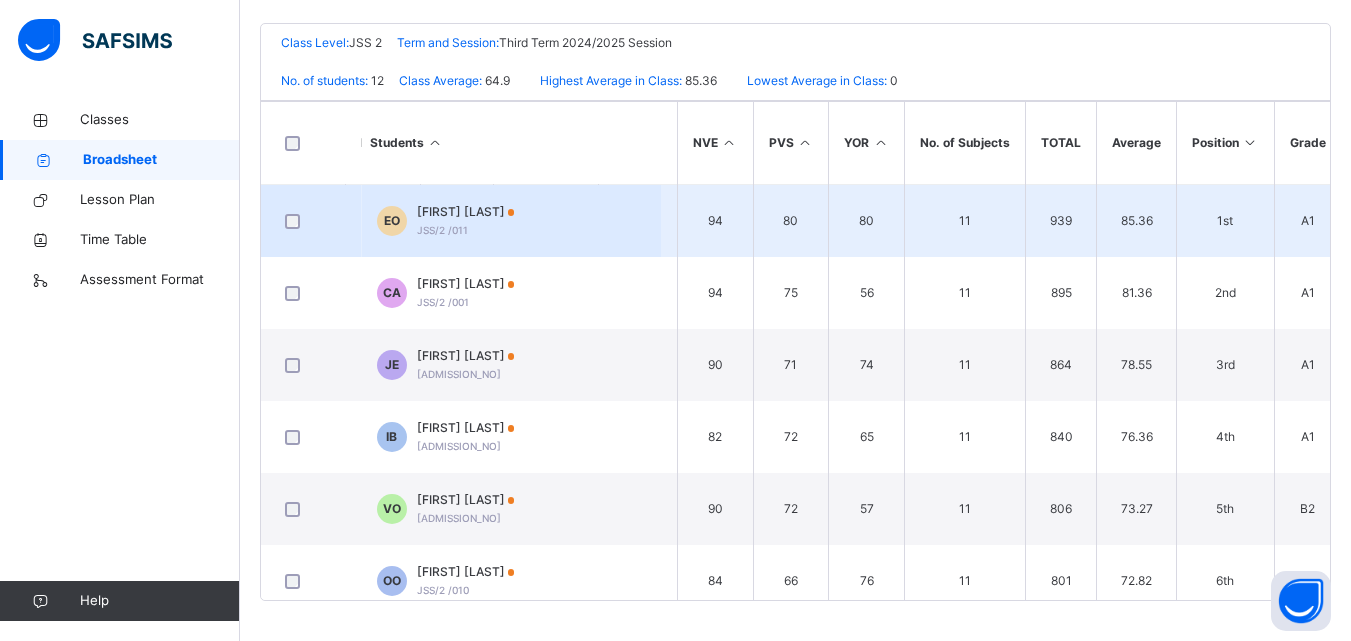 click on "1st" at bounding box center (1225, 221) 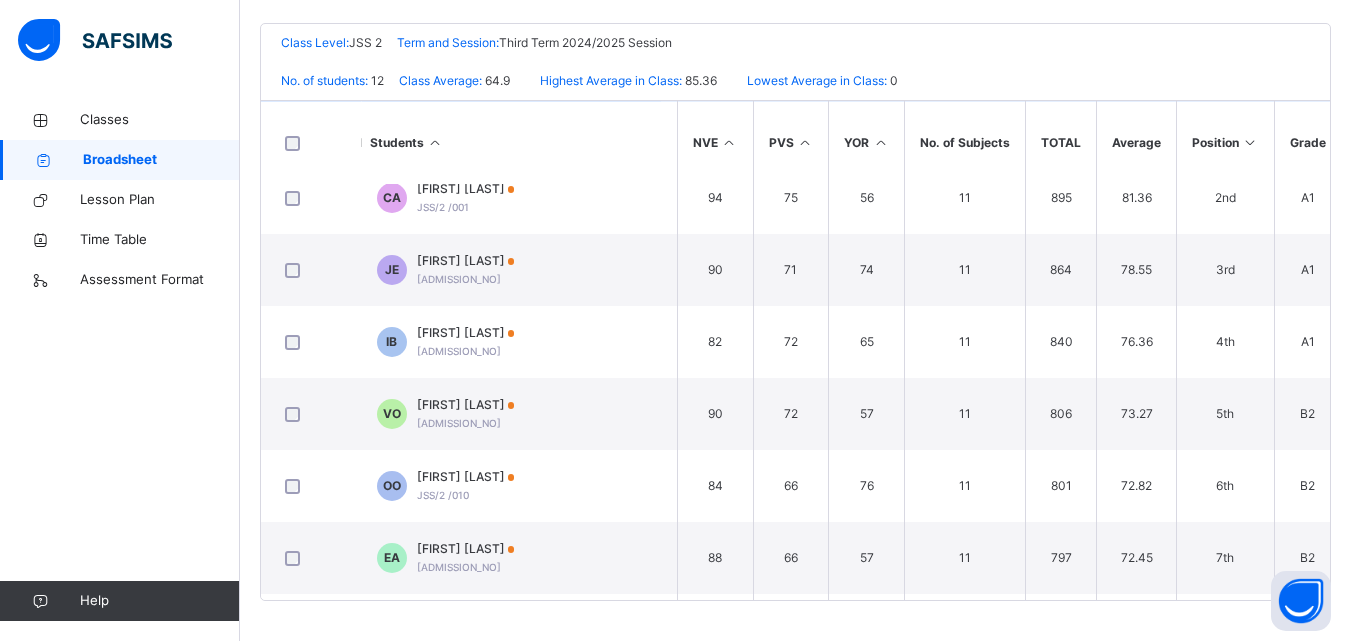 scroll, scrollTop: 0, scrollLeft: 643, axis: horizontal 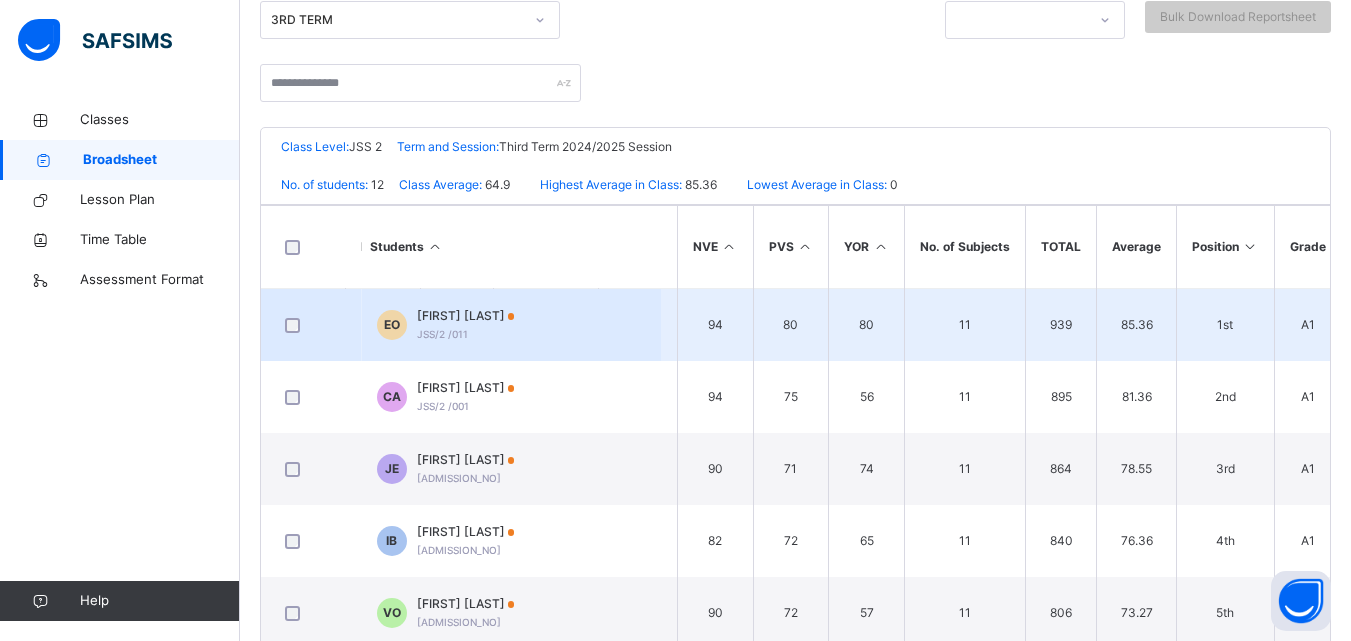 click on "Esther  Oyetoro     JSS/2 /011" at bounding box center [466, 325] 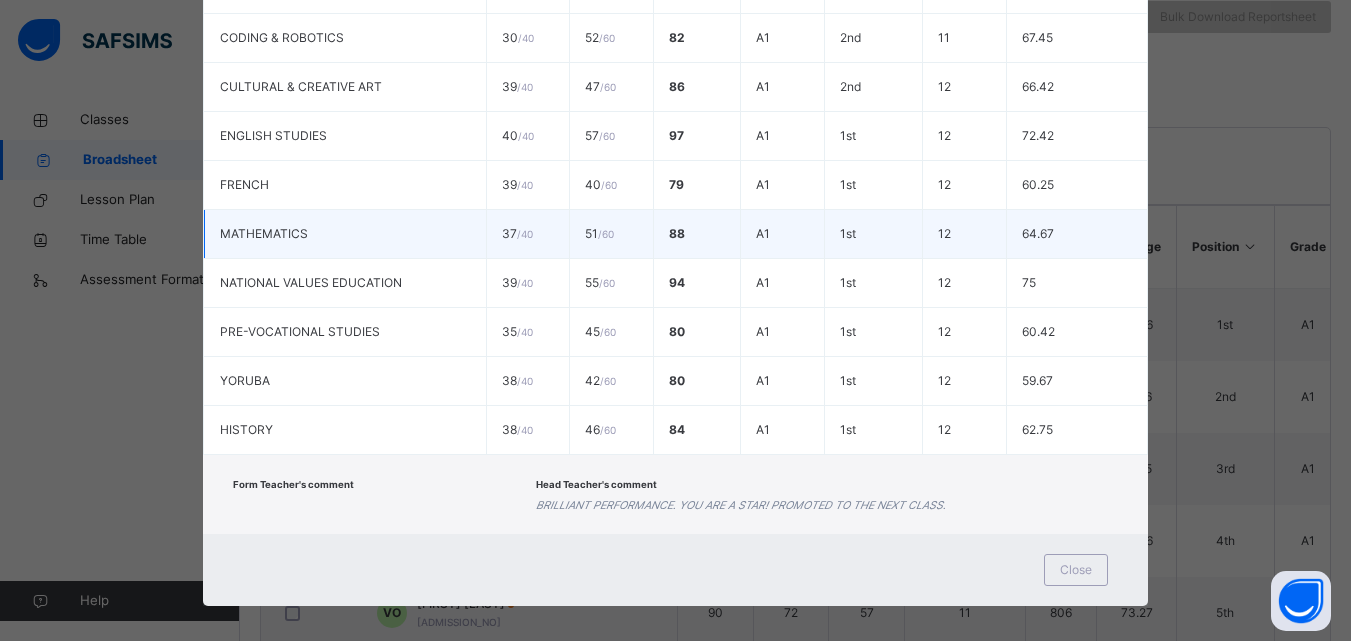 scroll, scrollTop: 630, scrollLeft: 0, axis: vertical 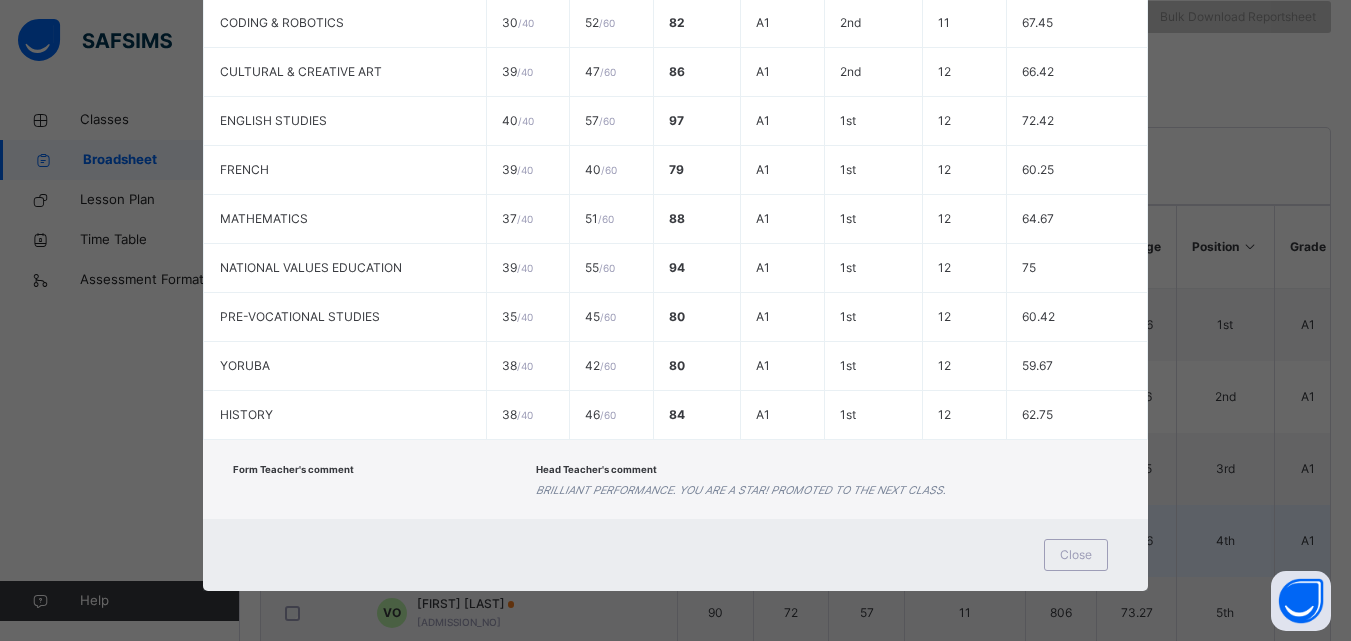 click on "Close" at bounding box center (1076, 555) 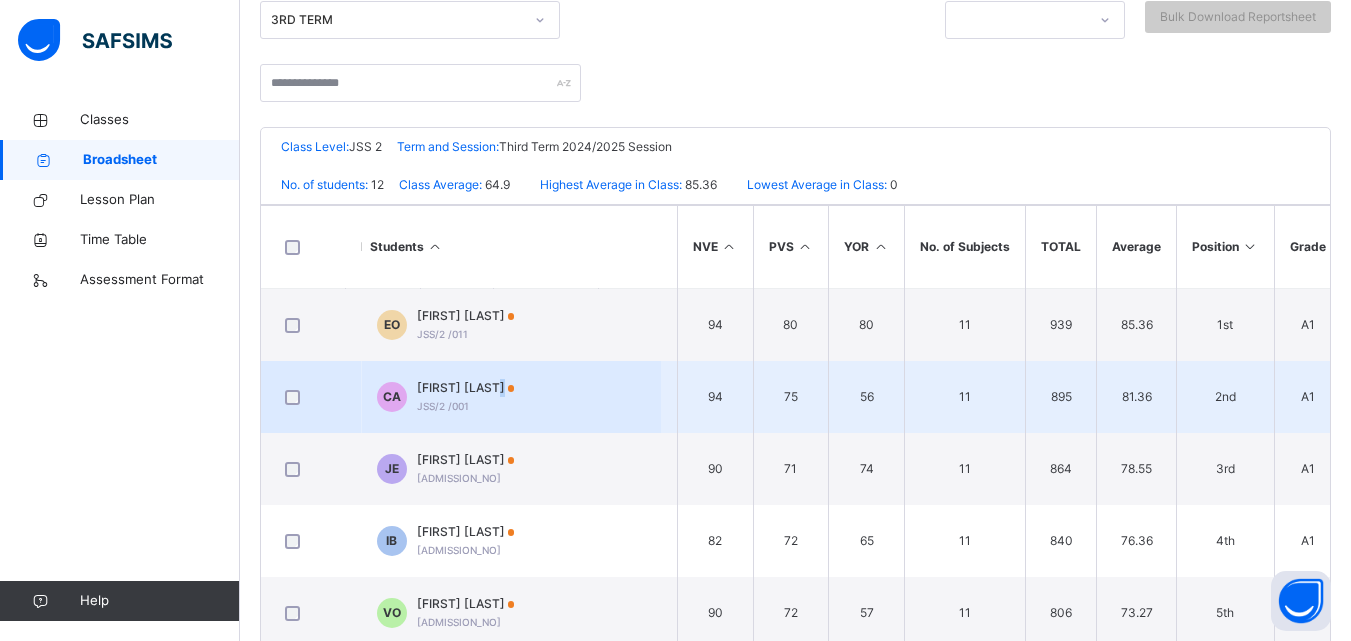 click on "[FIRST] [LAST]" at bounding box center (466, 388) 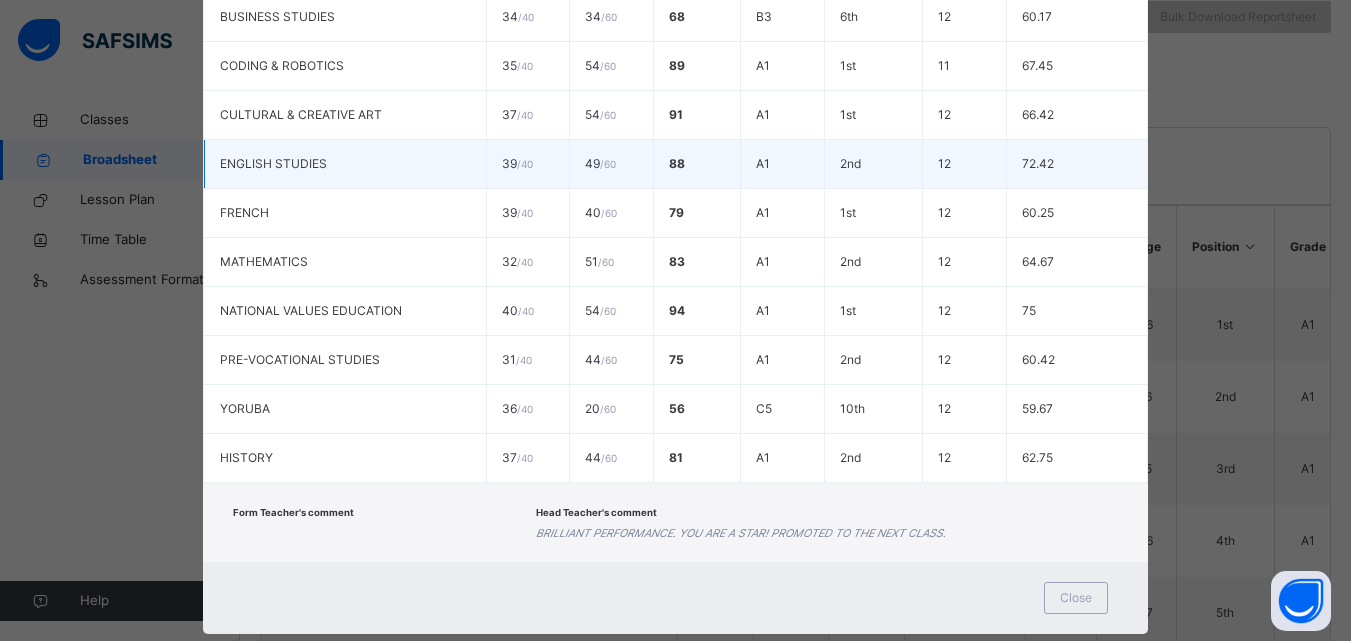 scroll, scrollTop: 600, scrollLeft: 0, axis: vertical 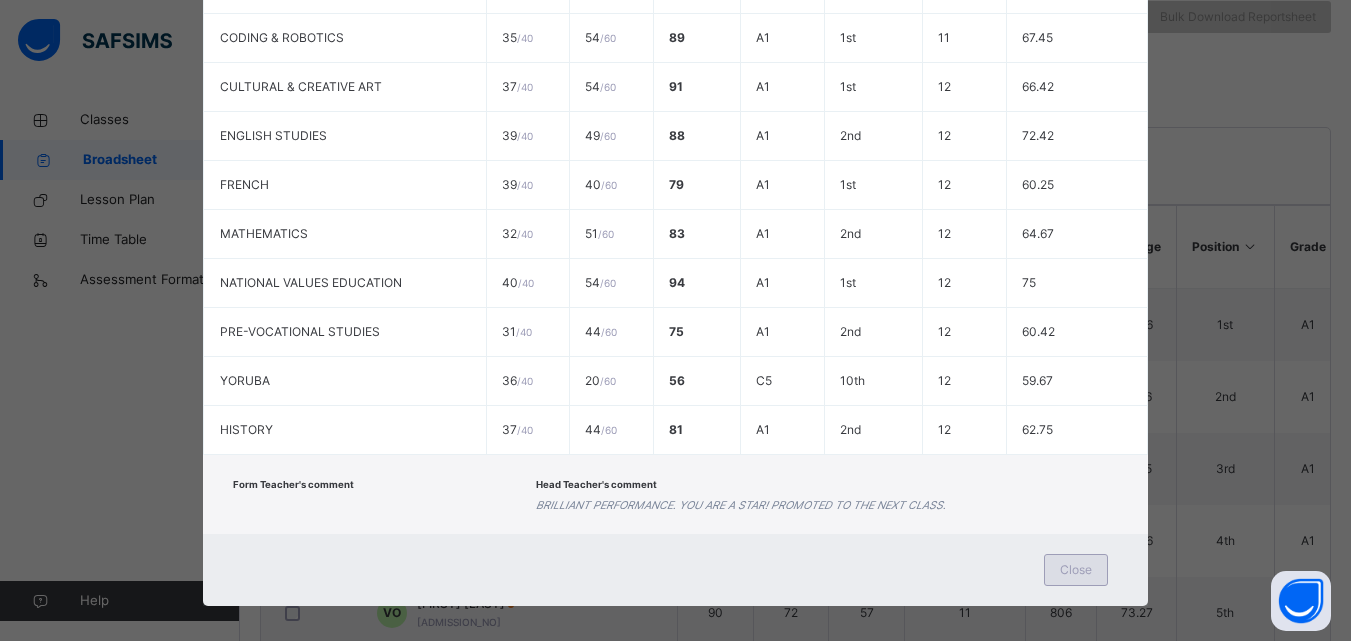 click on "Close" at bounding box center (1076, 570) 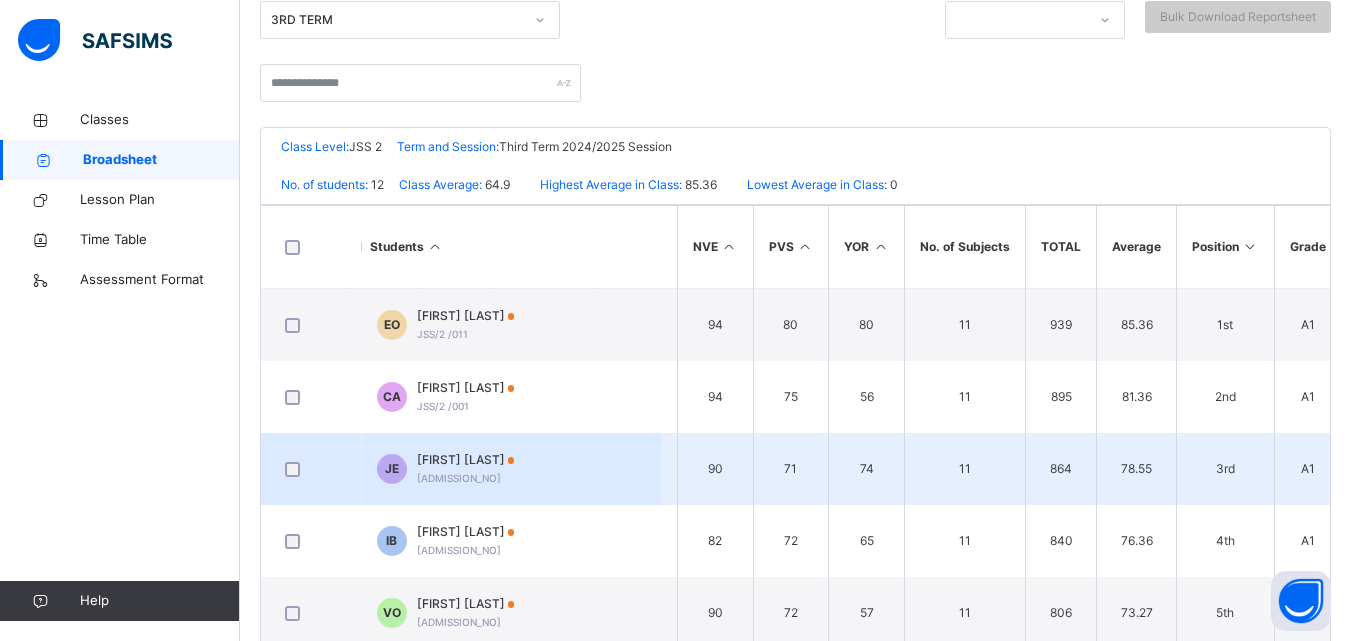 click on "[FIRST] [LAST]" at bounding box center (466, 460) 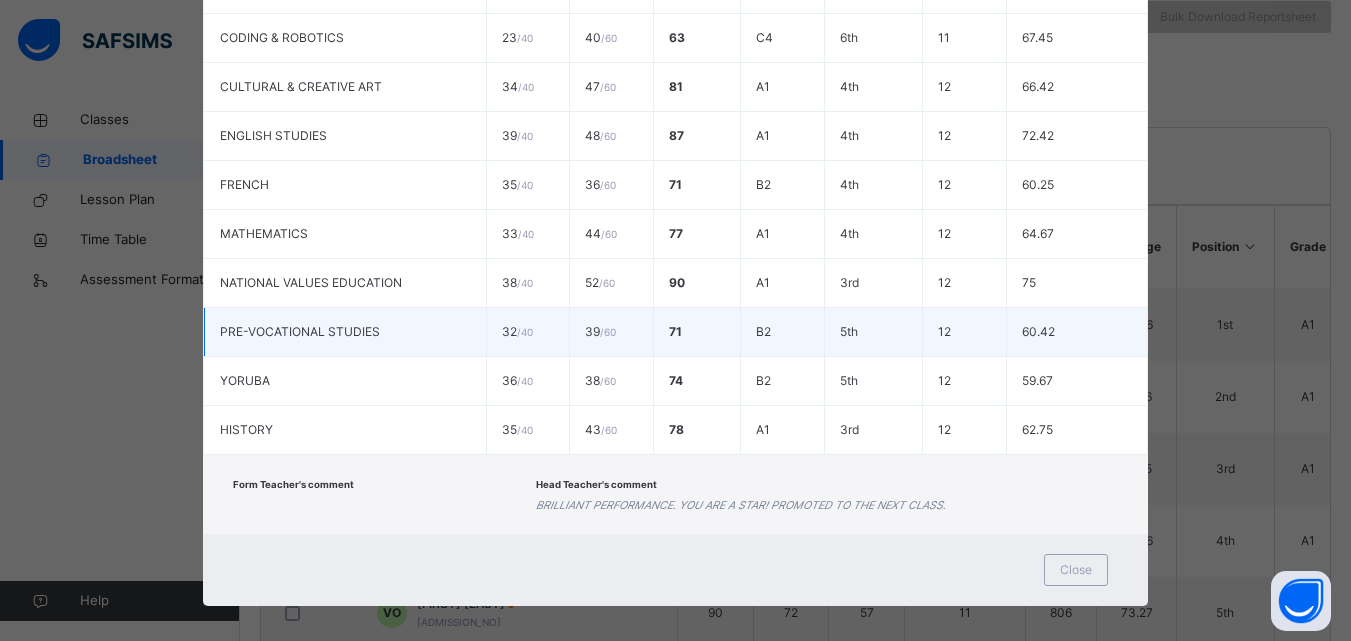 scroll, scrollTop: 630, scrollLeft: 0, axis: vertical 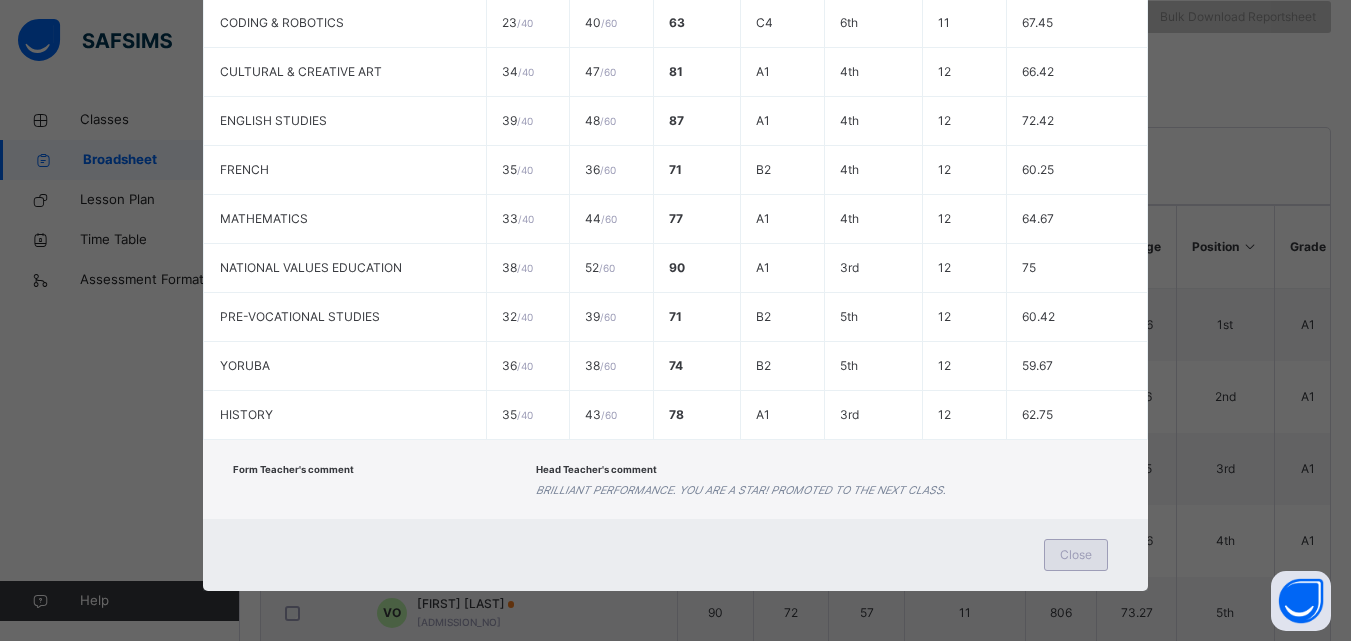 click on "Close" at bounding box center (1076, 555) 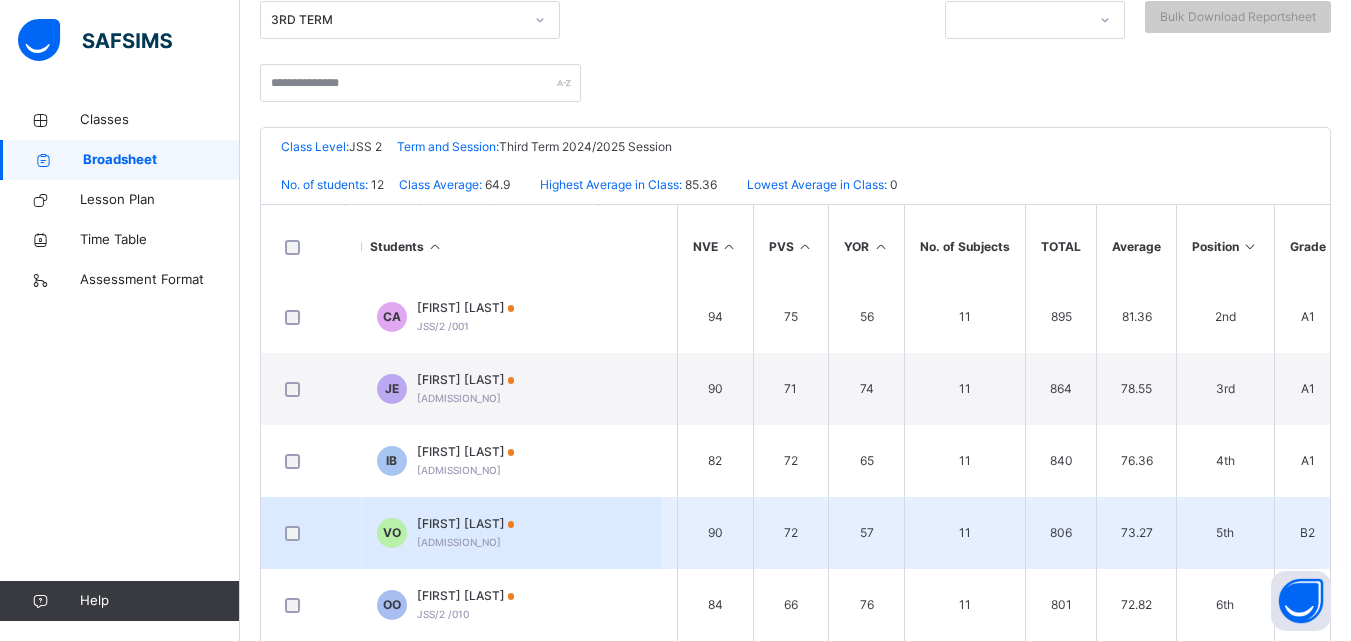 scroll, scrollTop: 100, scrollLeft: 643, axis: both 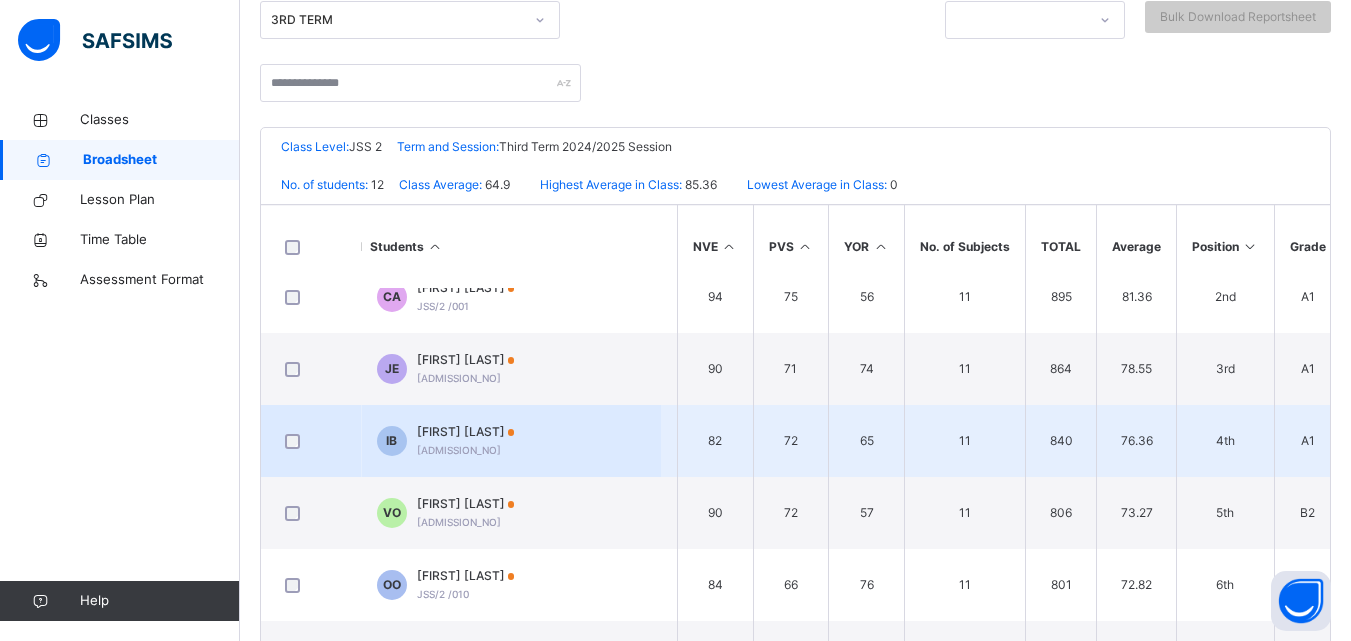 click on "IB   Ifeanyi  Bieleonwu     JSS/2 /003" at bounding box center [511, 441] 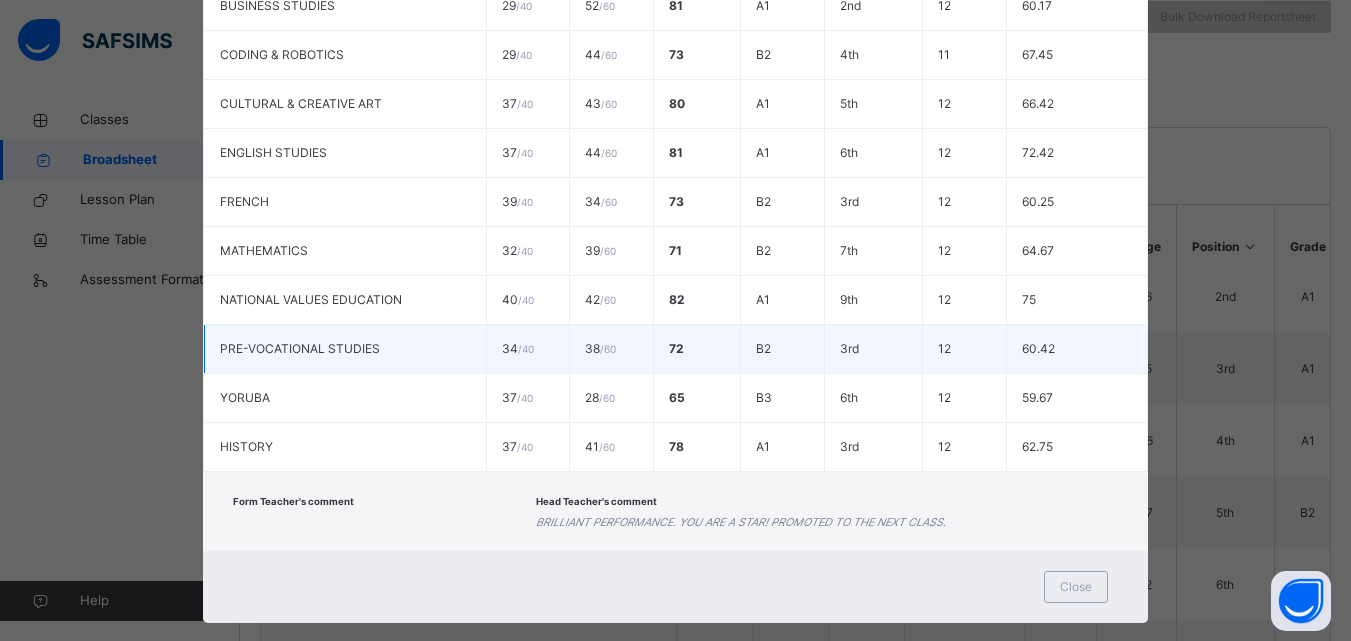 scroll, scrollTop: 630, scrollLeft: 0, axis: vertical 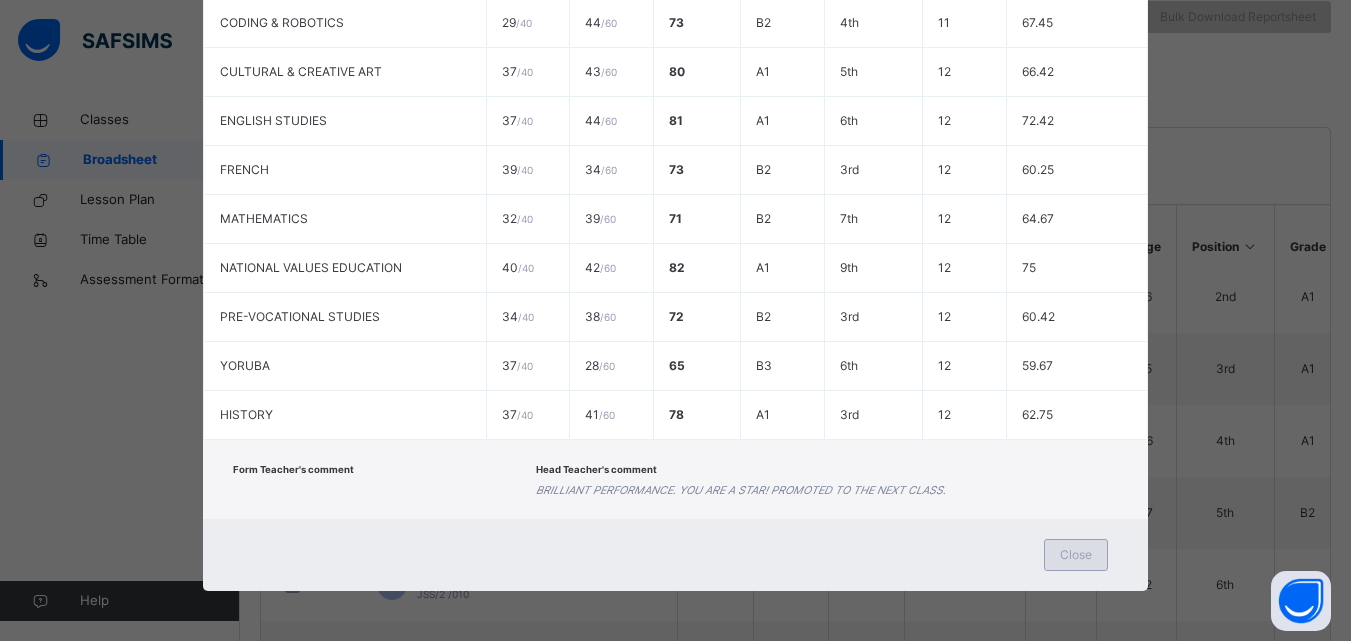 click on "Close" at bounding box center [1076, 555] 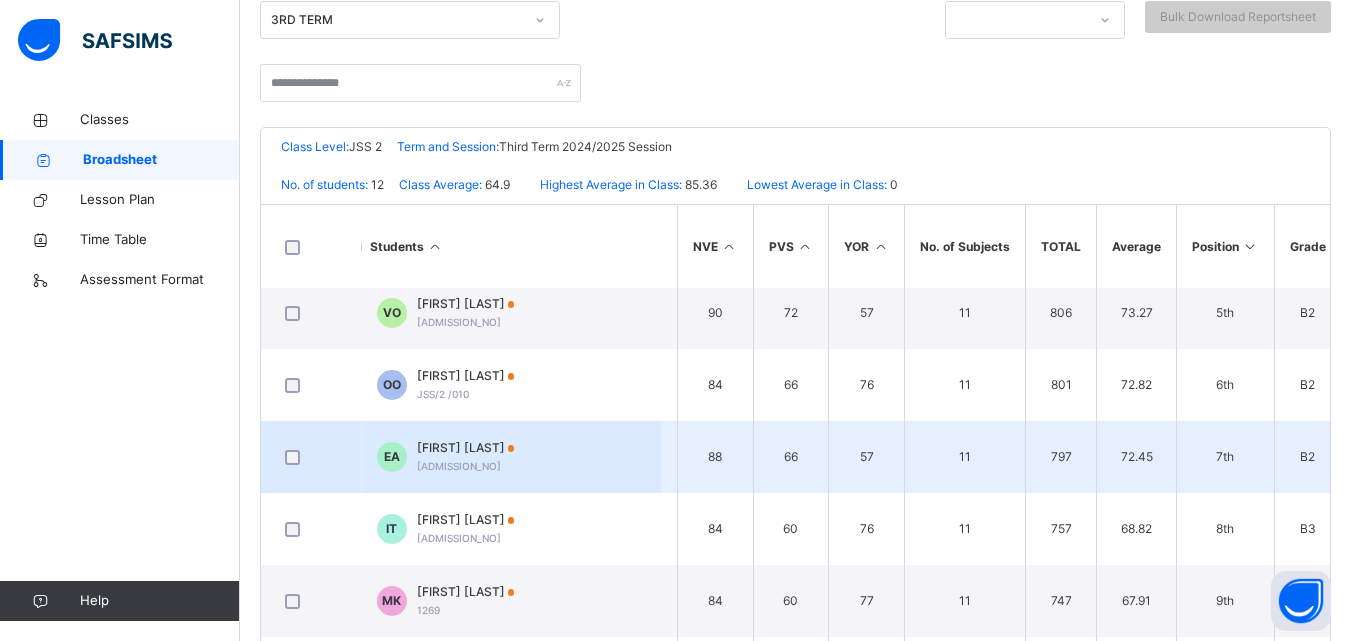 scroll, scrollTop: 457, scrollLeft: 643, axis: both 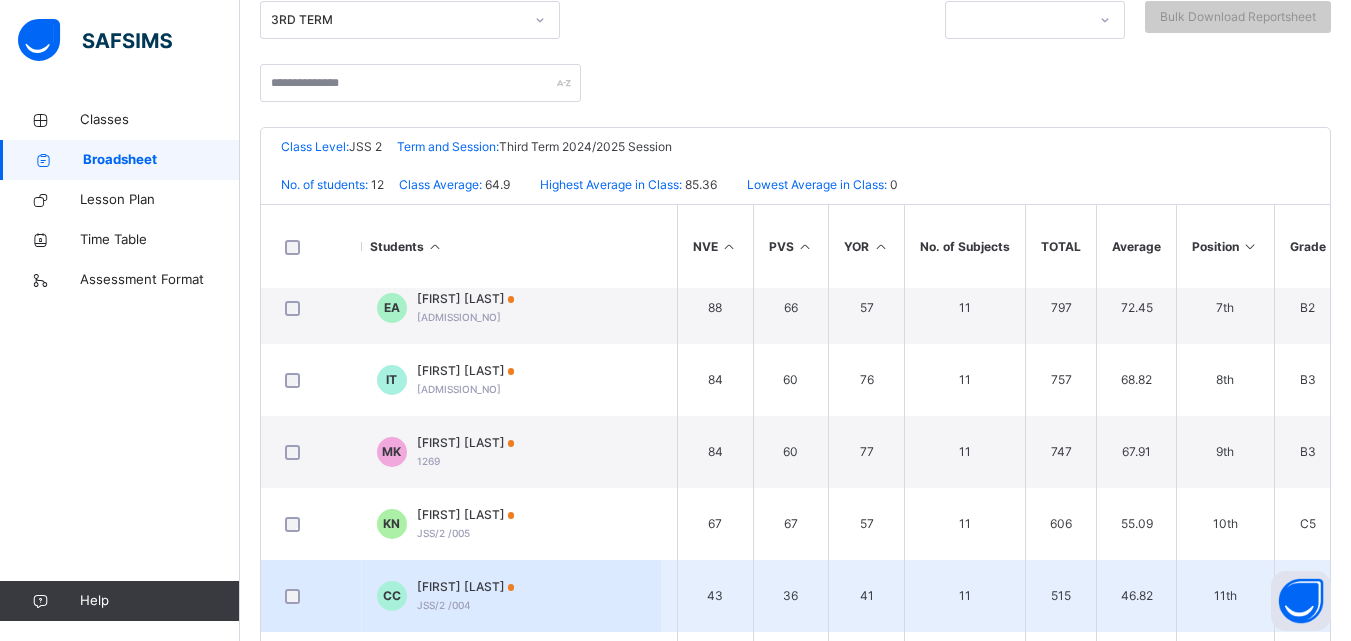 click on "[FIRST] [LAST]" at bounding box center (466, 587) 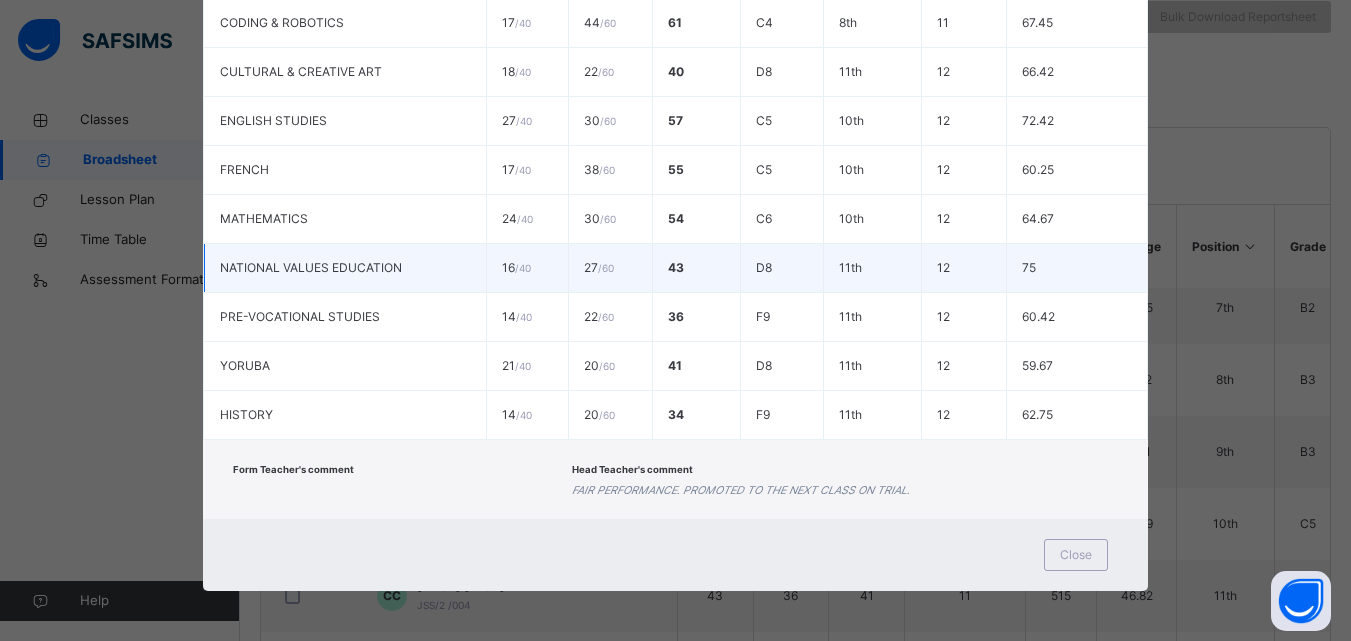 scroll, scrollTop: 630, scrollLeft: 0, axis: vertical 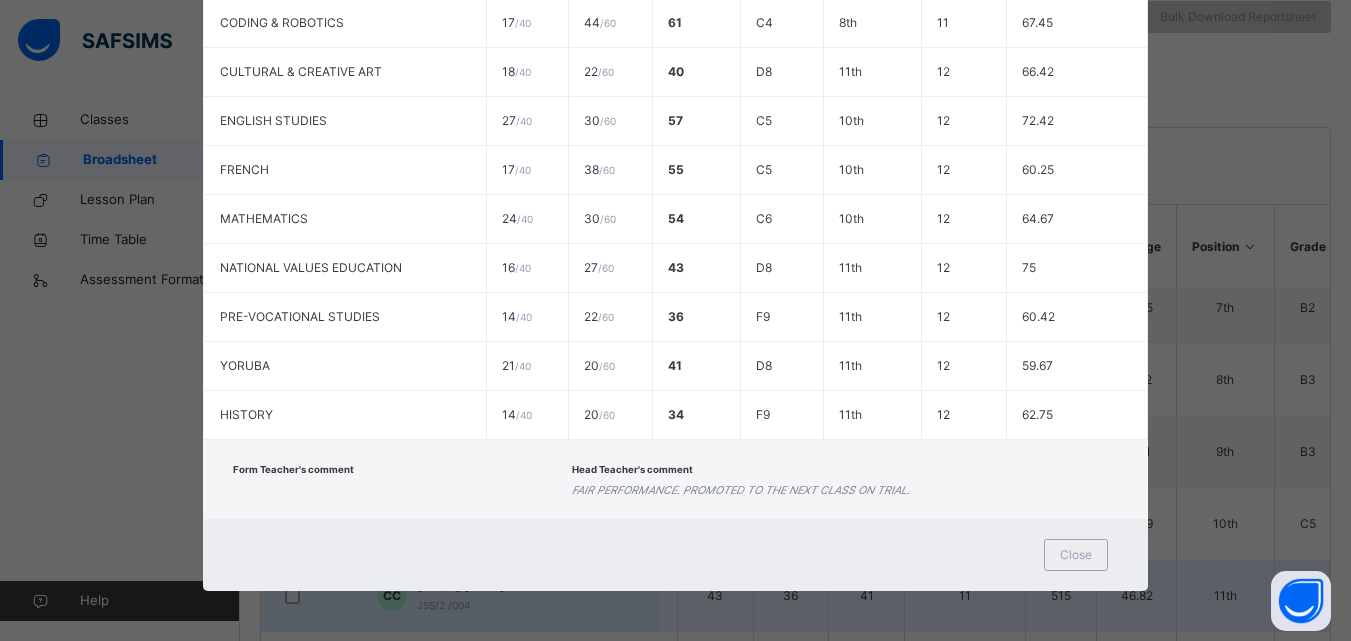 drag, startPoint x: 1060, startPoint y: 562, endPoint x: 1049, endPoint y: 558, distance: 11.7046995 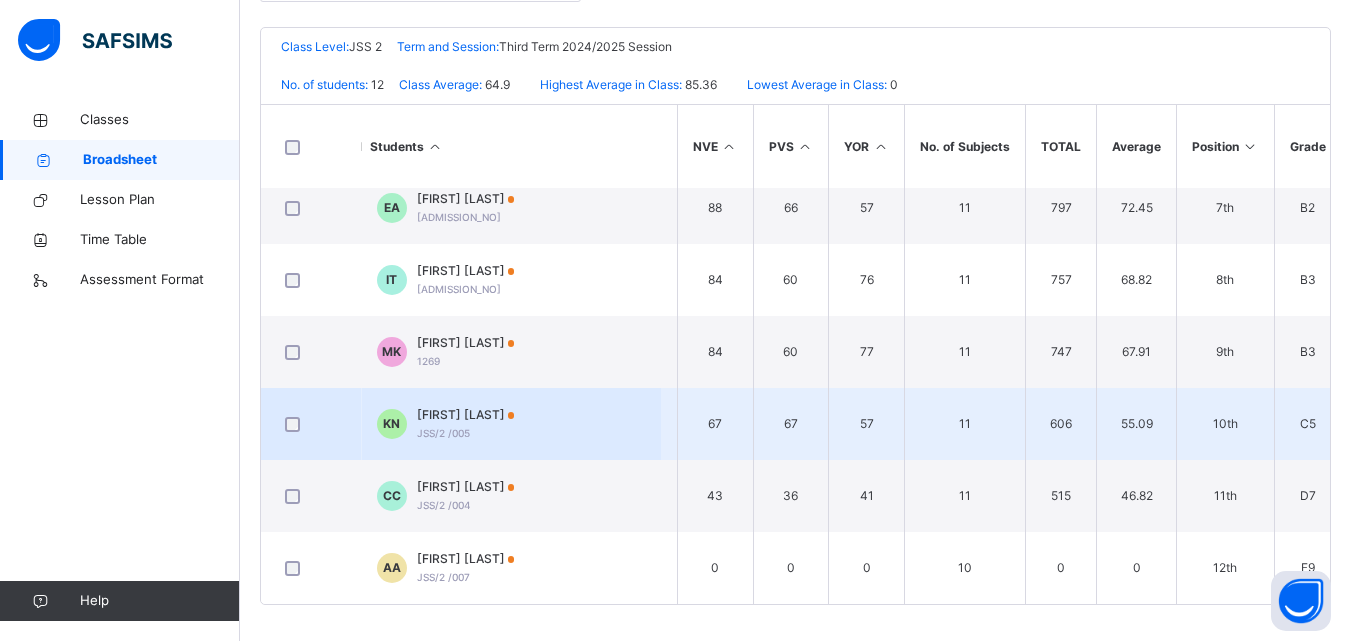 scroll, scrollTop: 404, scrollLeft: 0, axis: vertical 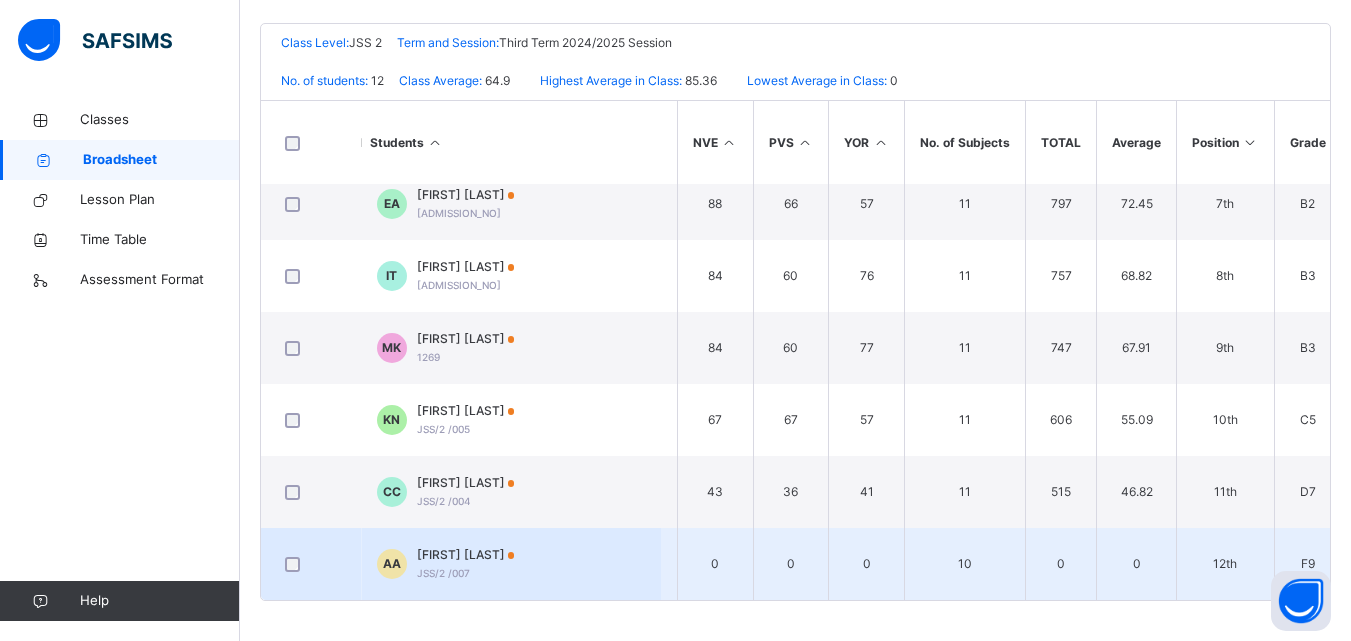 click on "[FIRST] [LAST]" at bounding box center (466, 555) 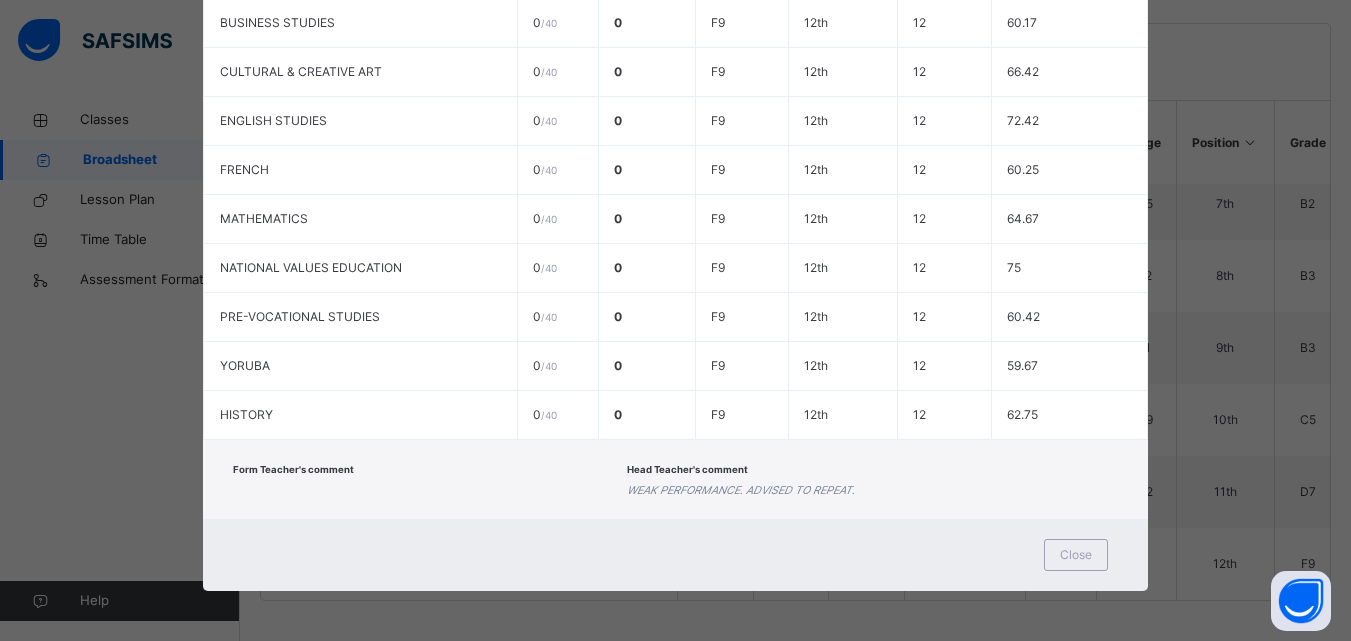 scroll, scrollTop: 581, scrollLeft: 0, axis: vertical 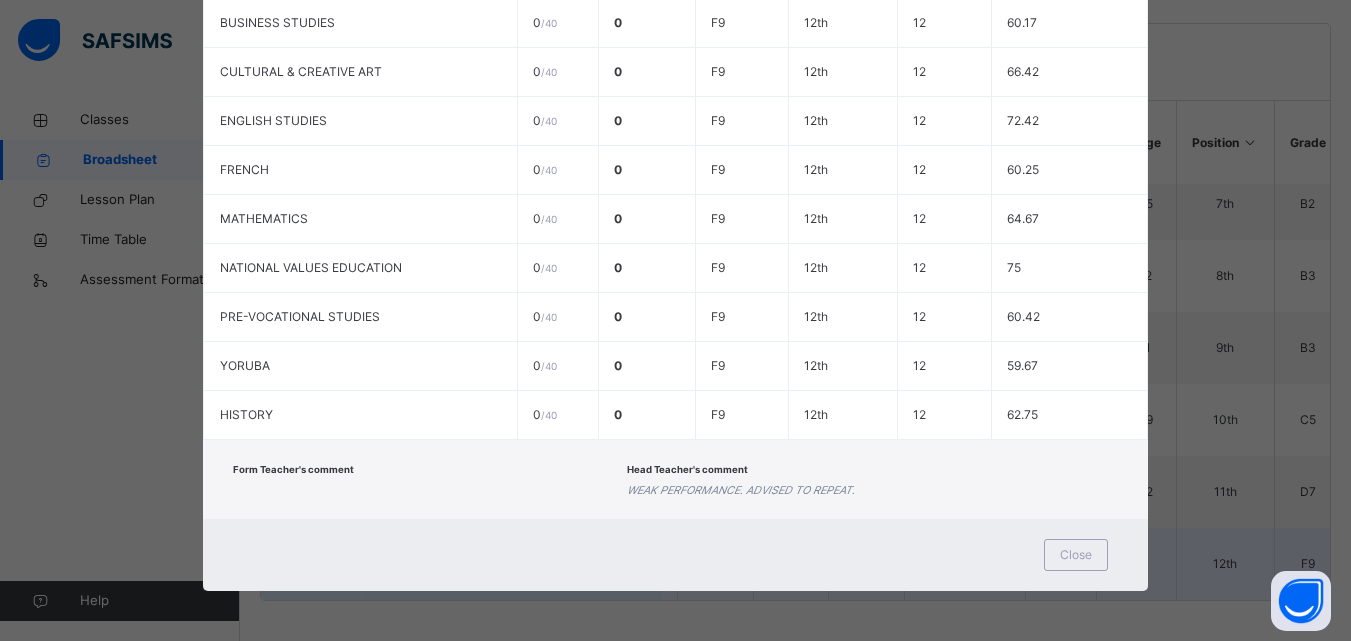 click on "Close" at bounding box center (1076, 555) 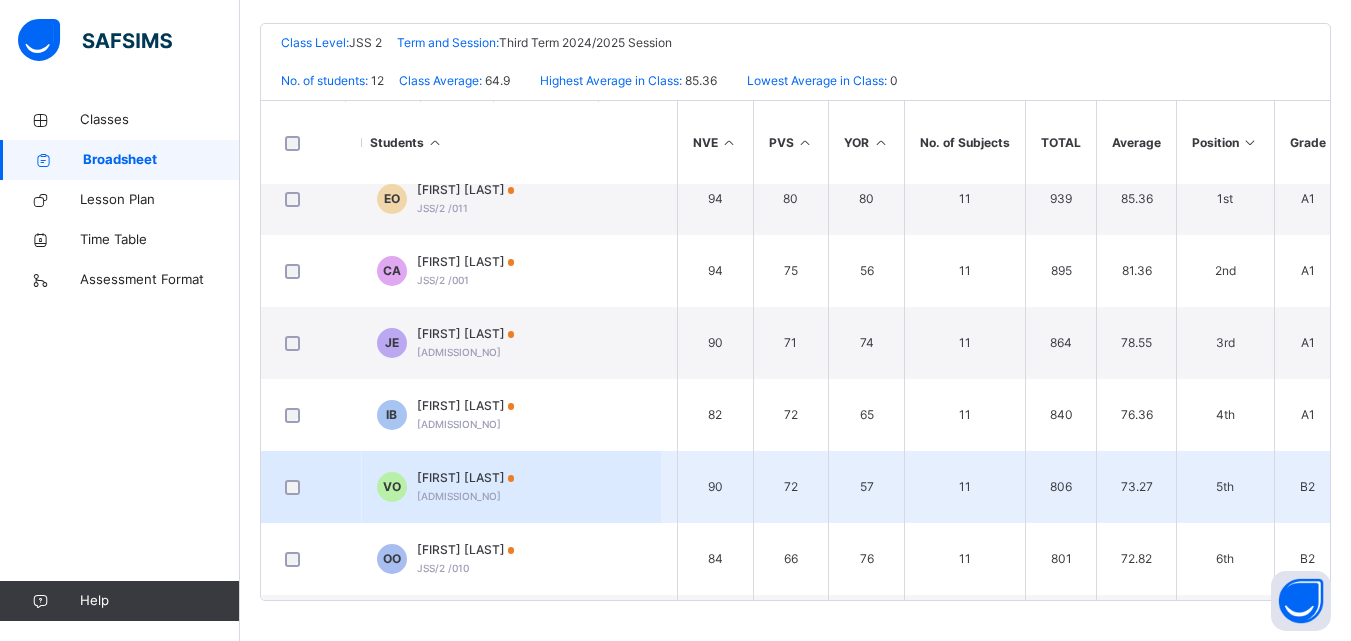 scroll, scrollTop: 0, scrollLeft: 643, axis: horizontal 